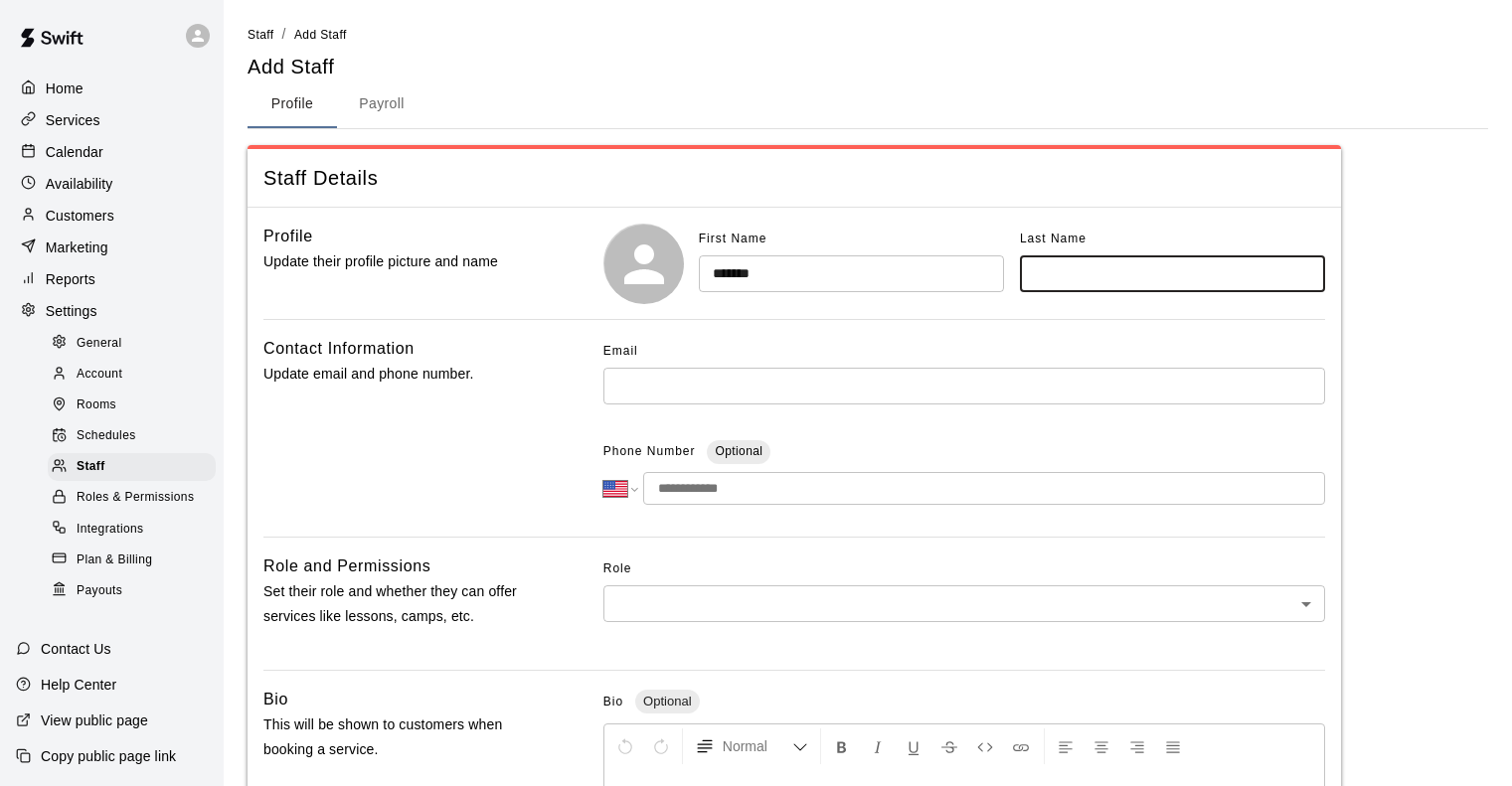 select on "**" 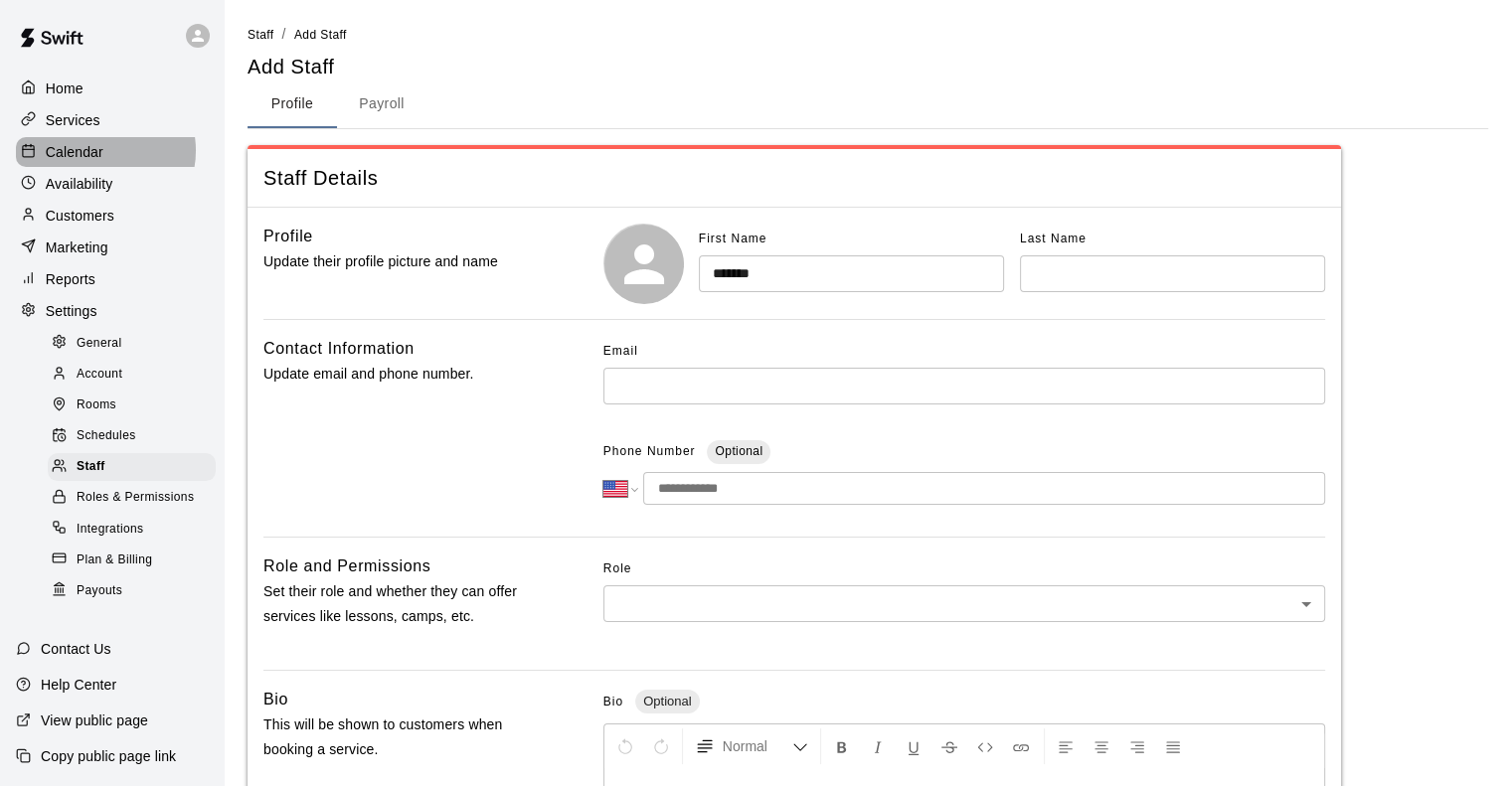 click on "Calendar" at bounding box center (75, 152) 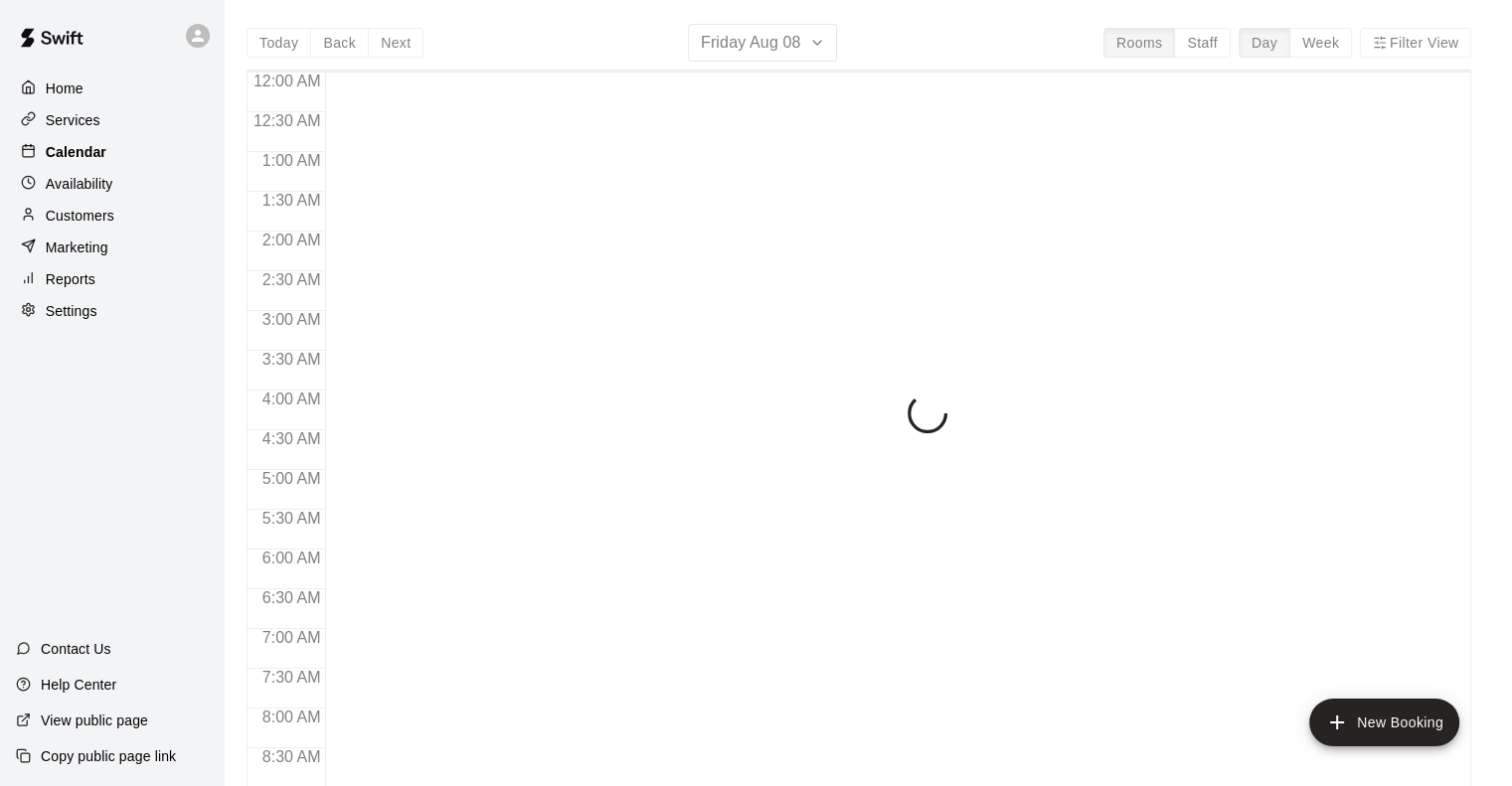 scroll, scrollTop: 767, scrollLeft: 0, axis: vertical 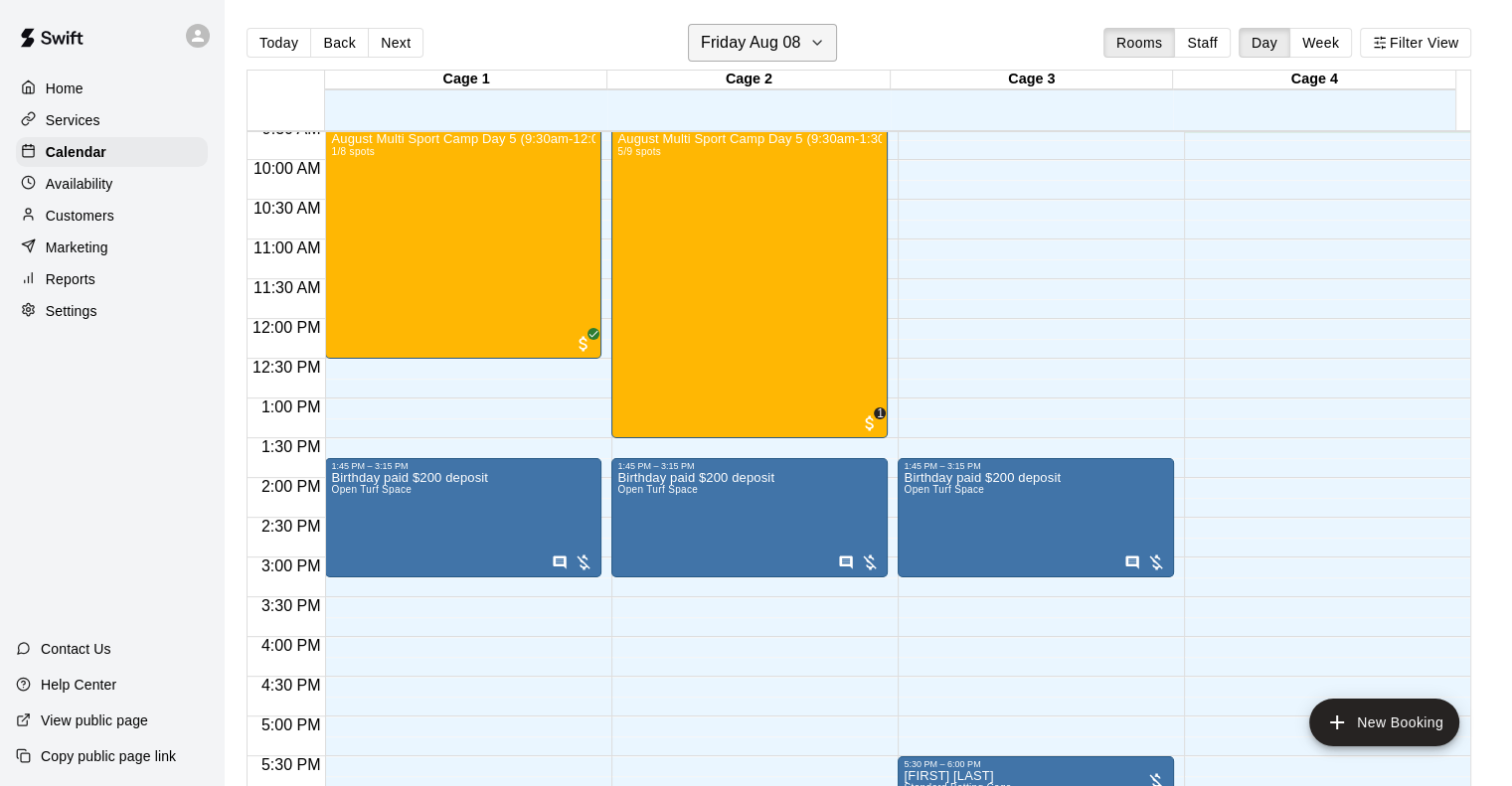 click on "Friday Aug 08" at bounding box center [751, 43] 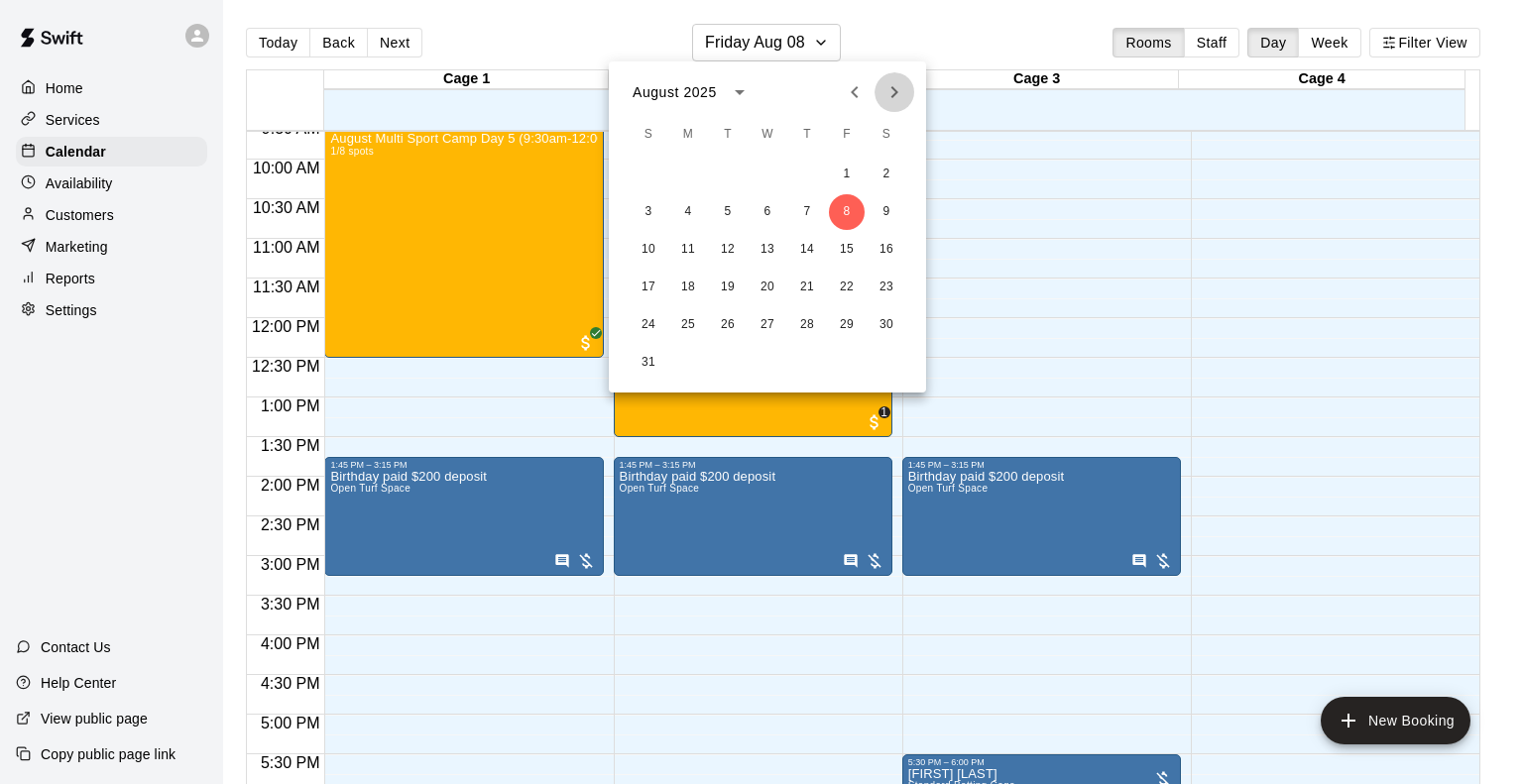 click 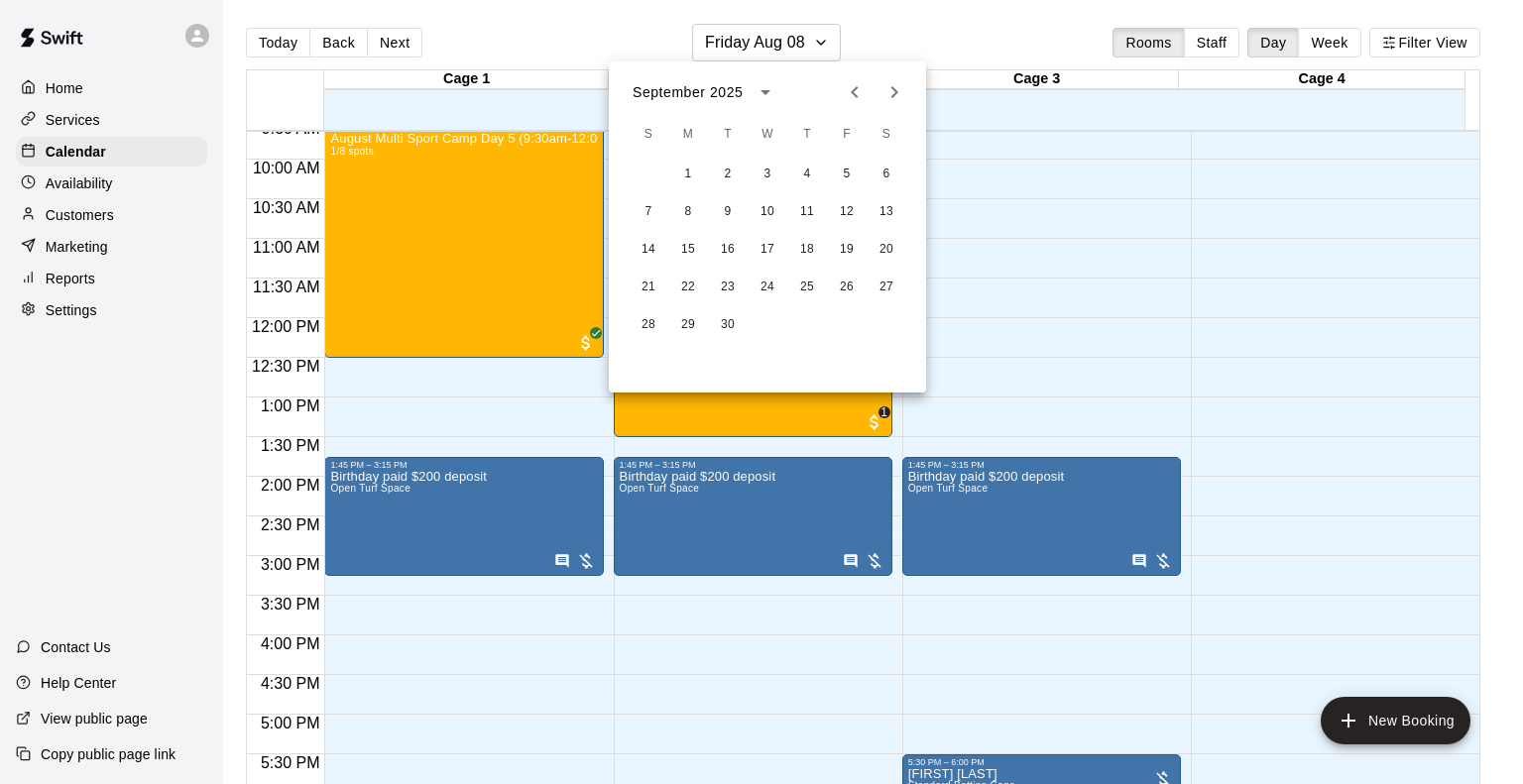 click 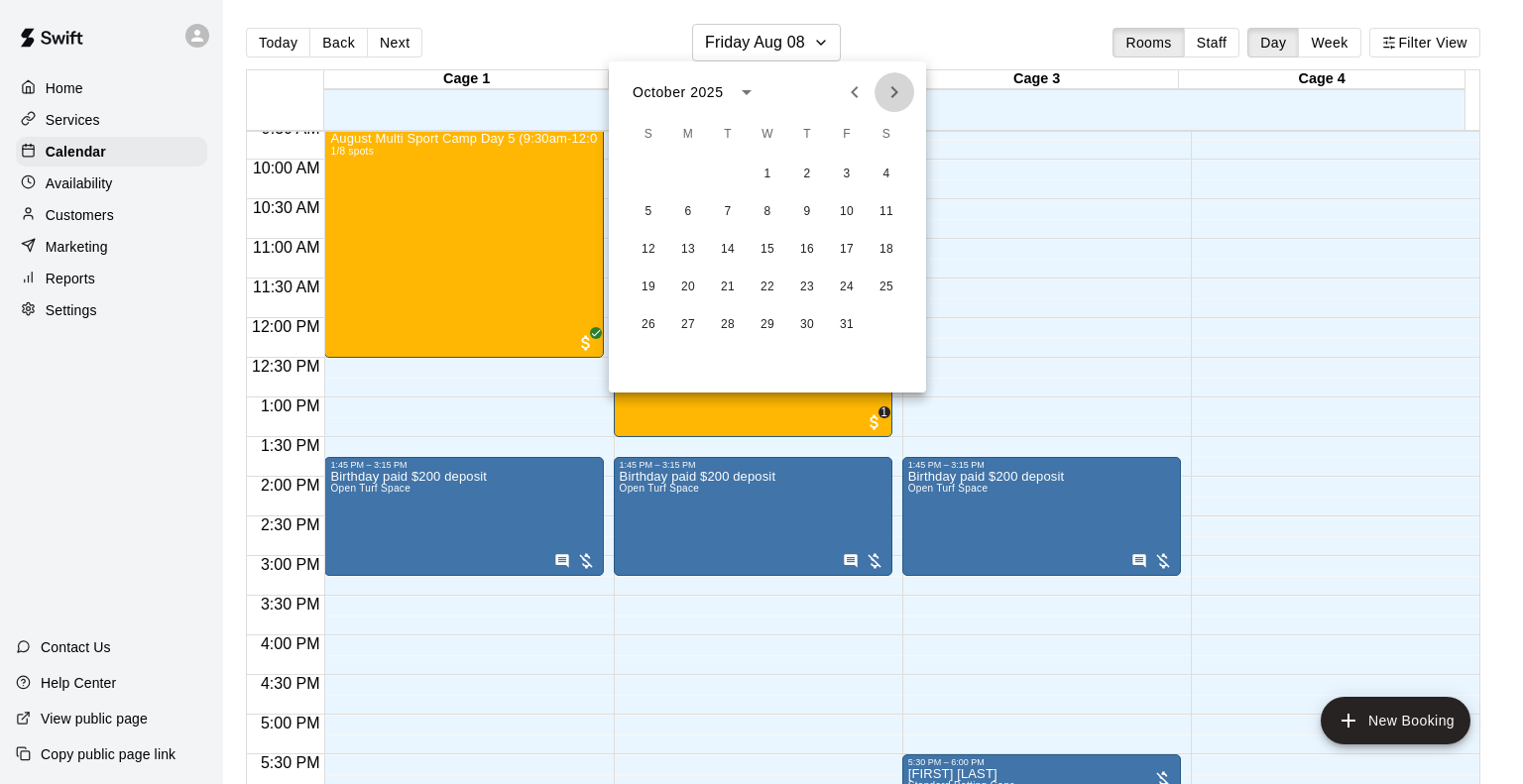 click 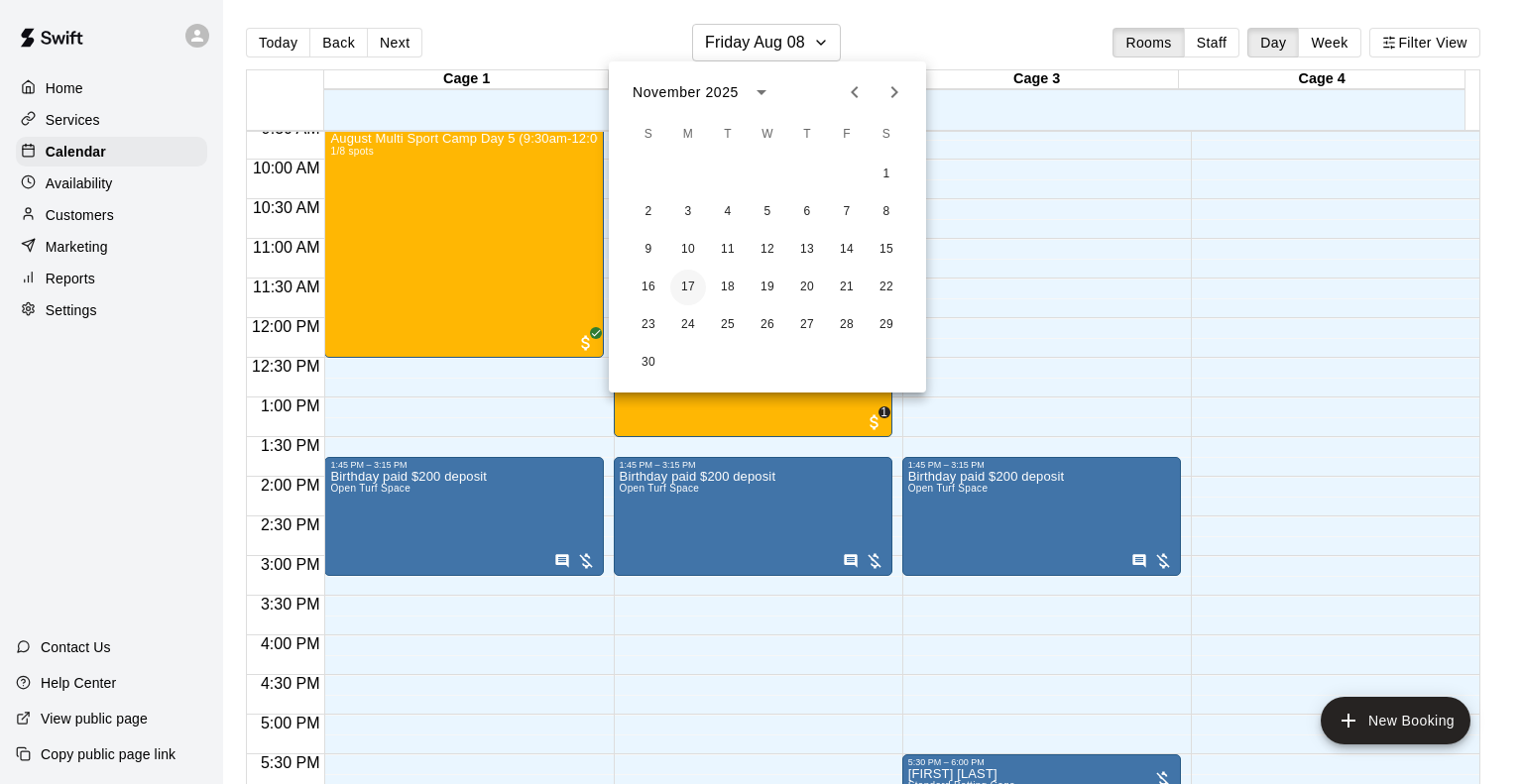 click on "17" at bounding box center (688, 287) 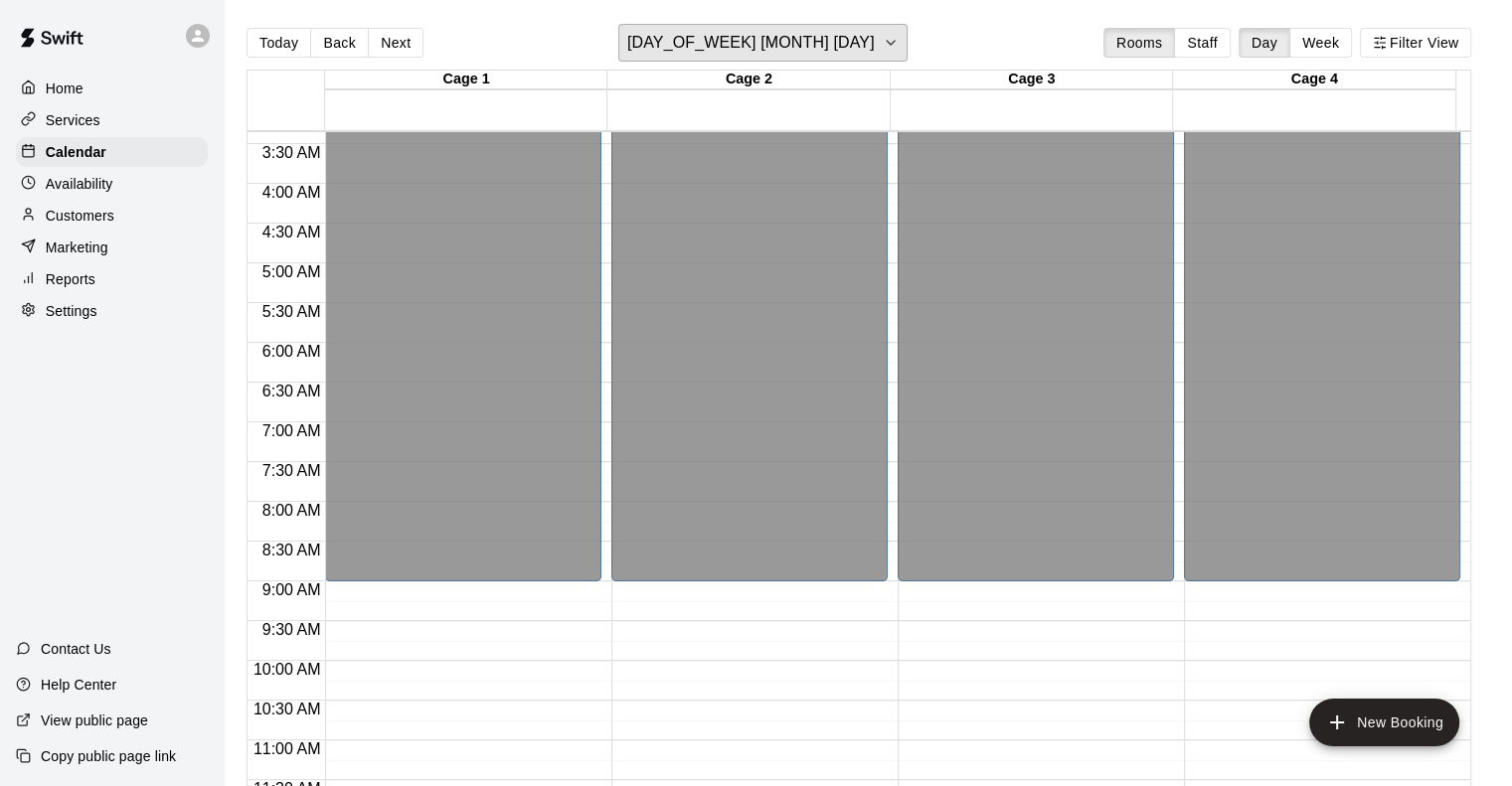 scroll, scrollTop: 0, scrollLeft: 0, axis: both 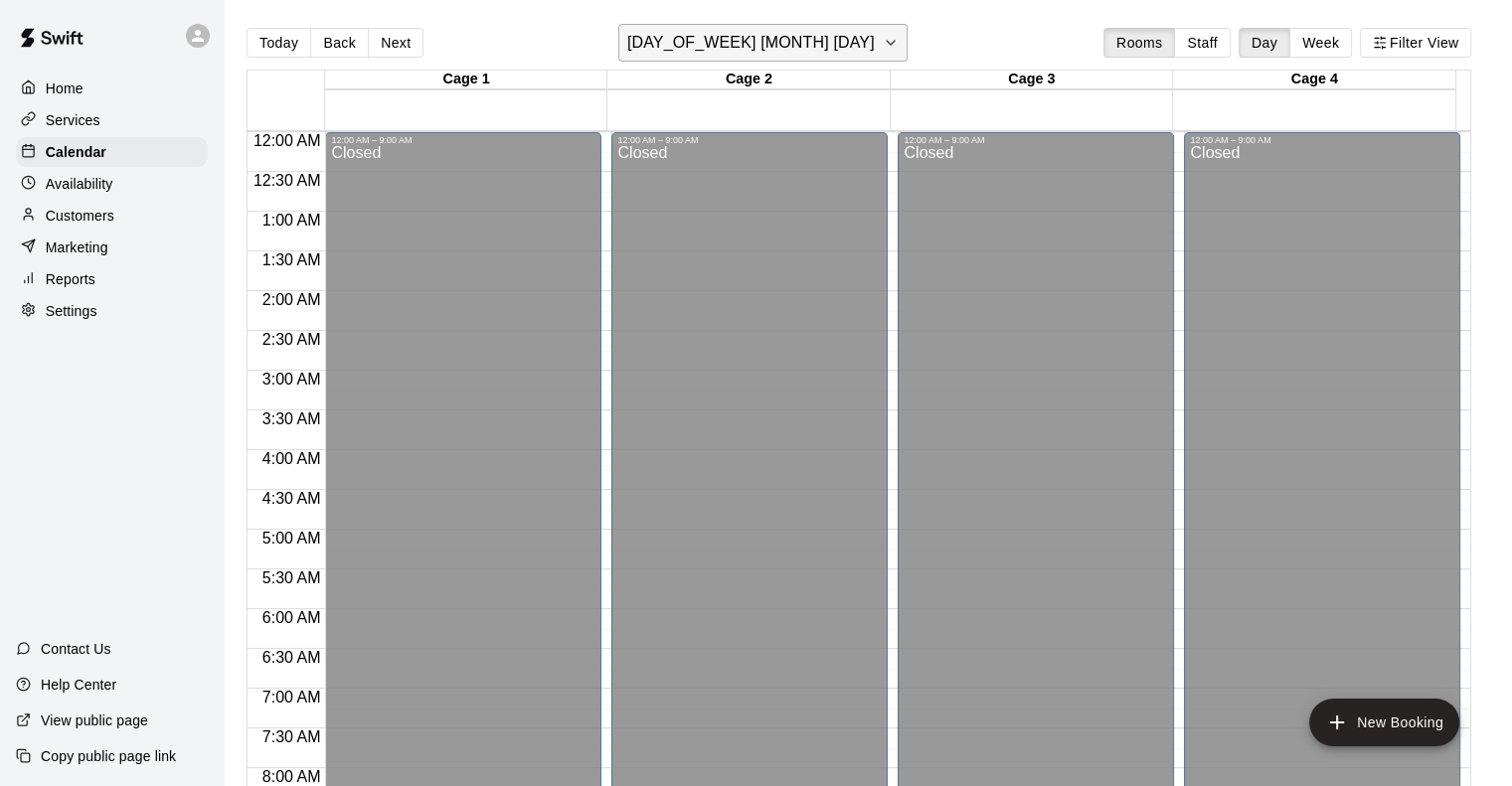 click on "Monday Nov 17" at bounding box center [762, 43] 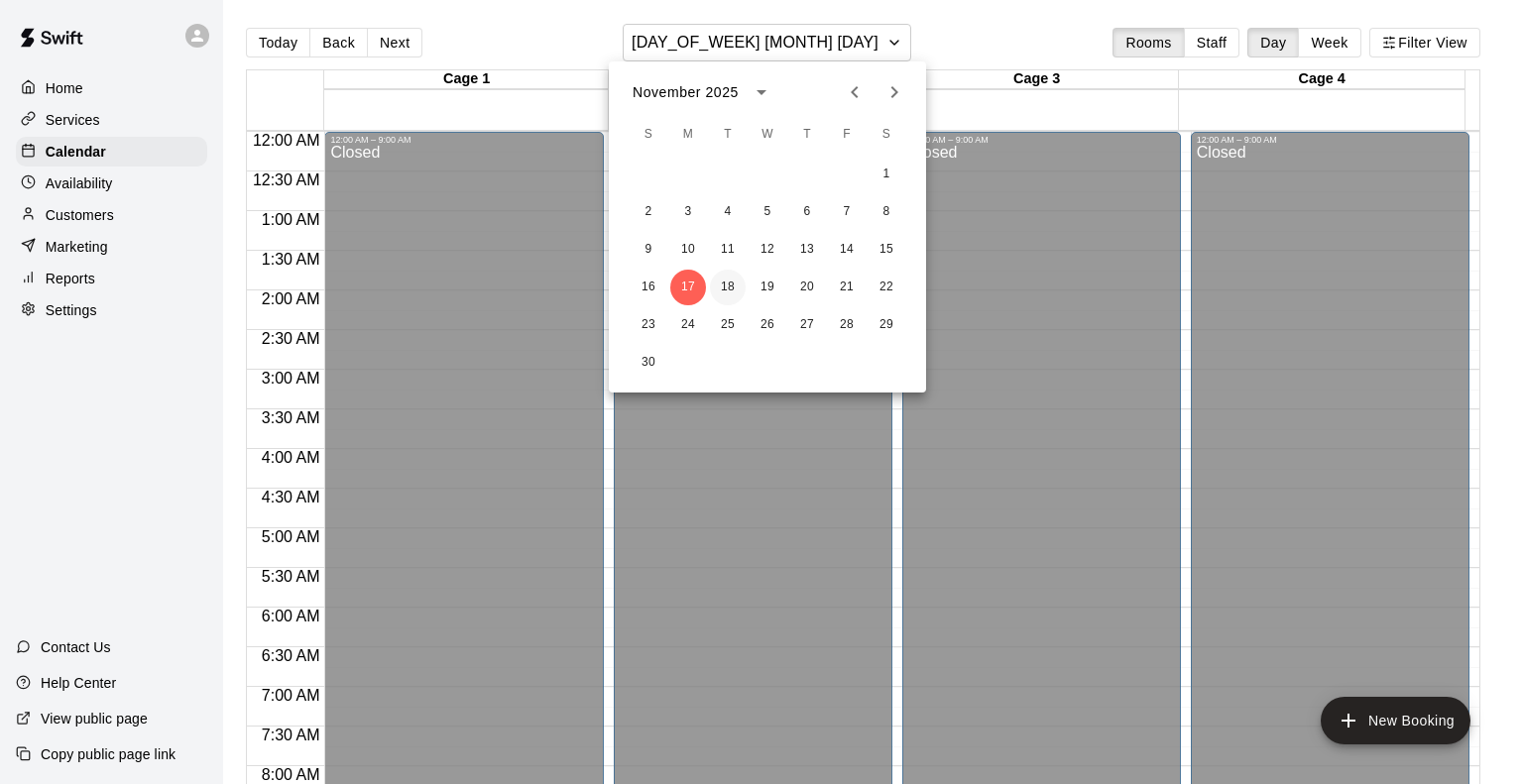 click on "18" at bounding box center [728, 287] 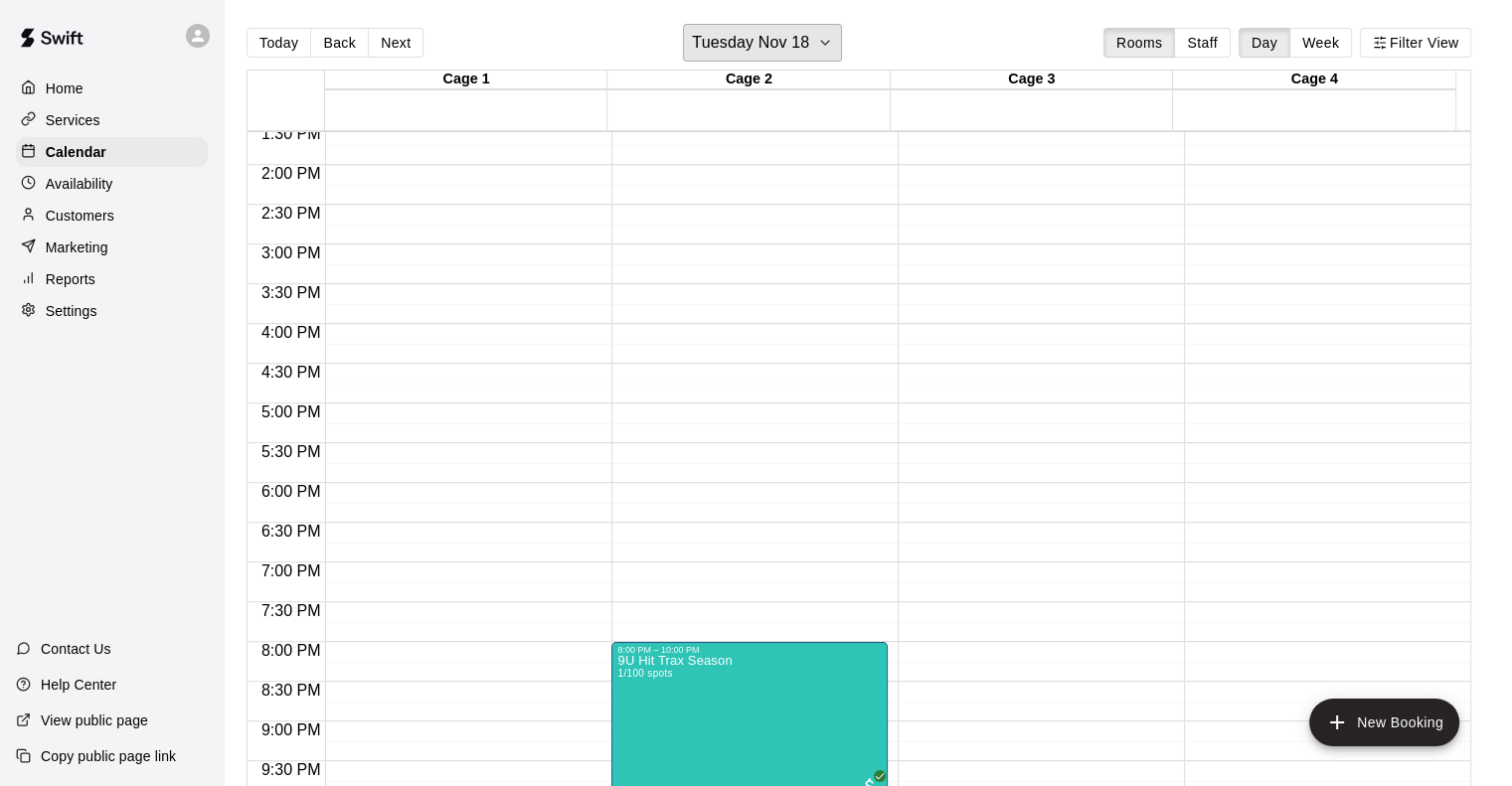 scroll, scrollTop: 1230, scrollLeft: 0, axis: vertical 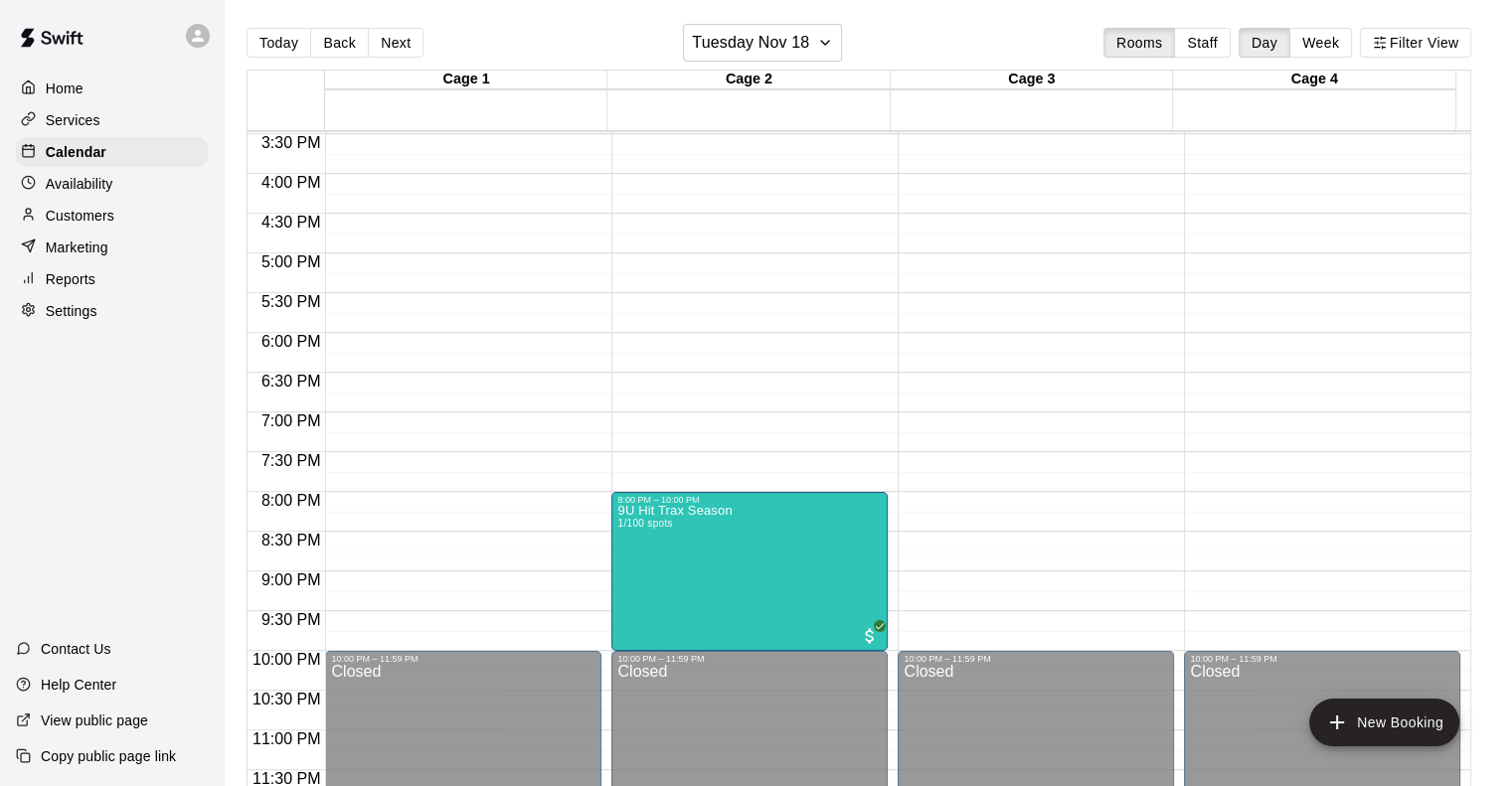 click on "Availability" at bounding box center [80, 184] 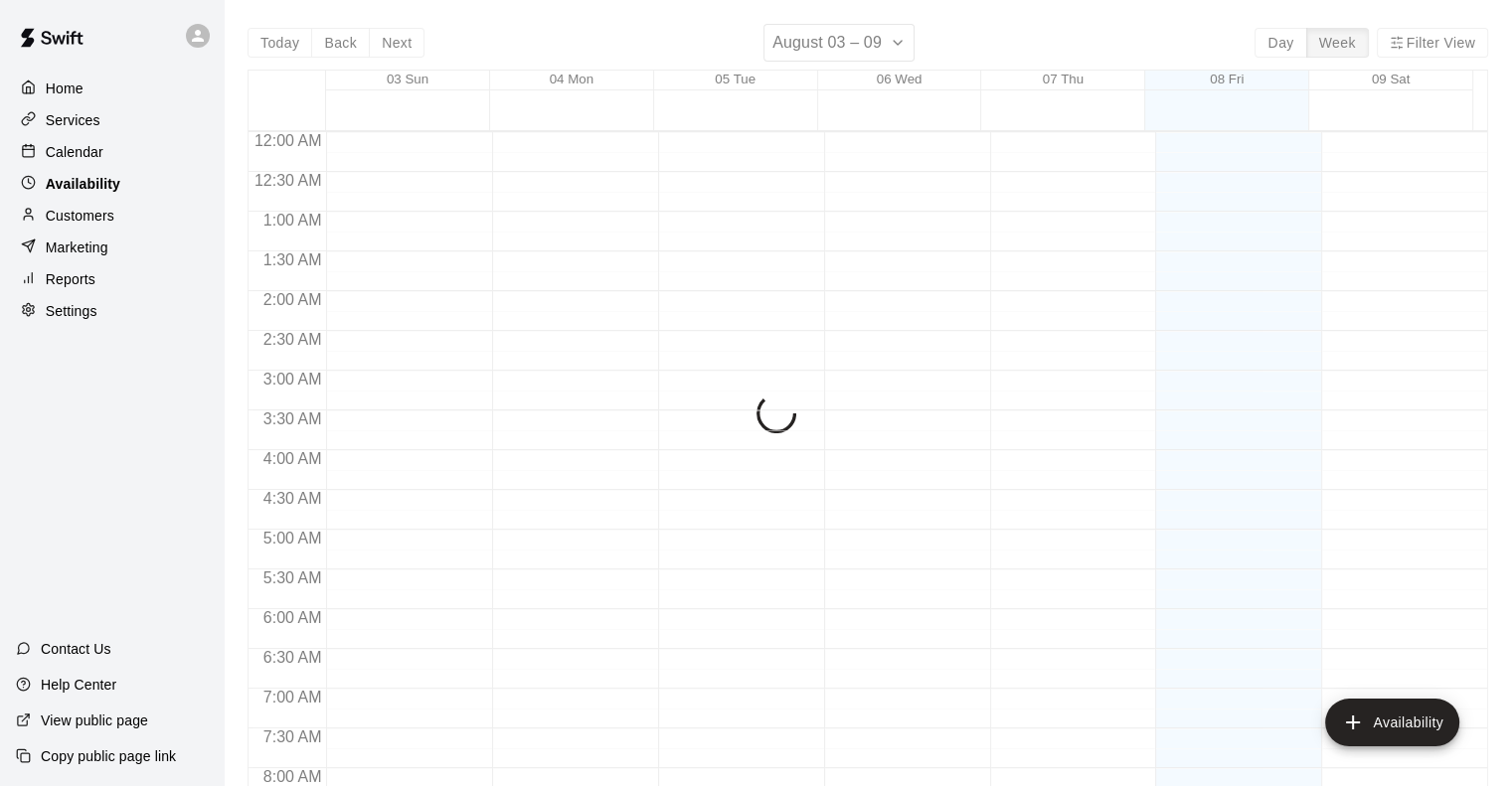 scroll, scrollTop: 767, scrollLeft: 0, axis: vertical 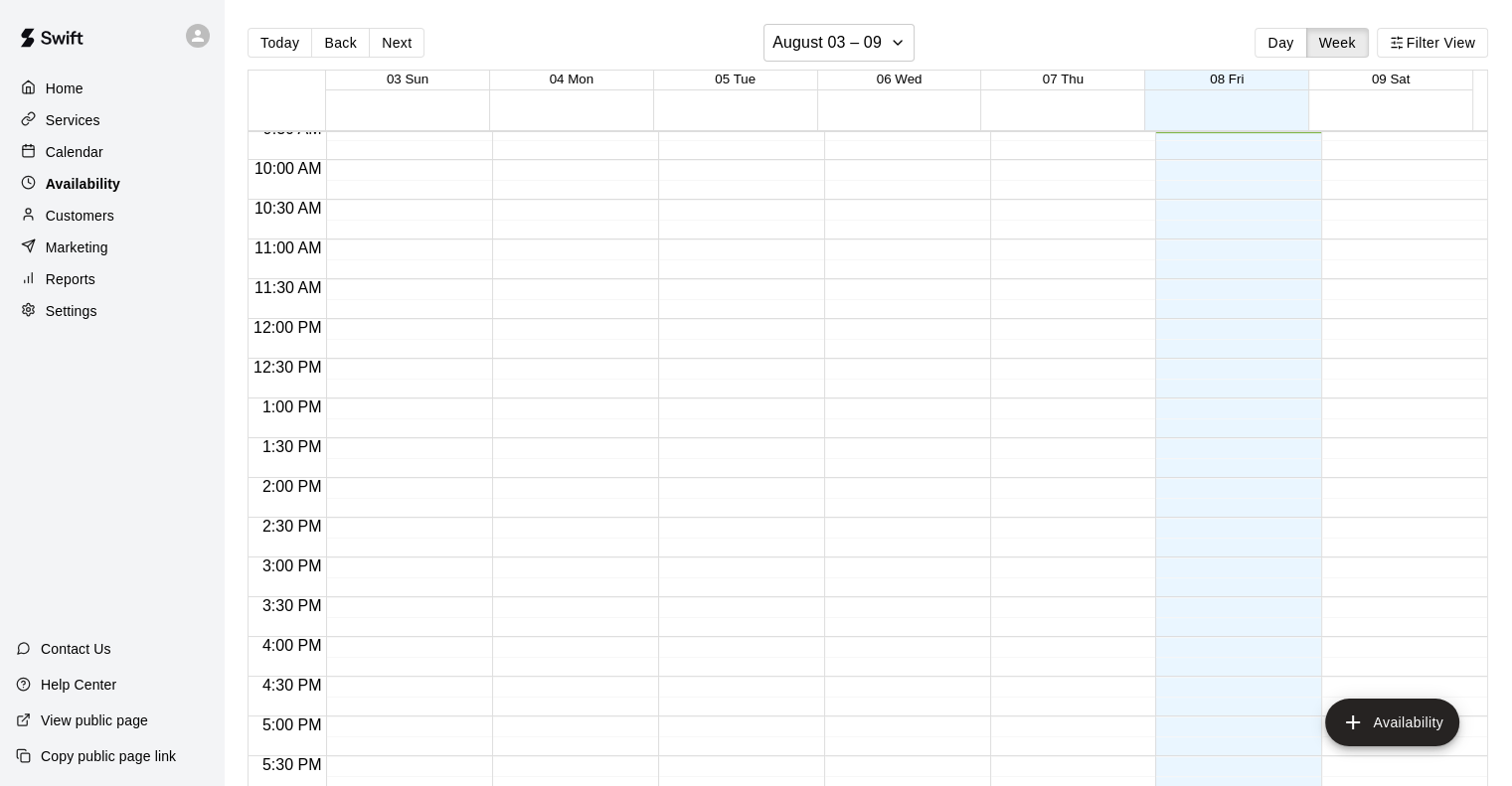 click on "Availability" at bounding box center (111, 184) 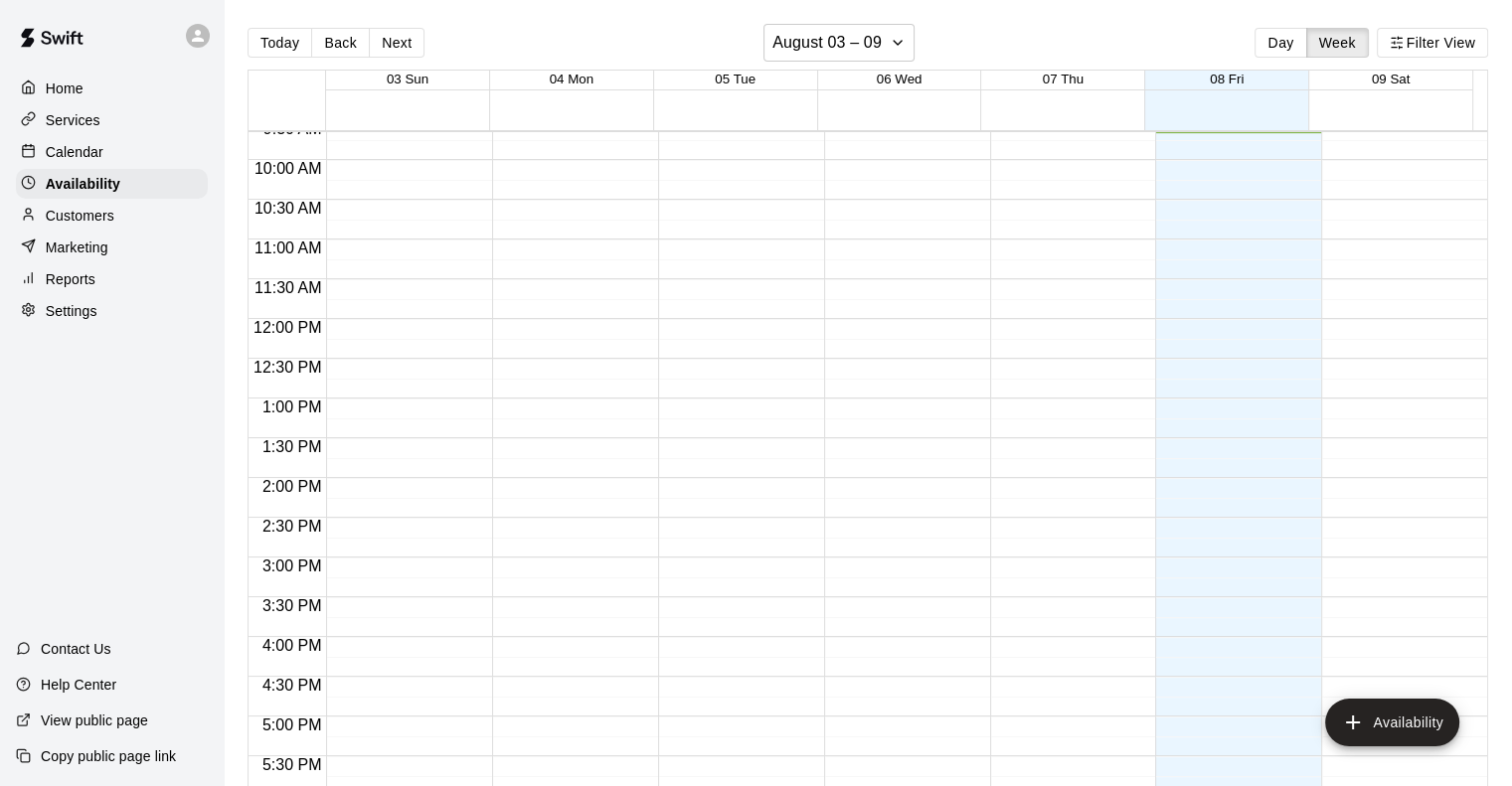 click on "Customers" at bounding box center (80, 216) 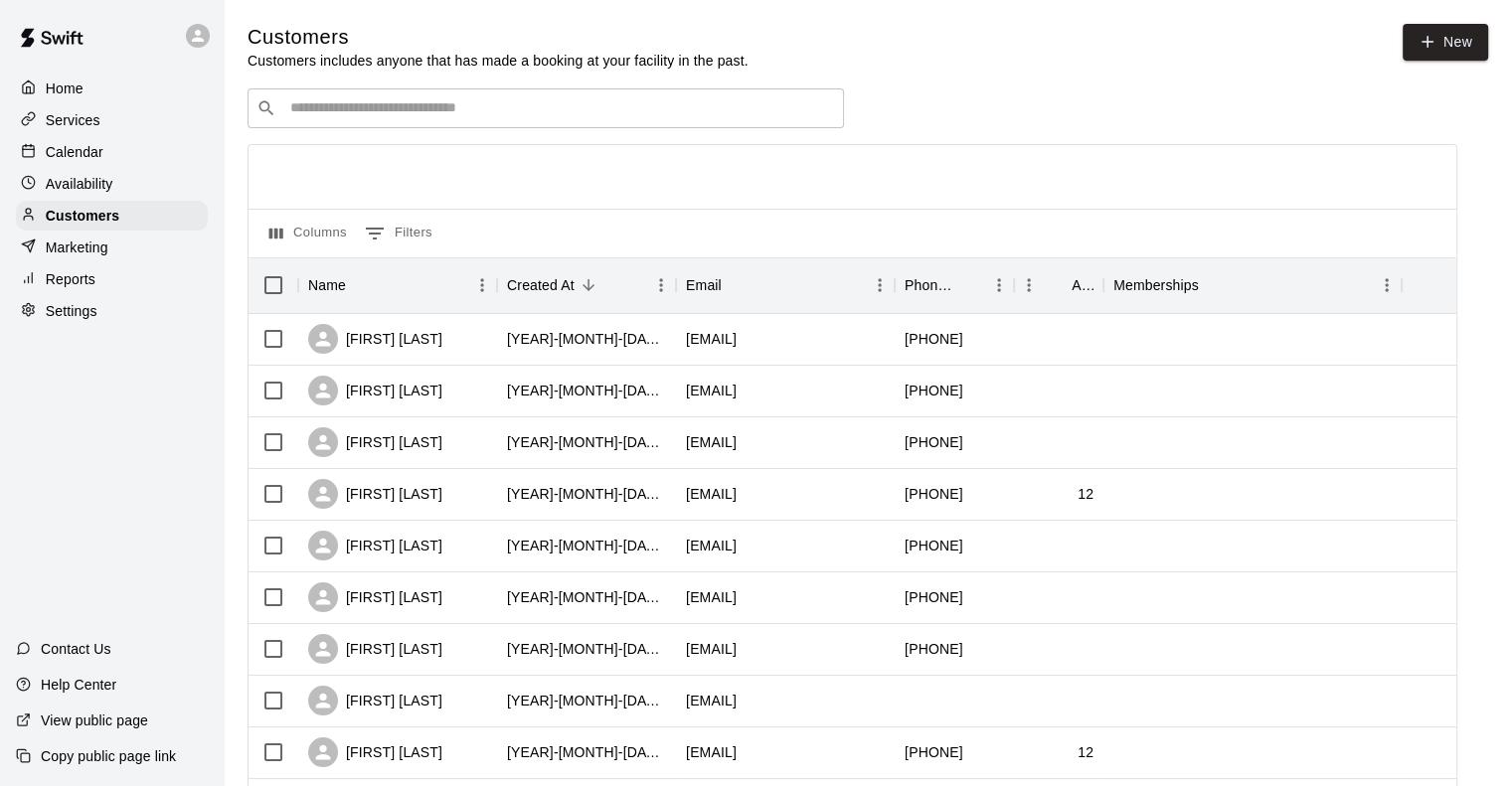 click on "​ ​" at bounding box center [546, 108] 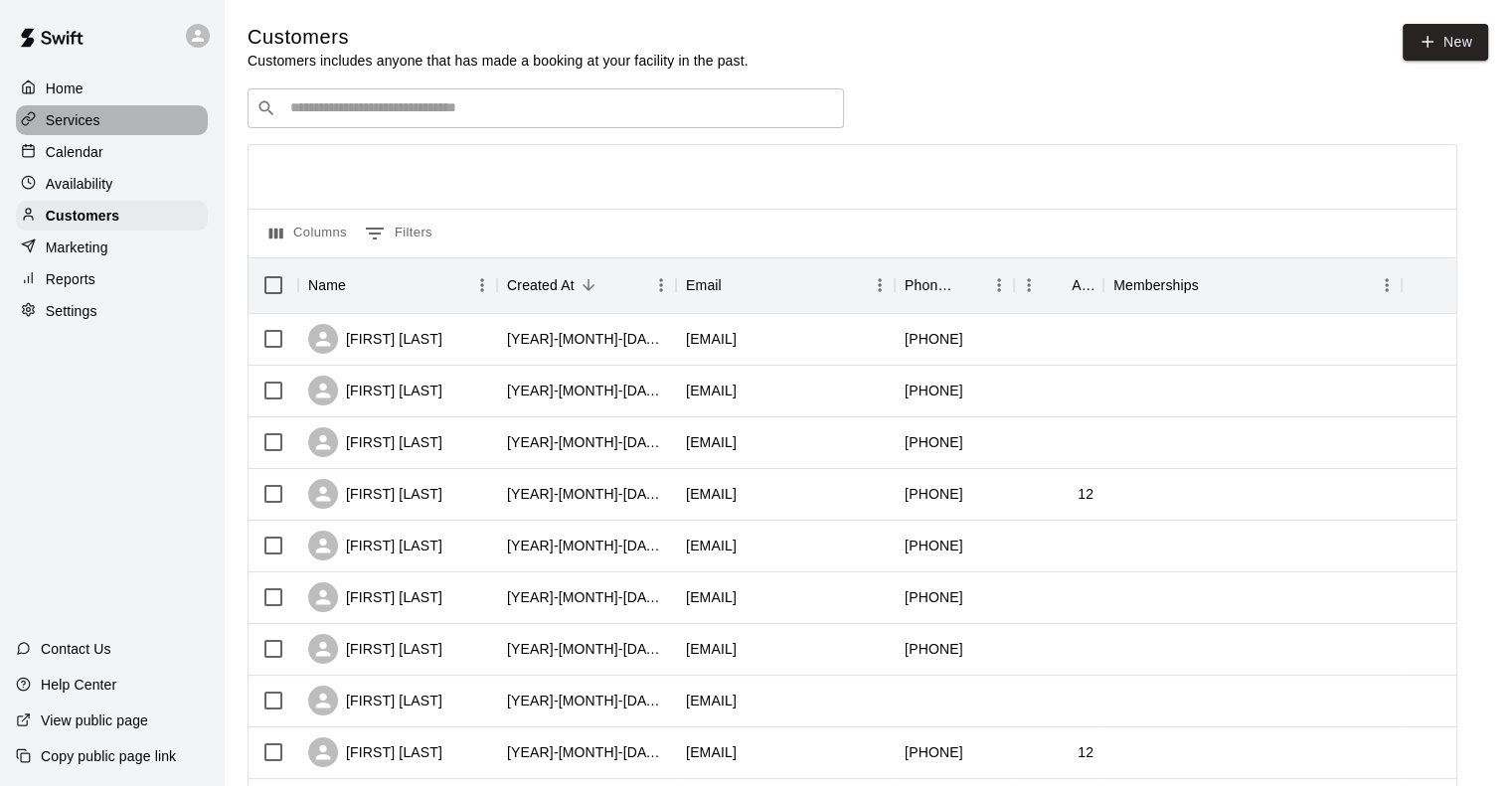 click on "Services" at bounding box center (73, 120) 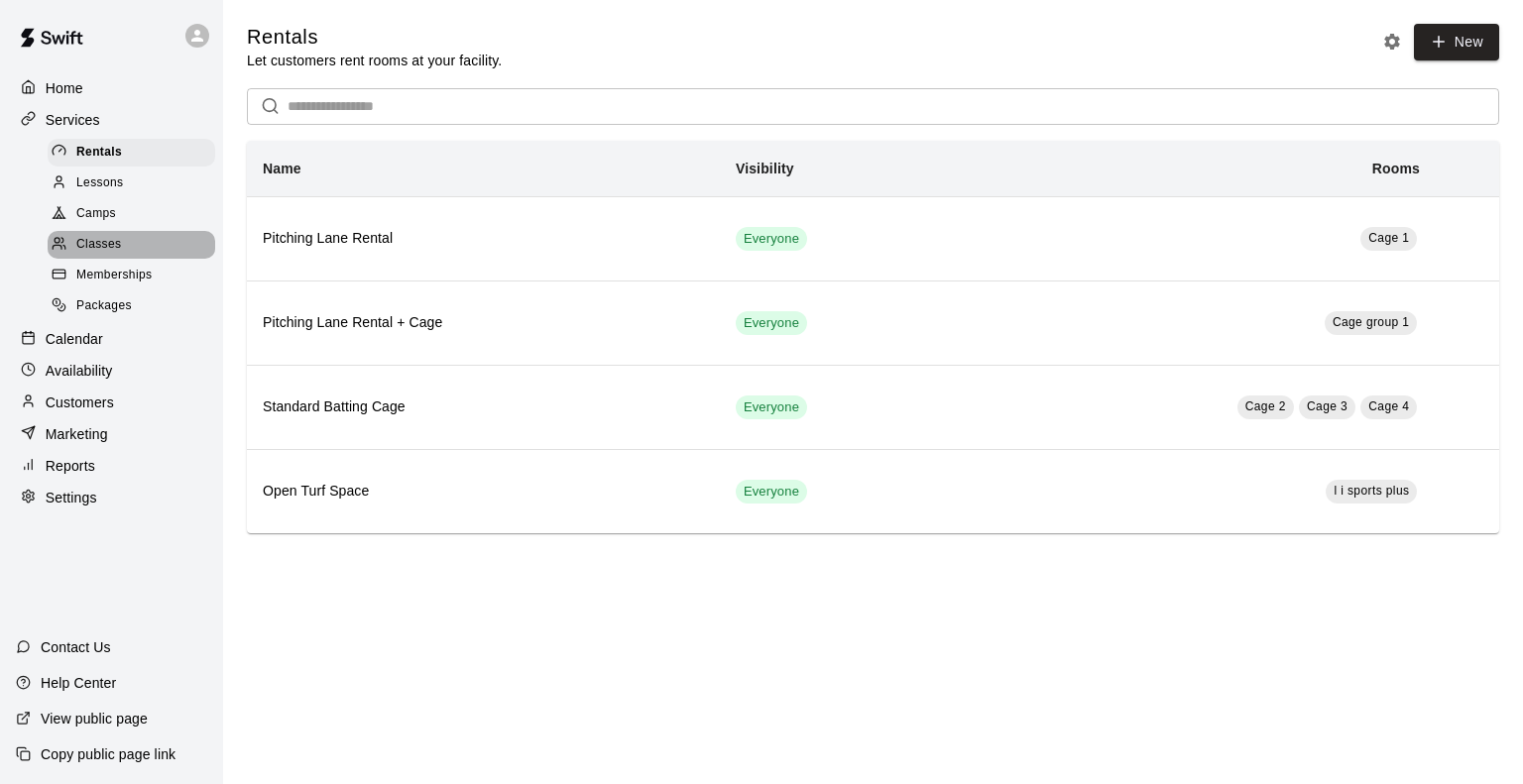 click on "Classes" at bounding box center (98, 245) 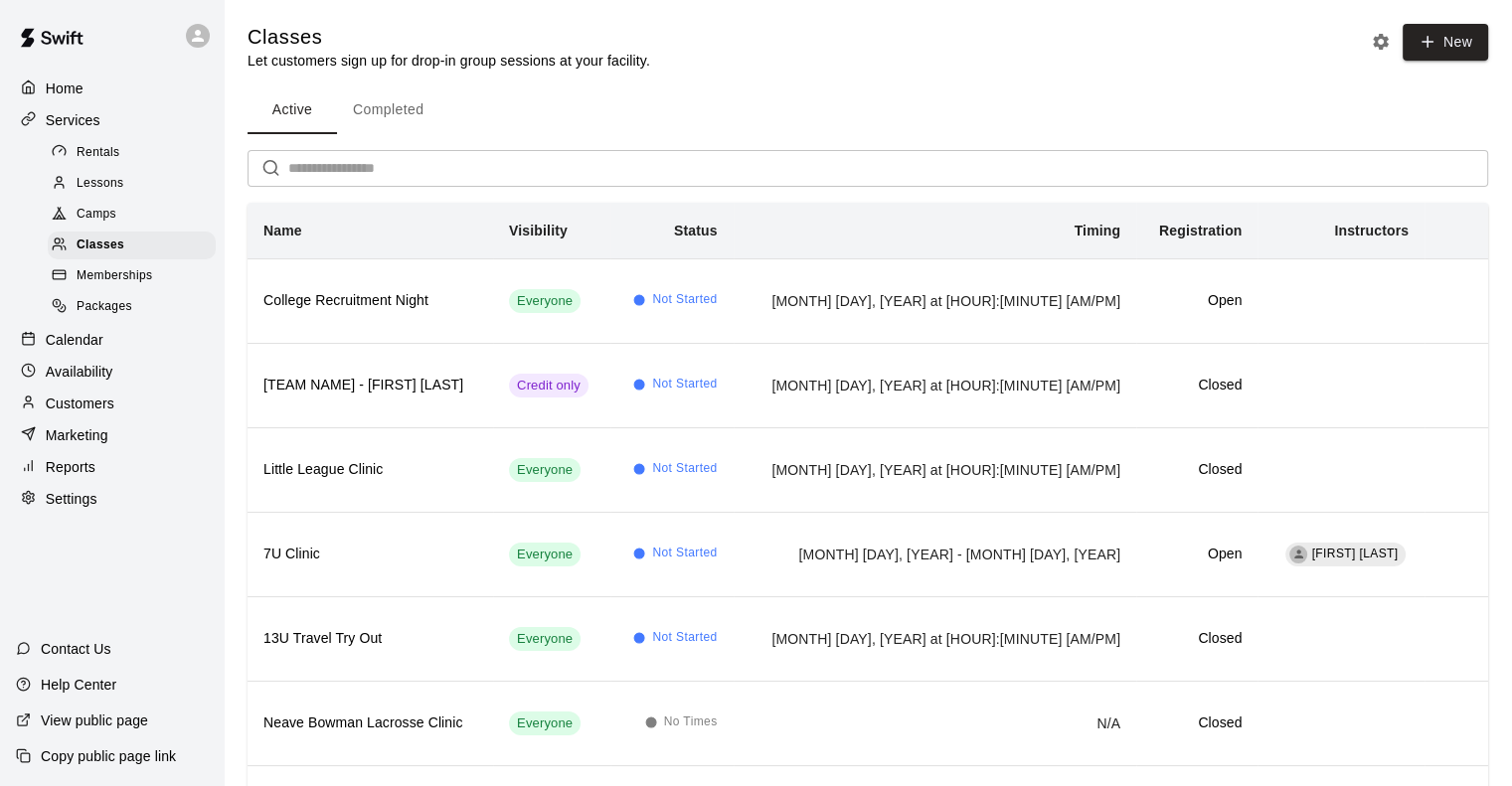 click on "Services" at bounding box center [73, 120] 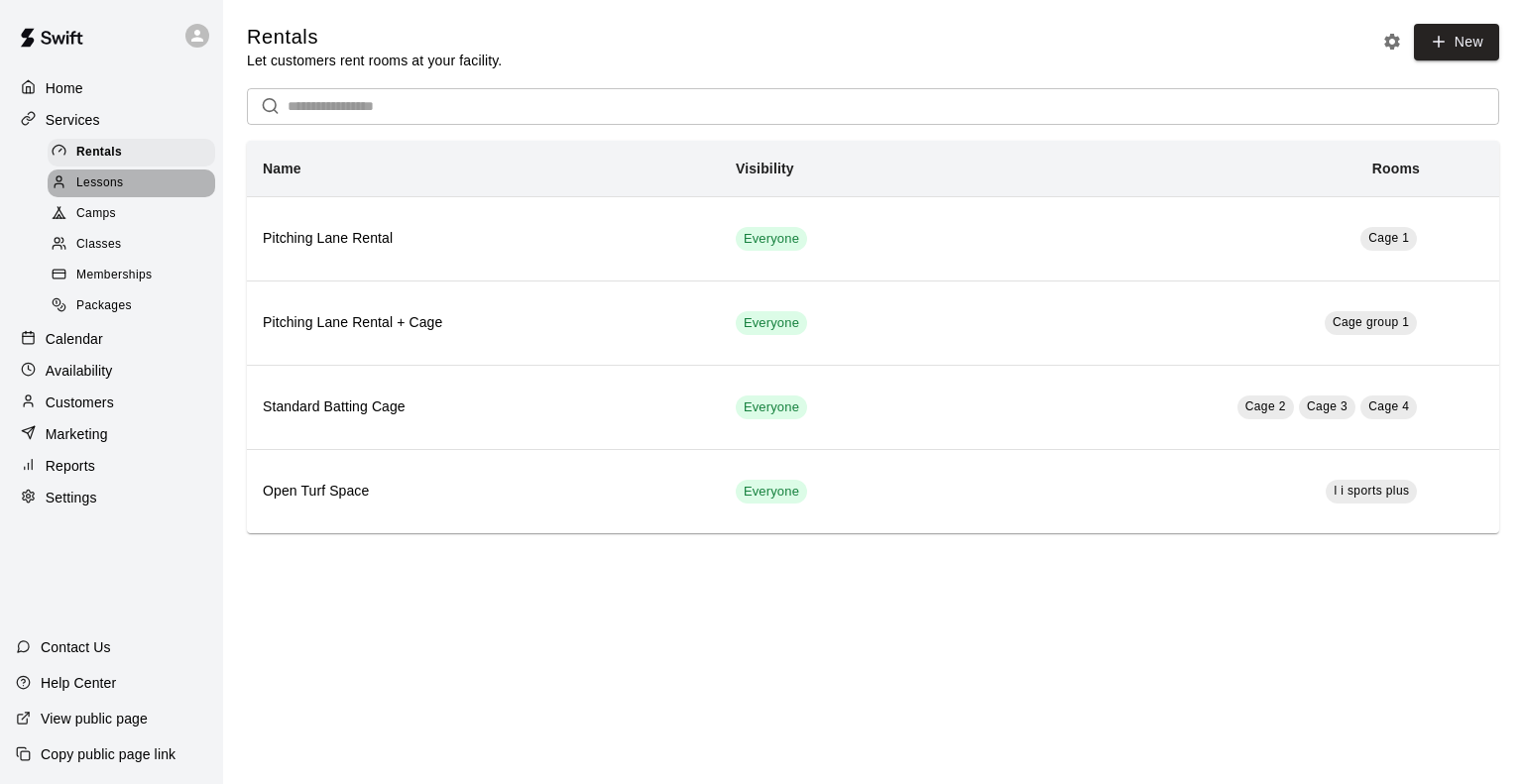 click on "Lessons" at bounding box center (131, 183) 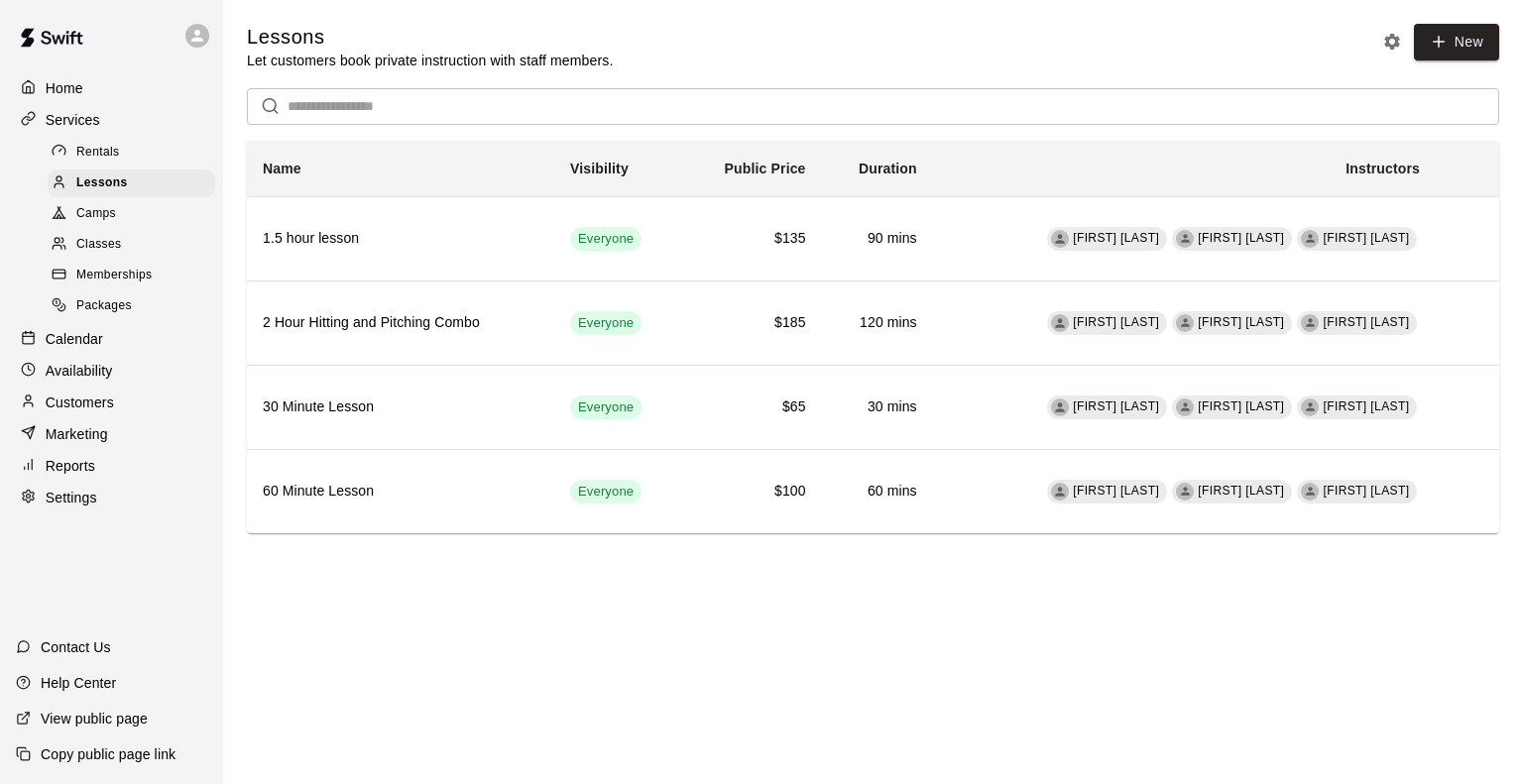 click on "Calendar" at bounding box center (74, 339) 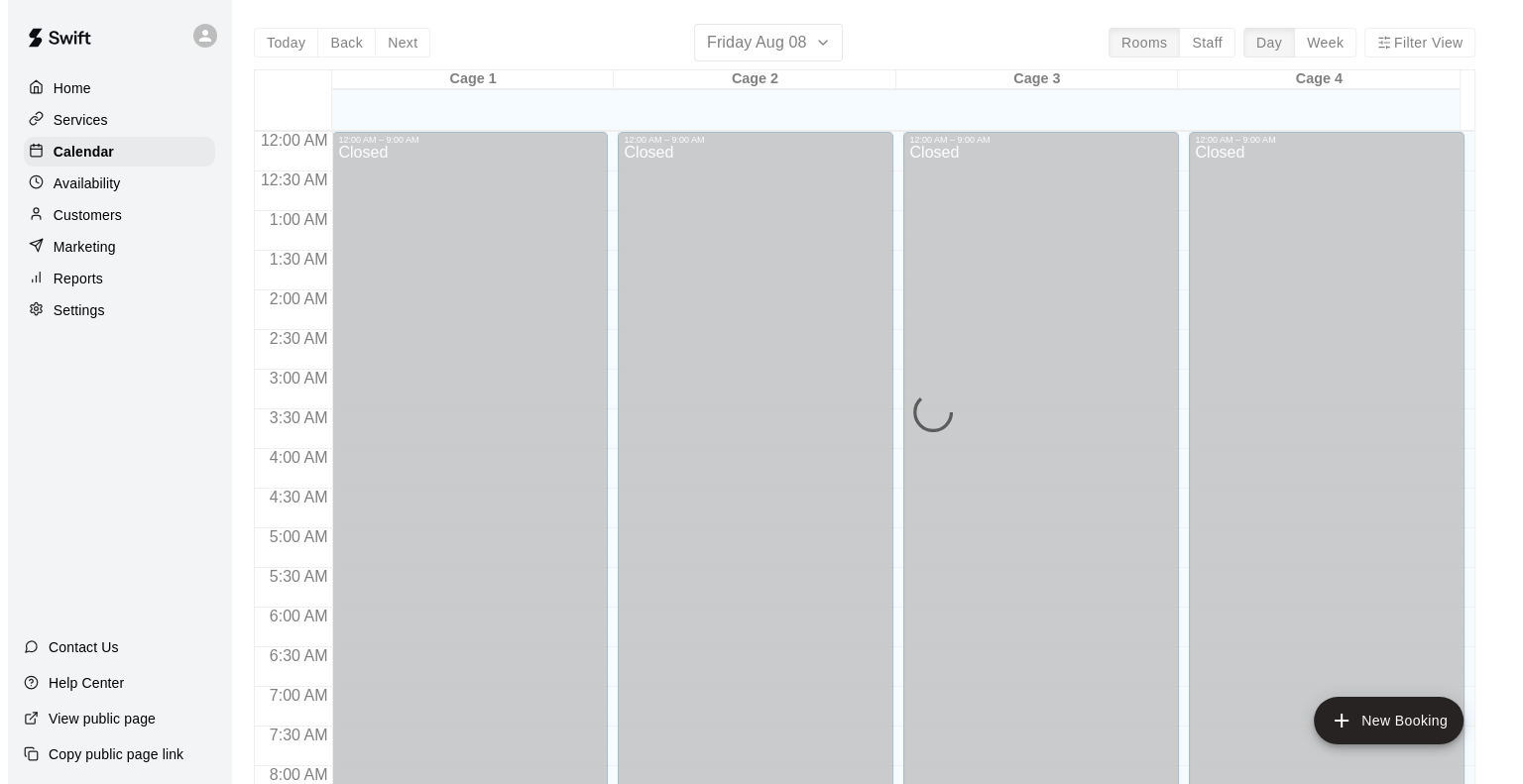 scroll, scrollTop: 765, scrollLeft: 0, axis: vertical 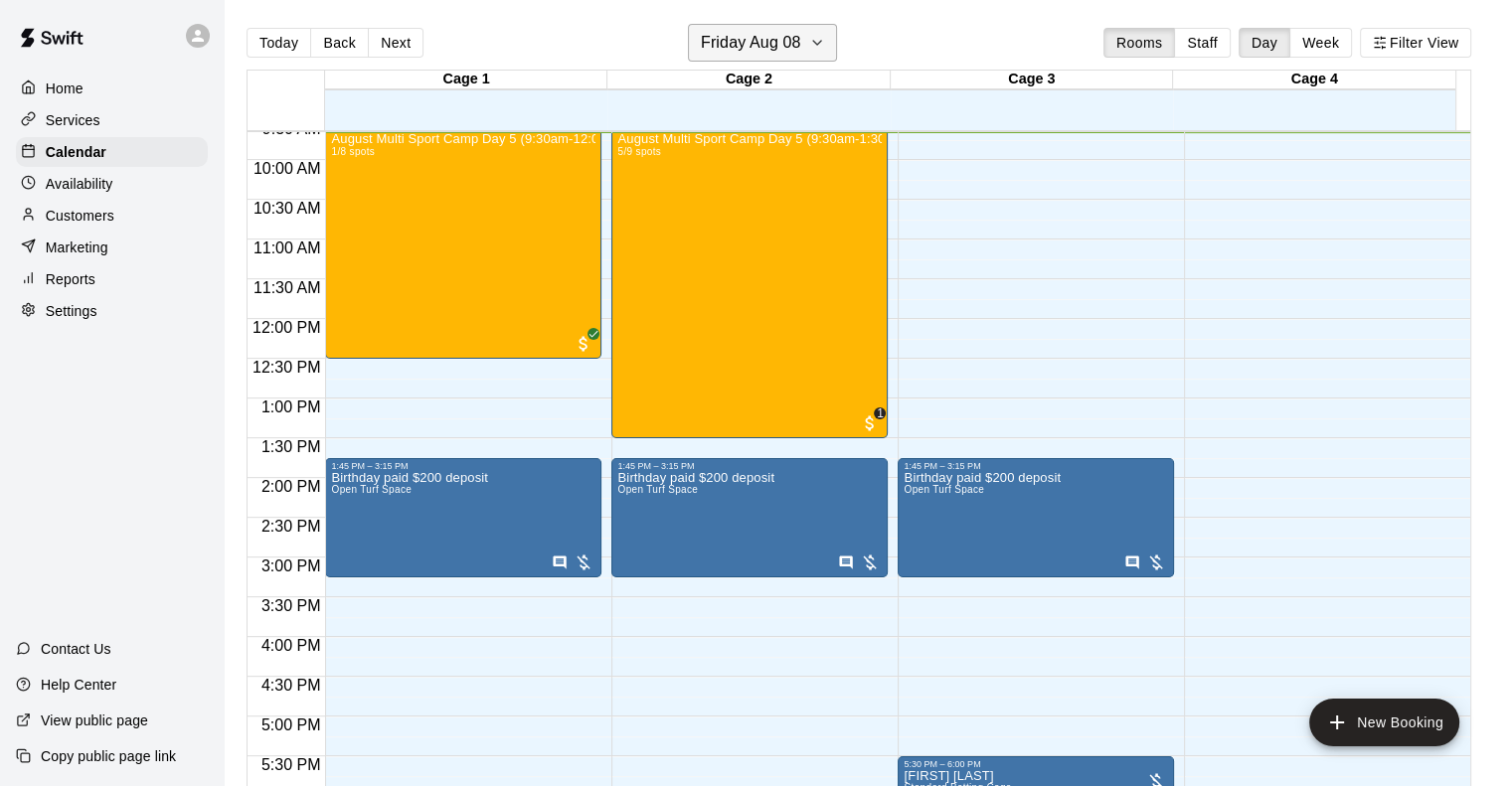 click on "Friday Aug 08" at bounding box center [751, 43] 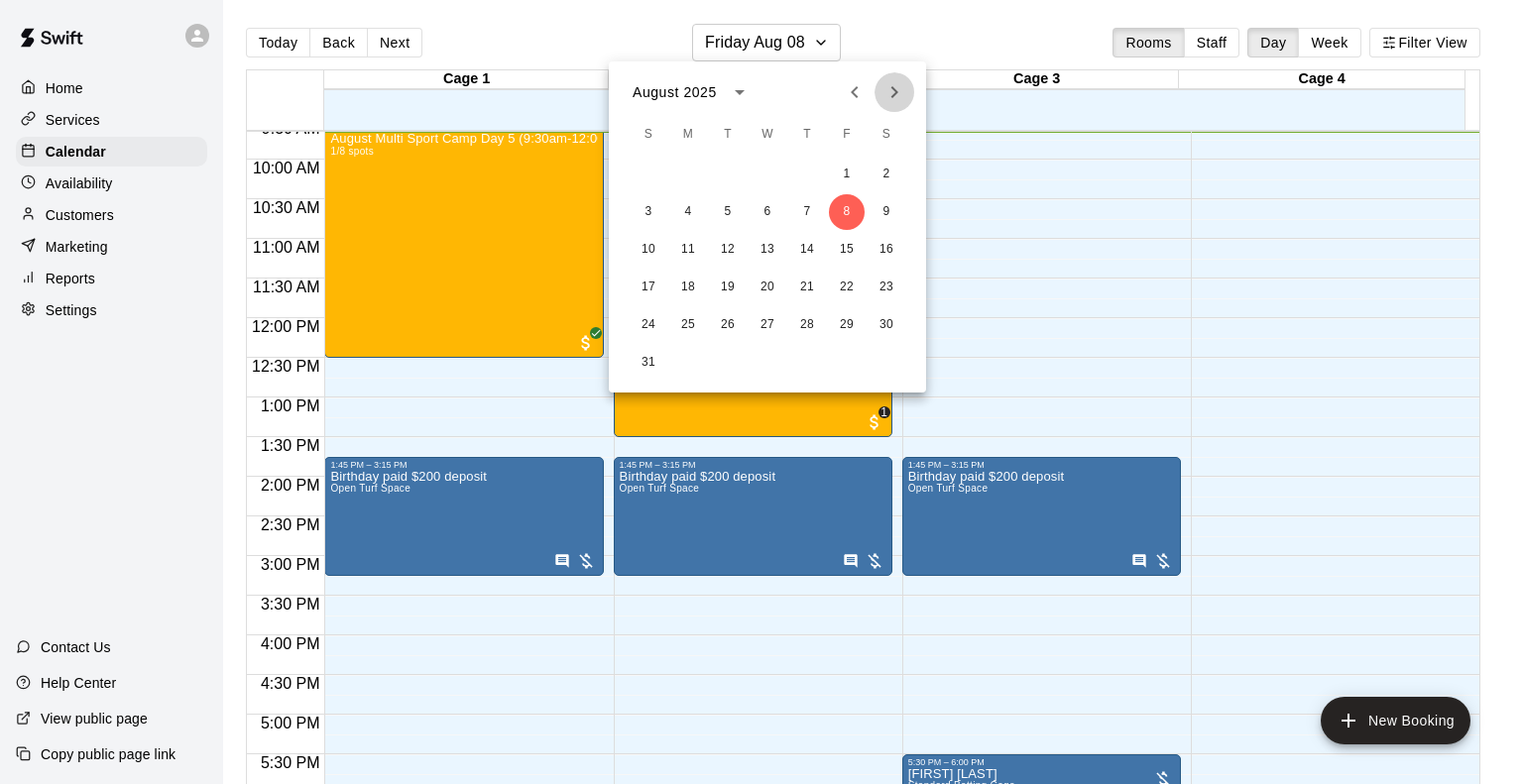 click 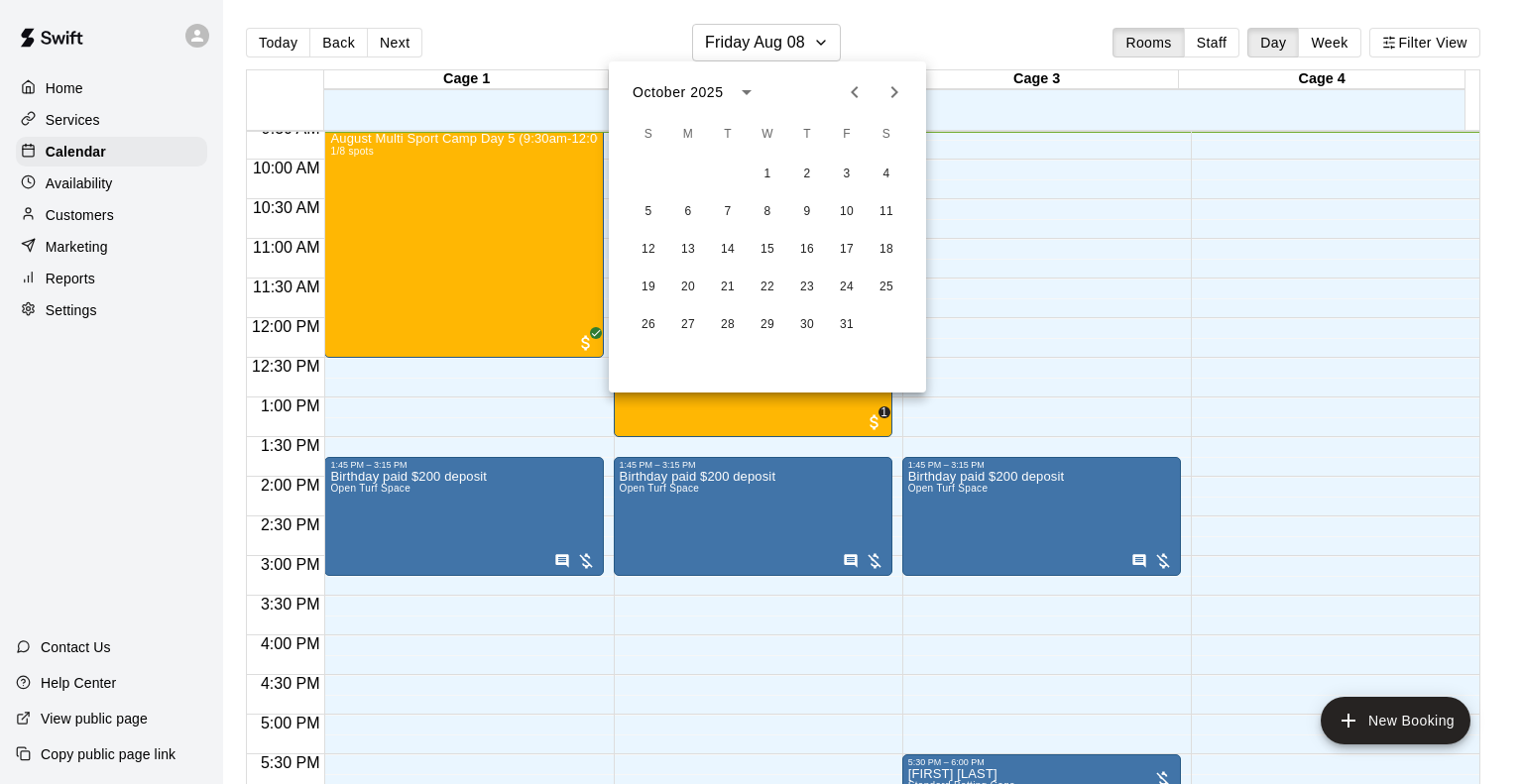 click 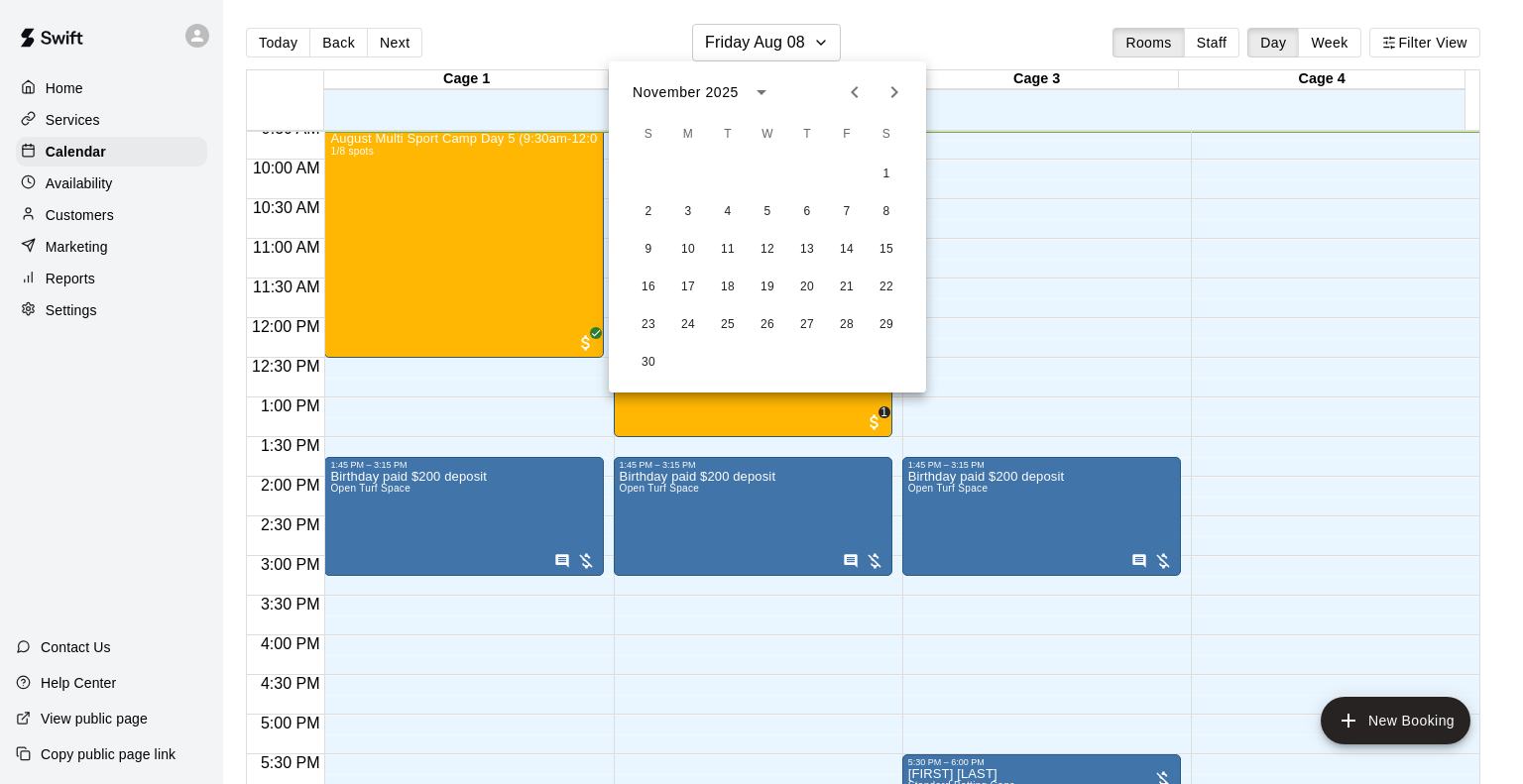 click 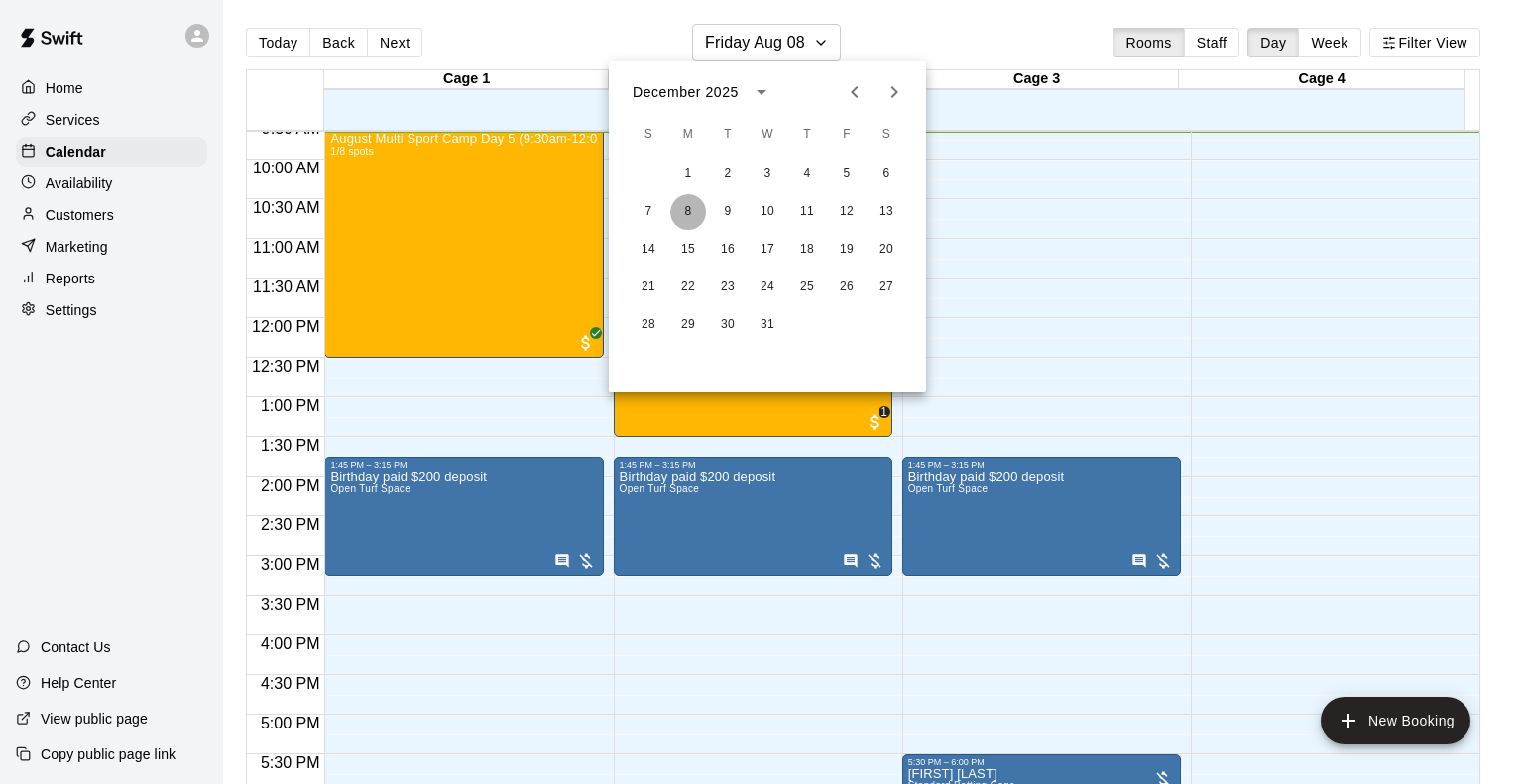 click on "8" at bounding box center (688, 212) 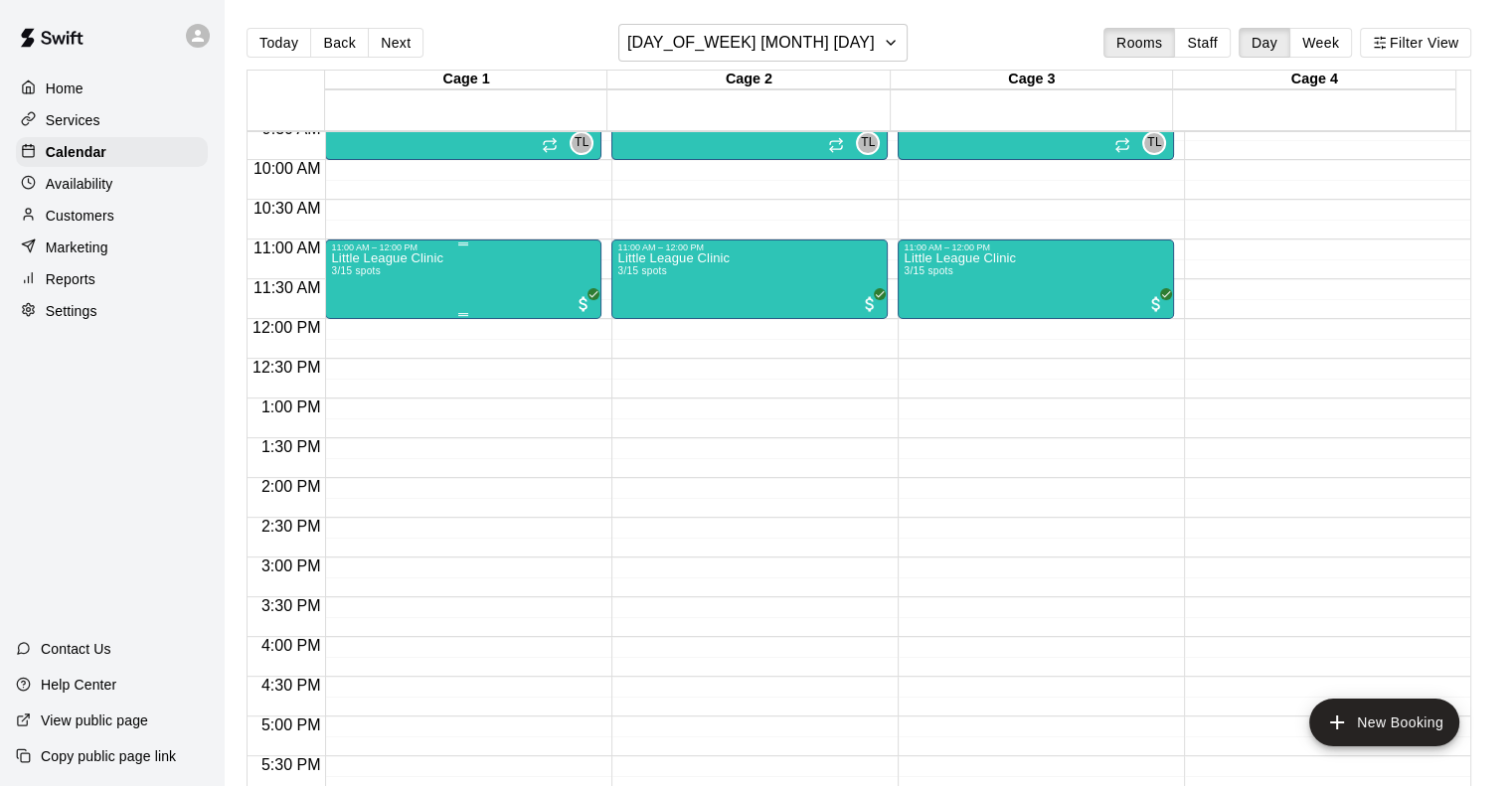 click on "Little League Clinic 3/15 spots" at bounding box center (463, 645) 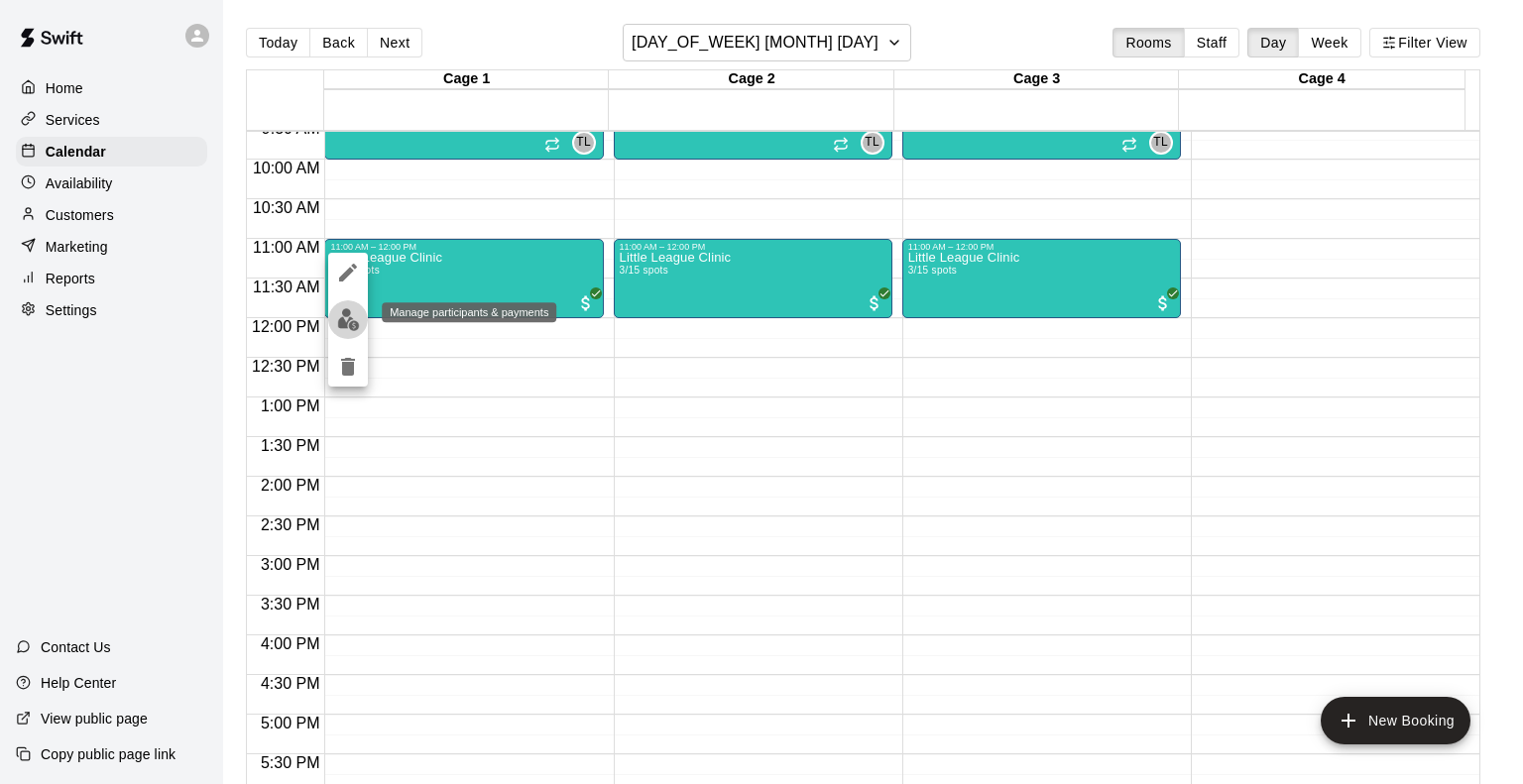 click at bounding box center (348, 319) 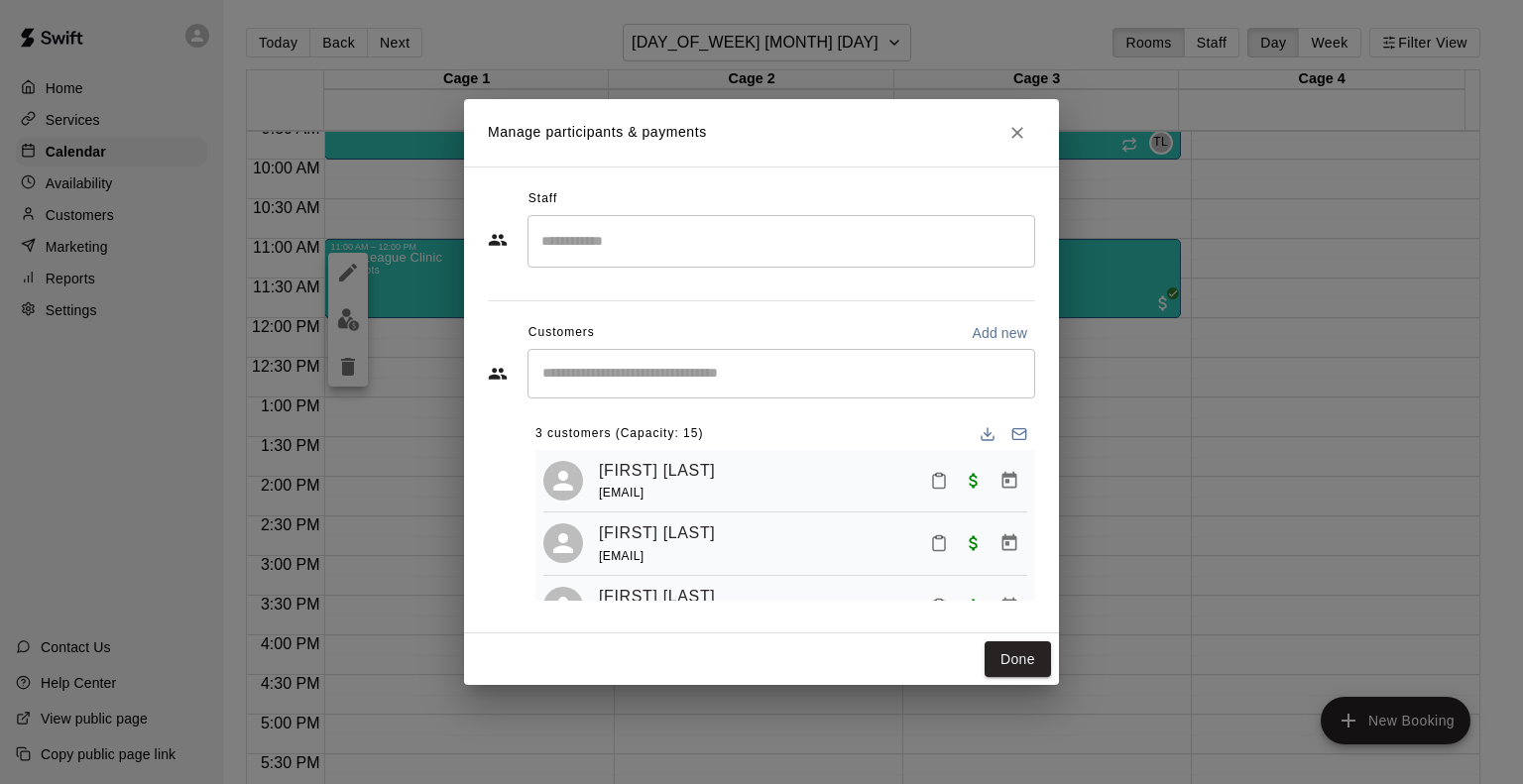 click on "Add new" at bounding box center [999, 333] 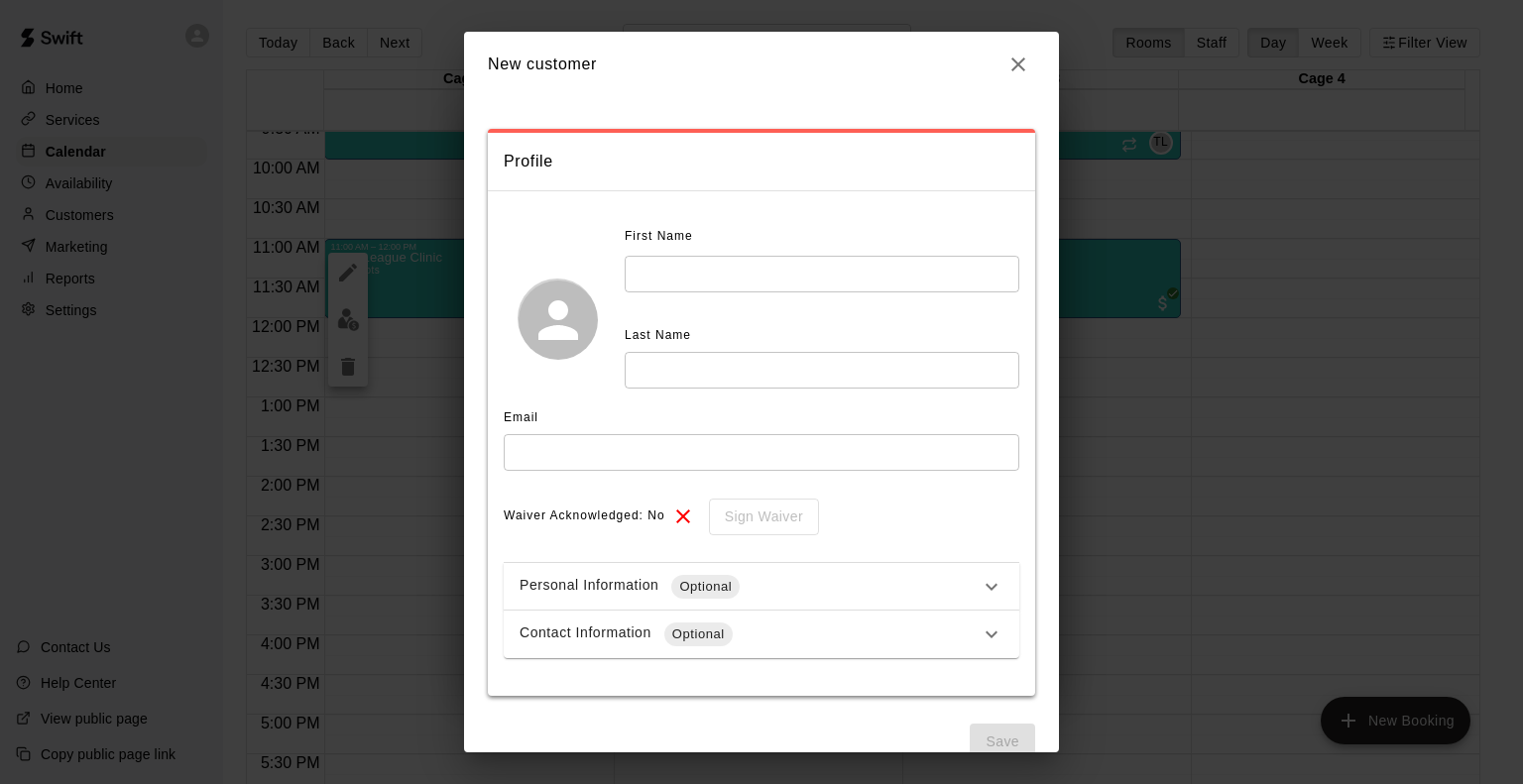 click at bounding box center (822, 274) 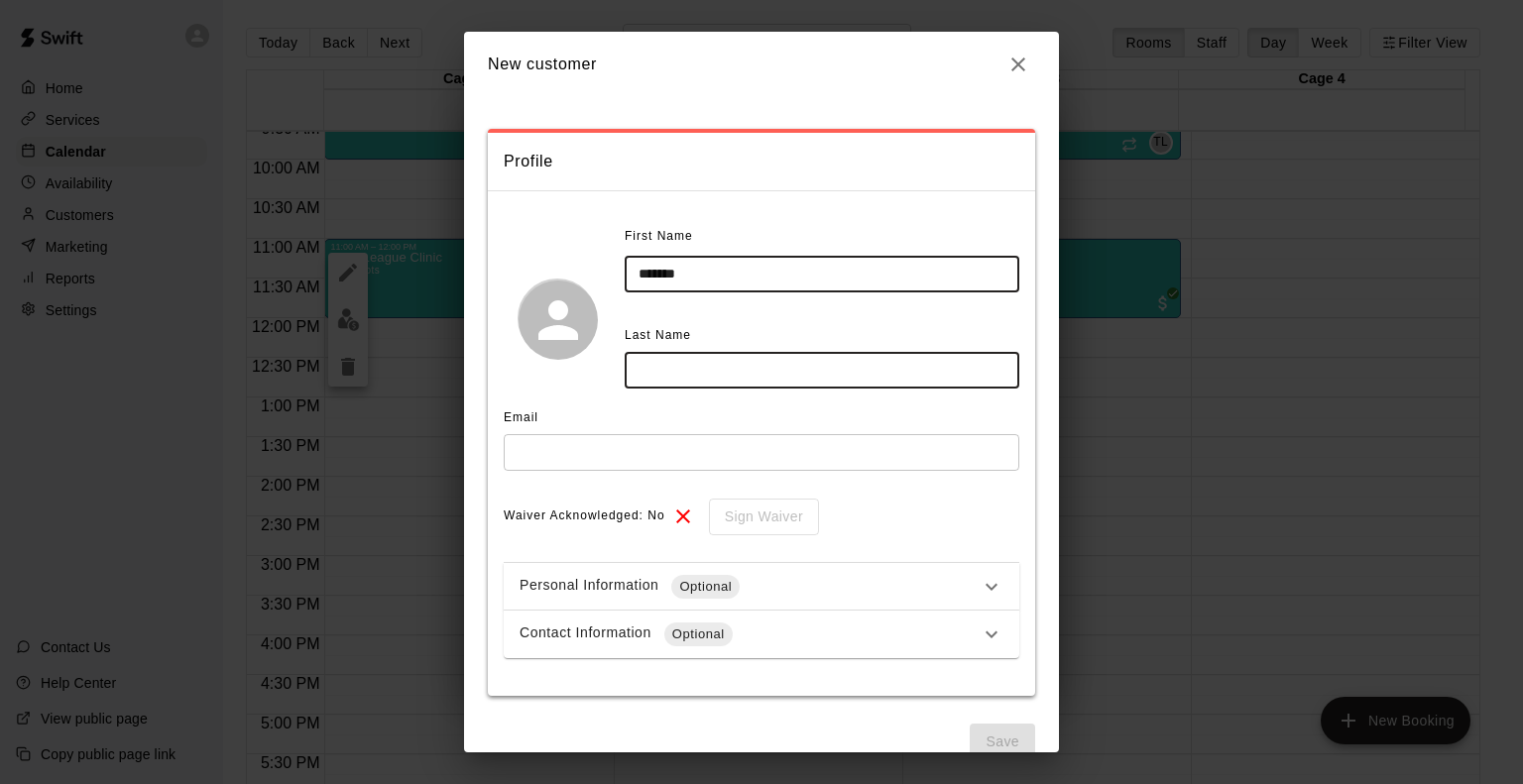 type on "*******" 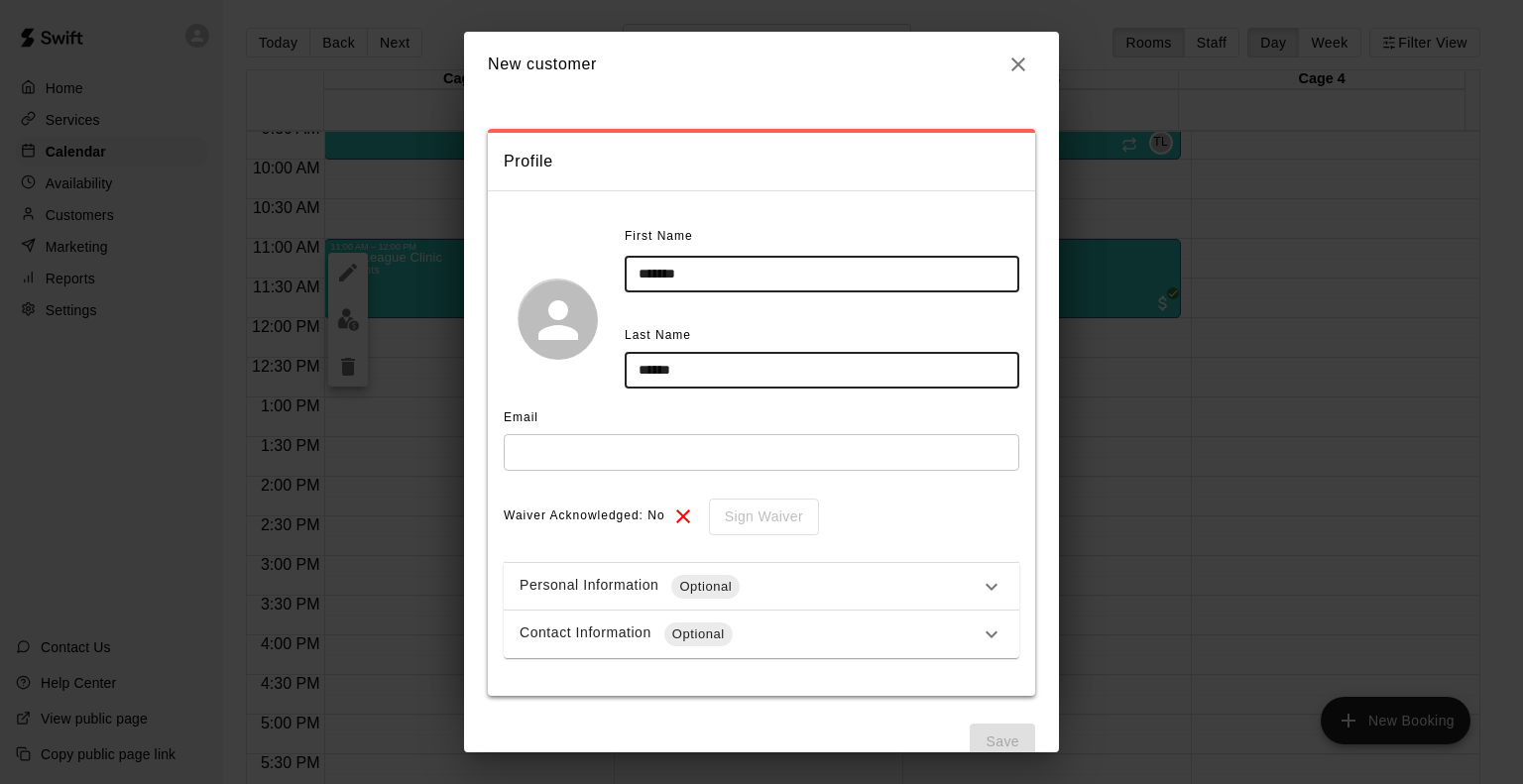 type on "******" 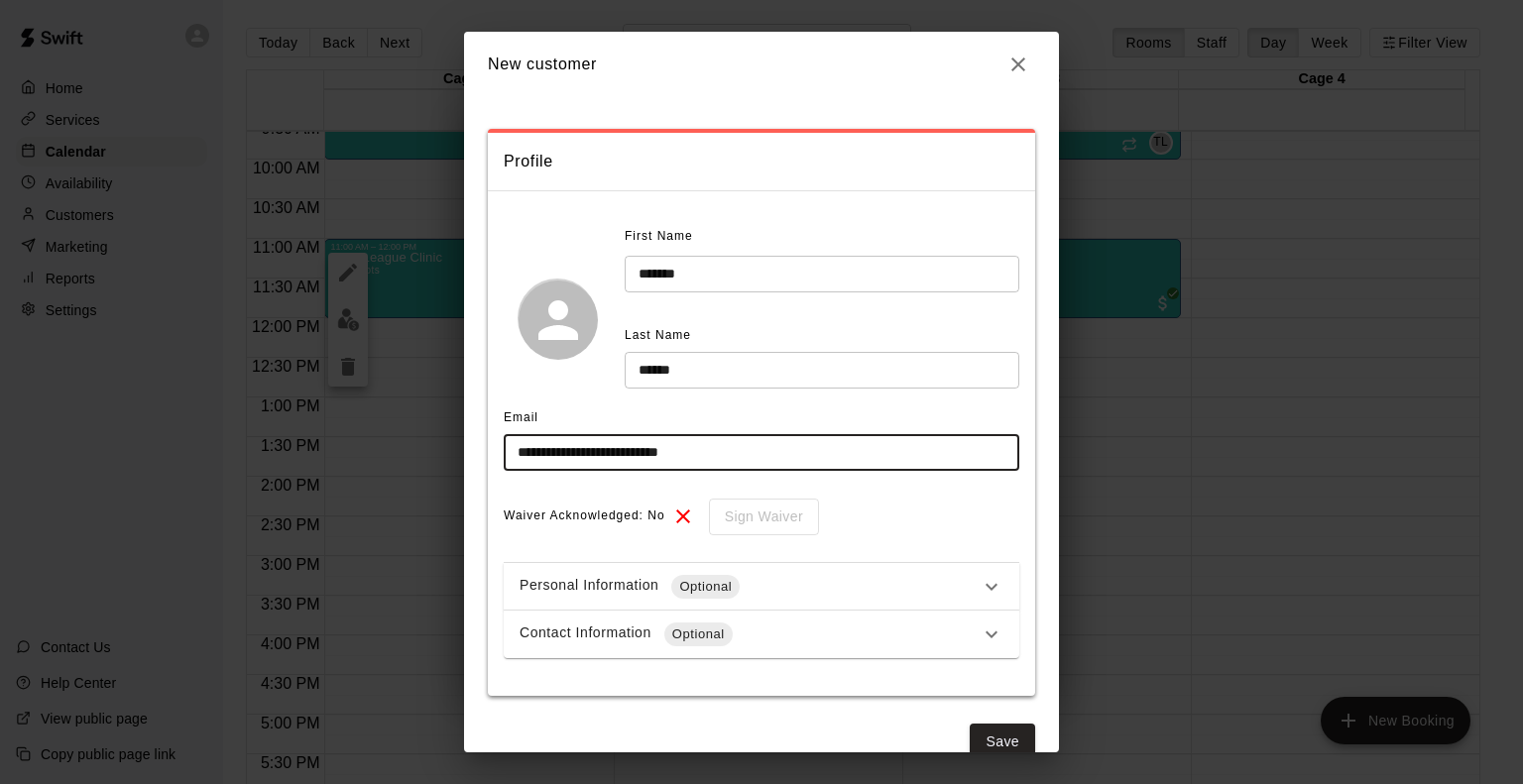 type on "**********" 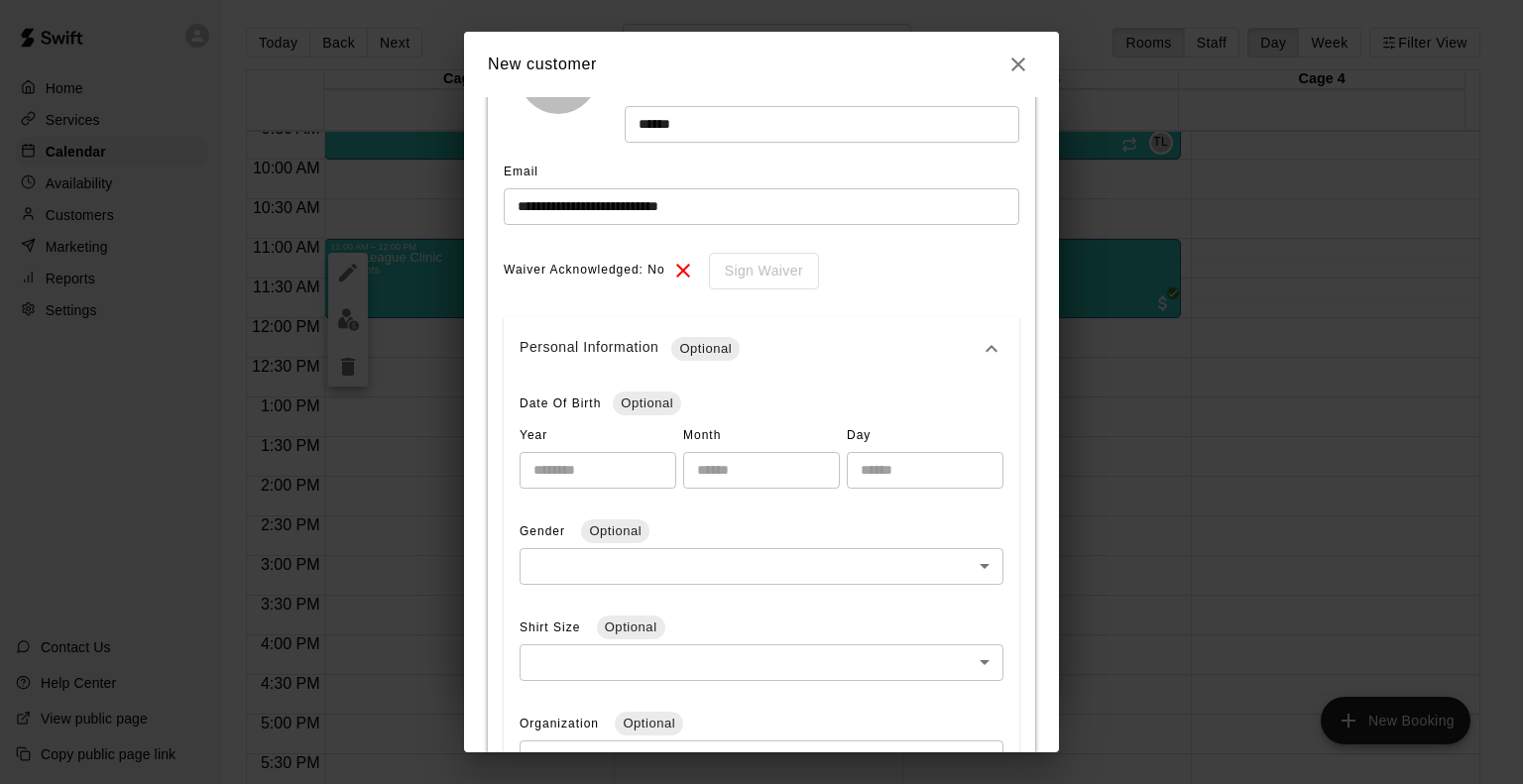 scroll, scrollTop: 396, scrollLeft: 0, axis: vertical 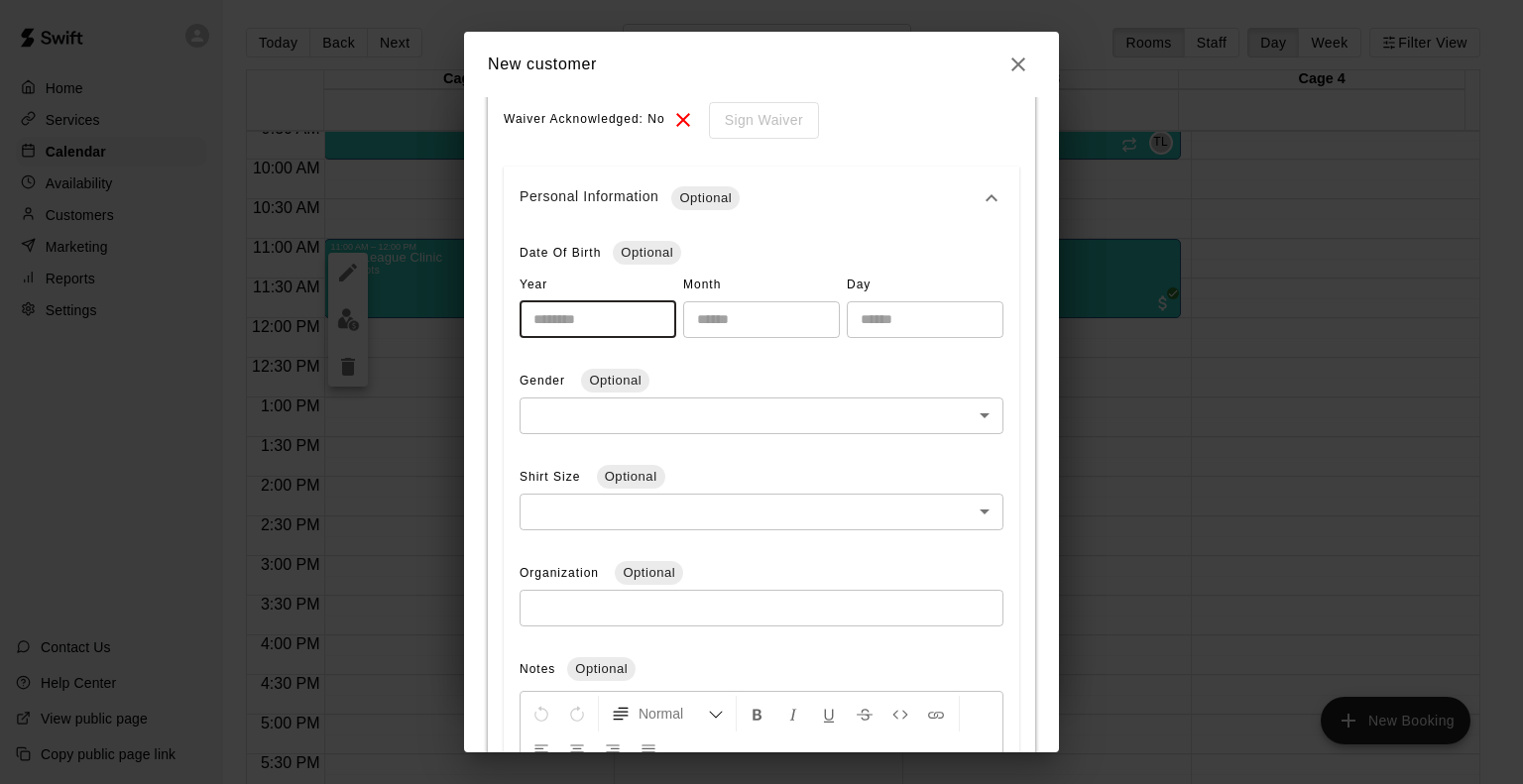 click at bounding box center (598, 319) 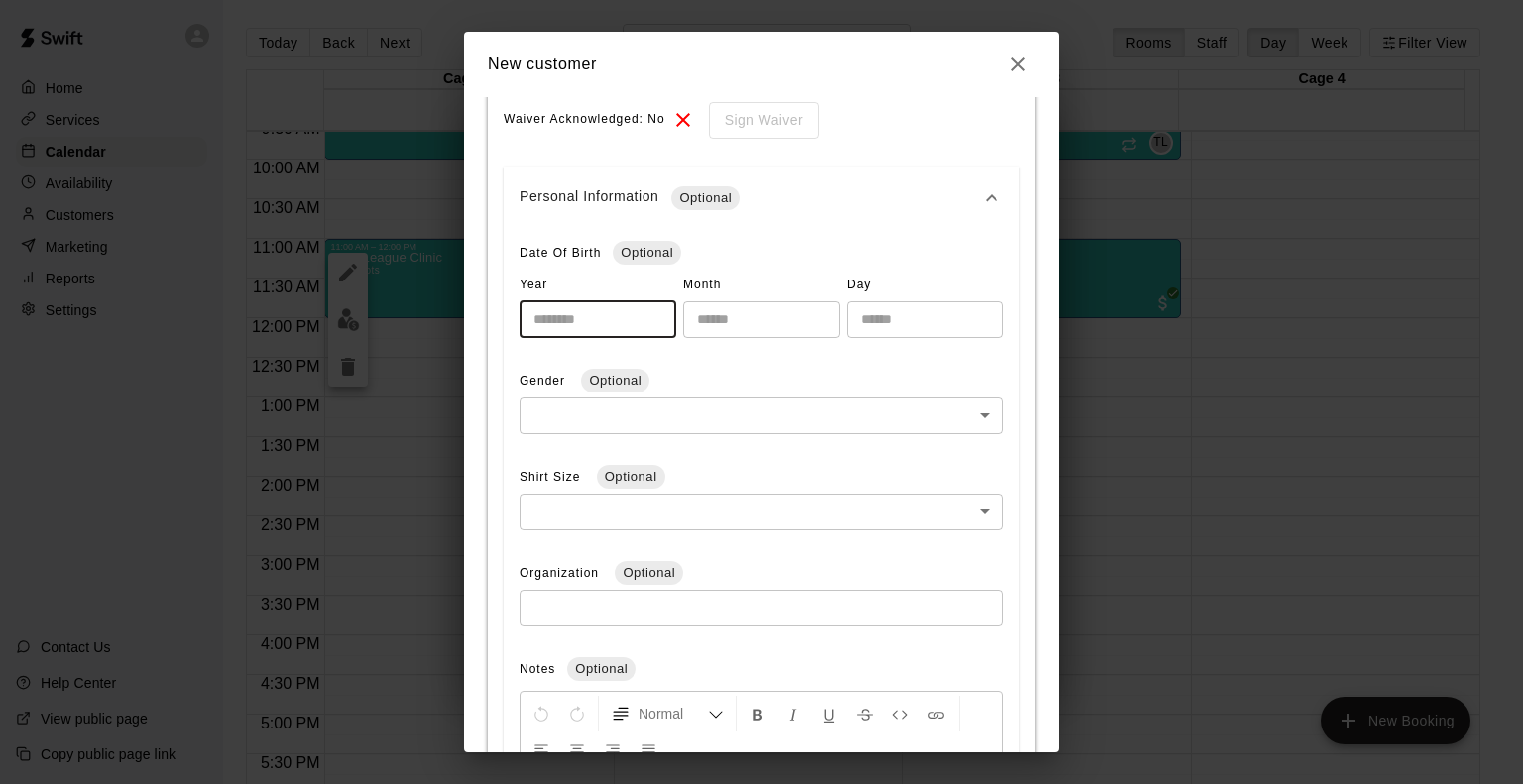 type on "****" 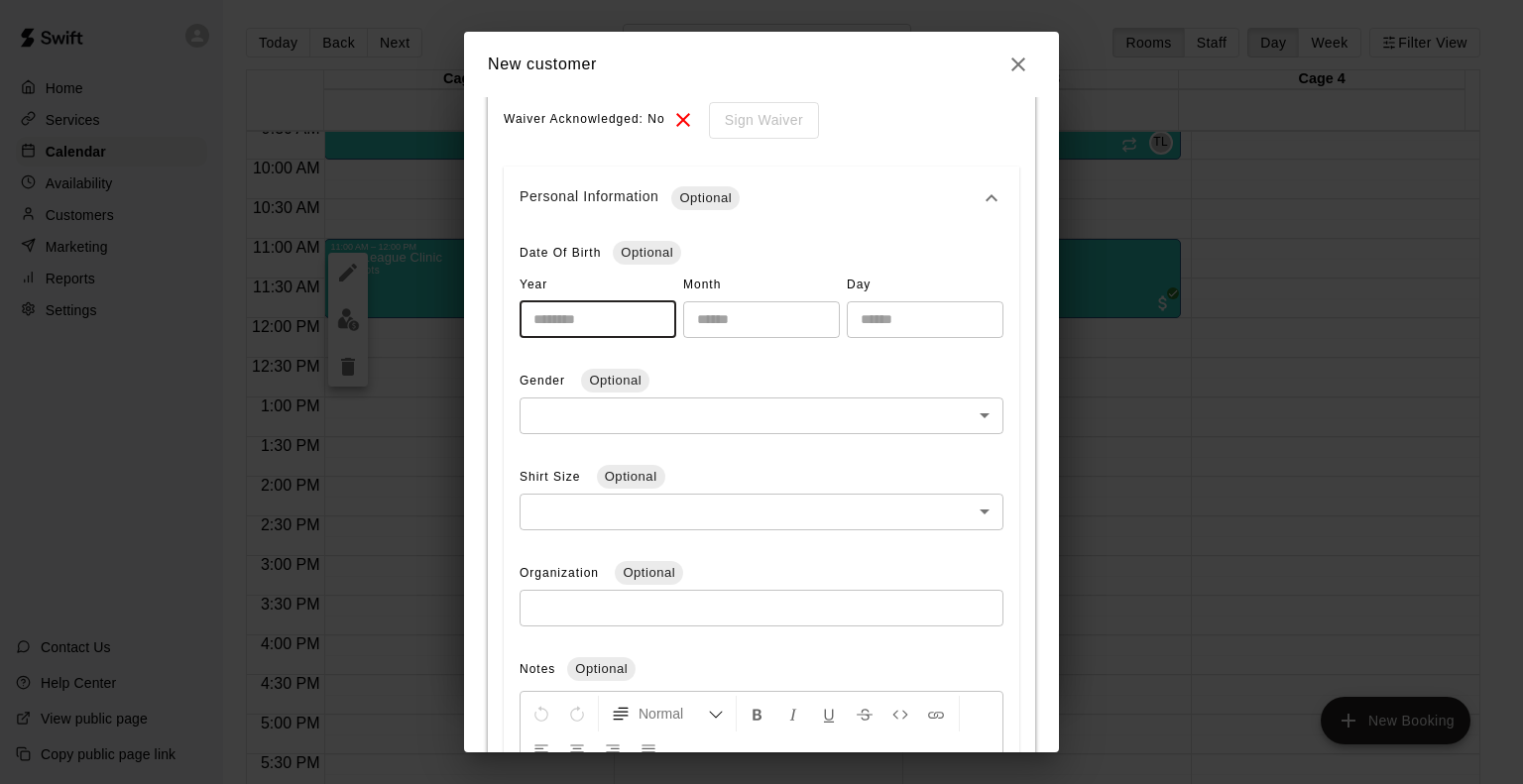 click at bounding box center [762, 319] 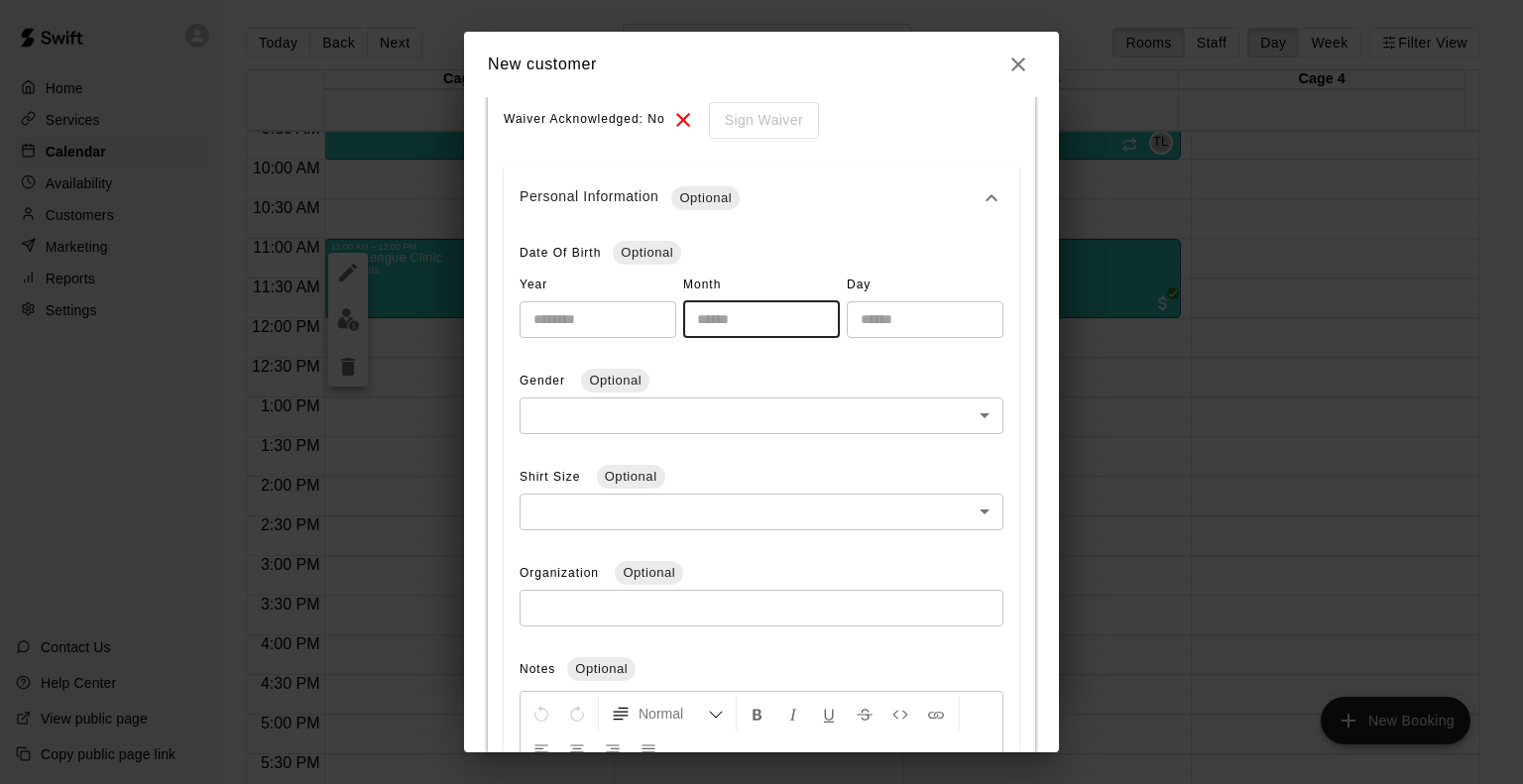 type on "*" 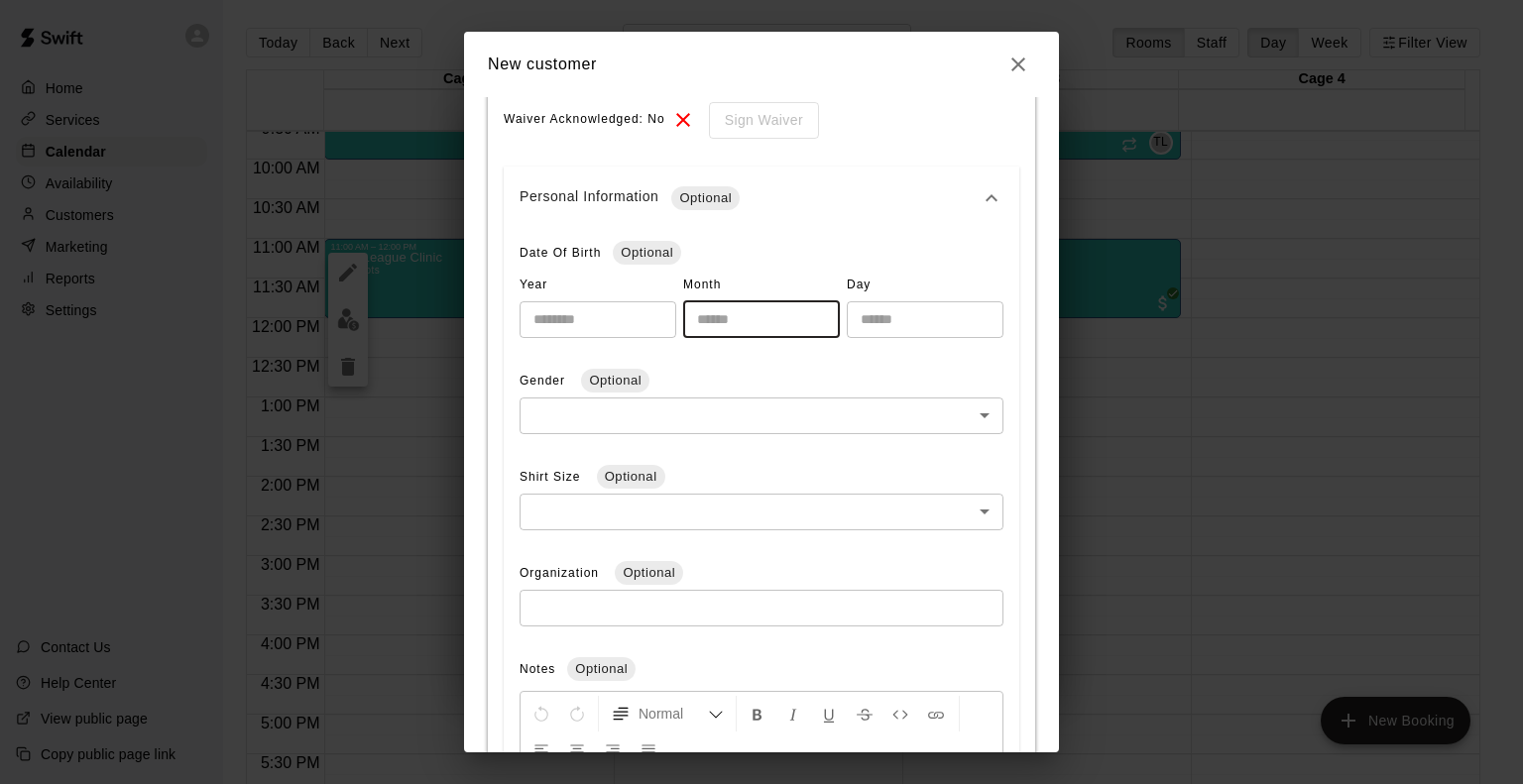 click at bounding box center (925, 319) 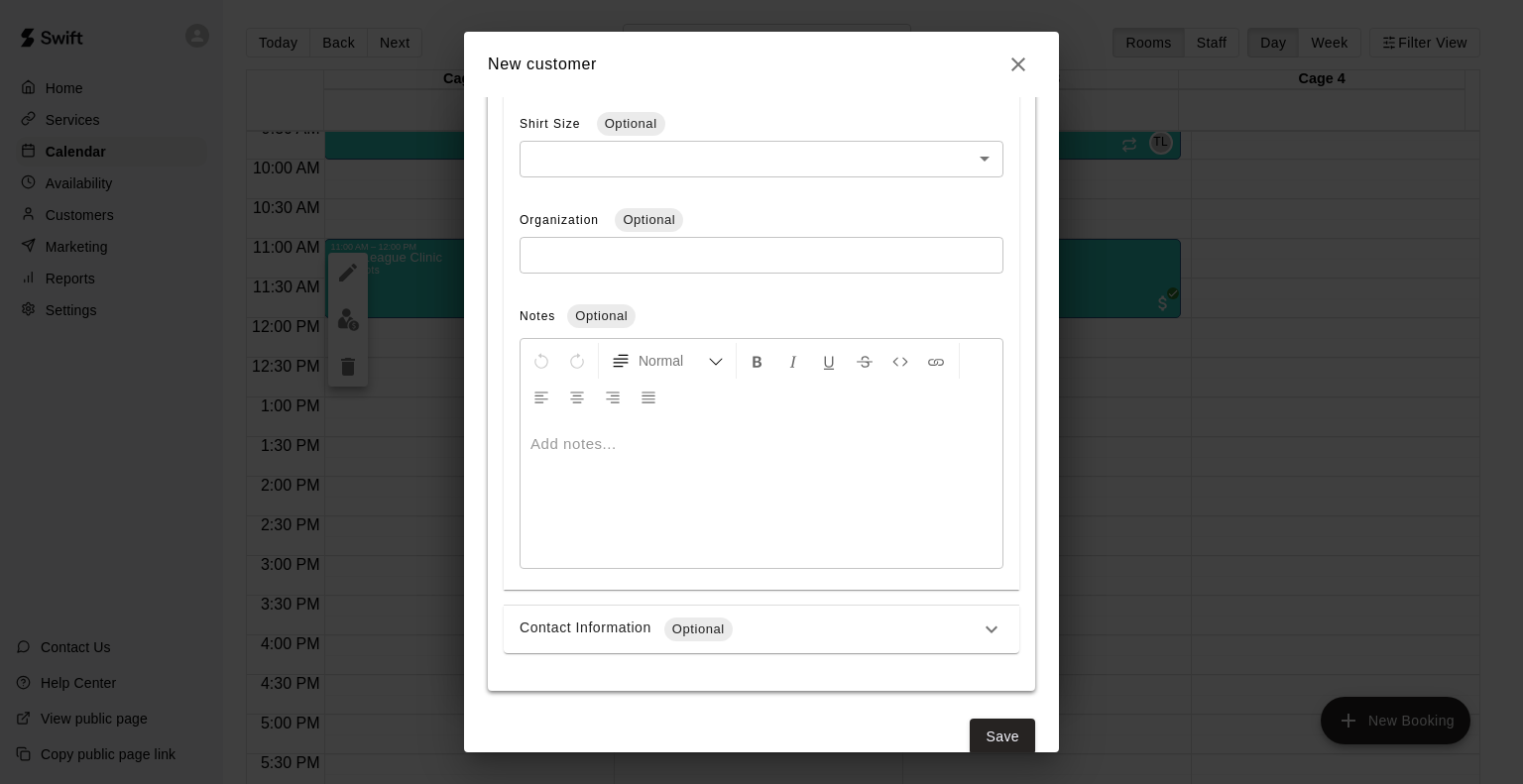 scroll, scrollTop: 777, scrollLeft: 0, axis: vertical 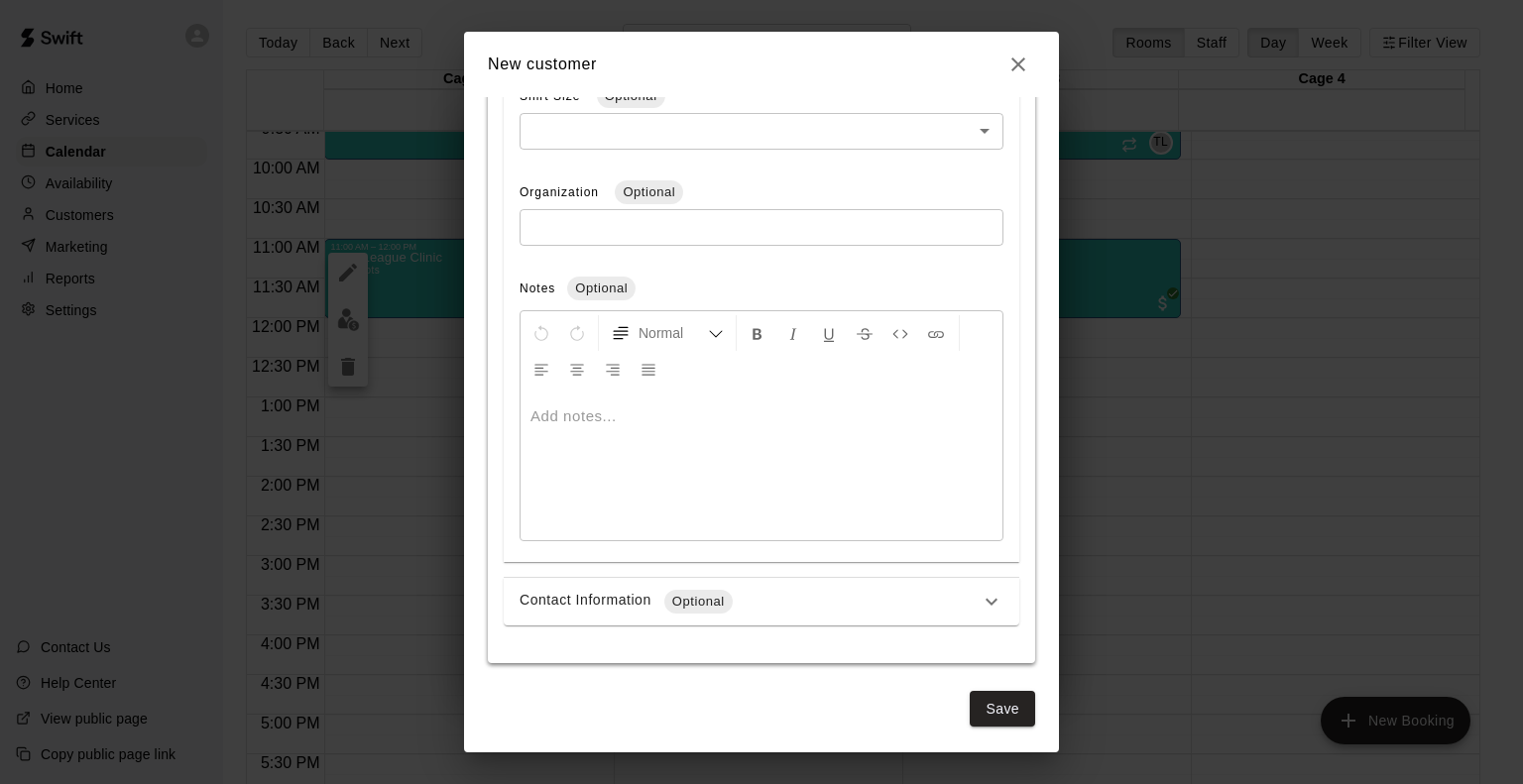 type on "**" 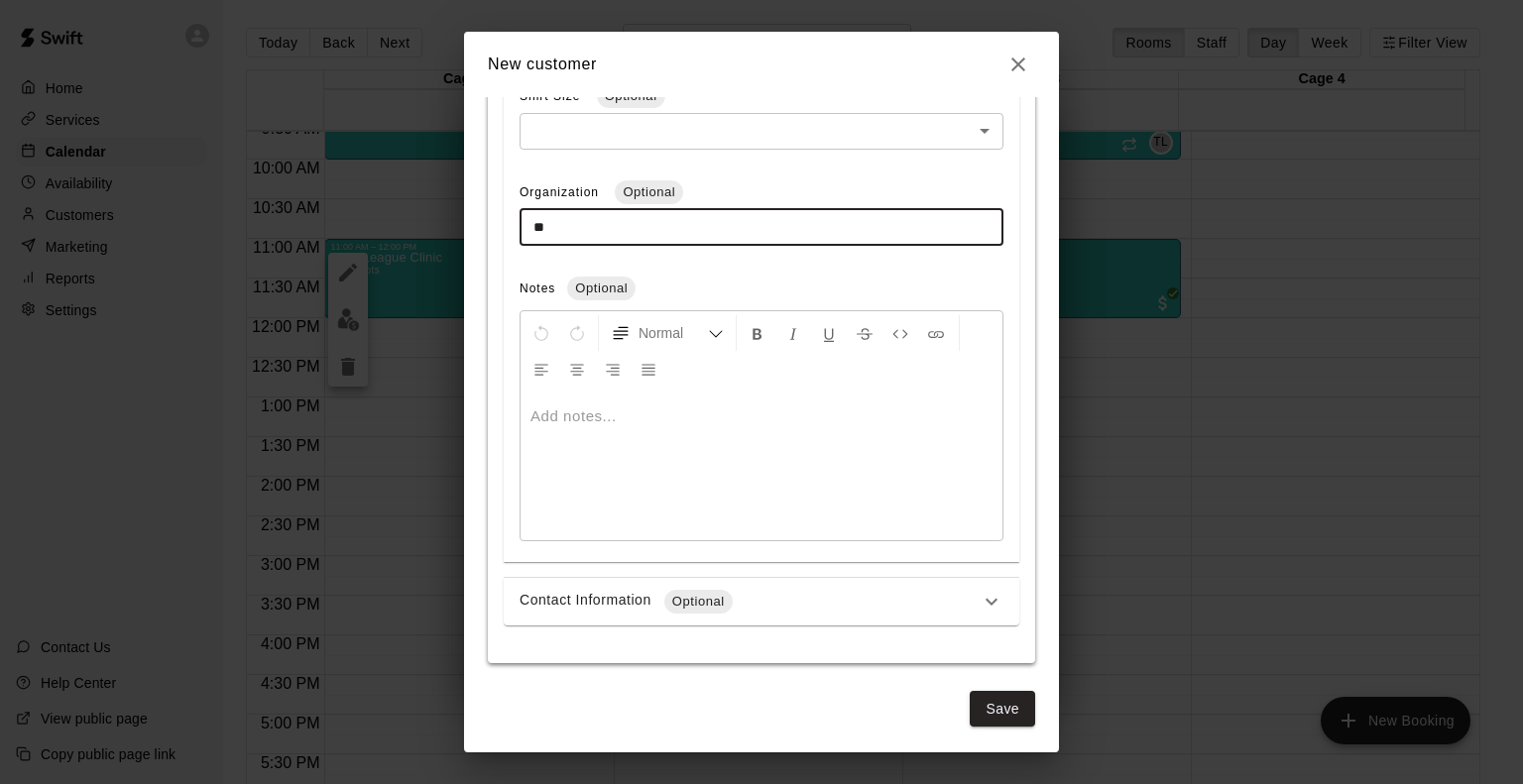 type on "*" 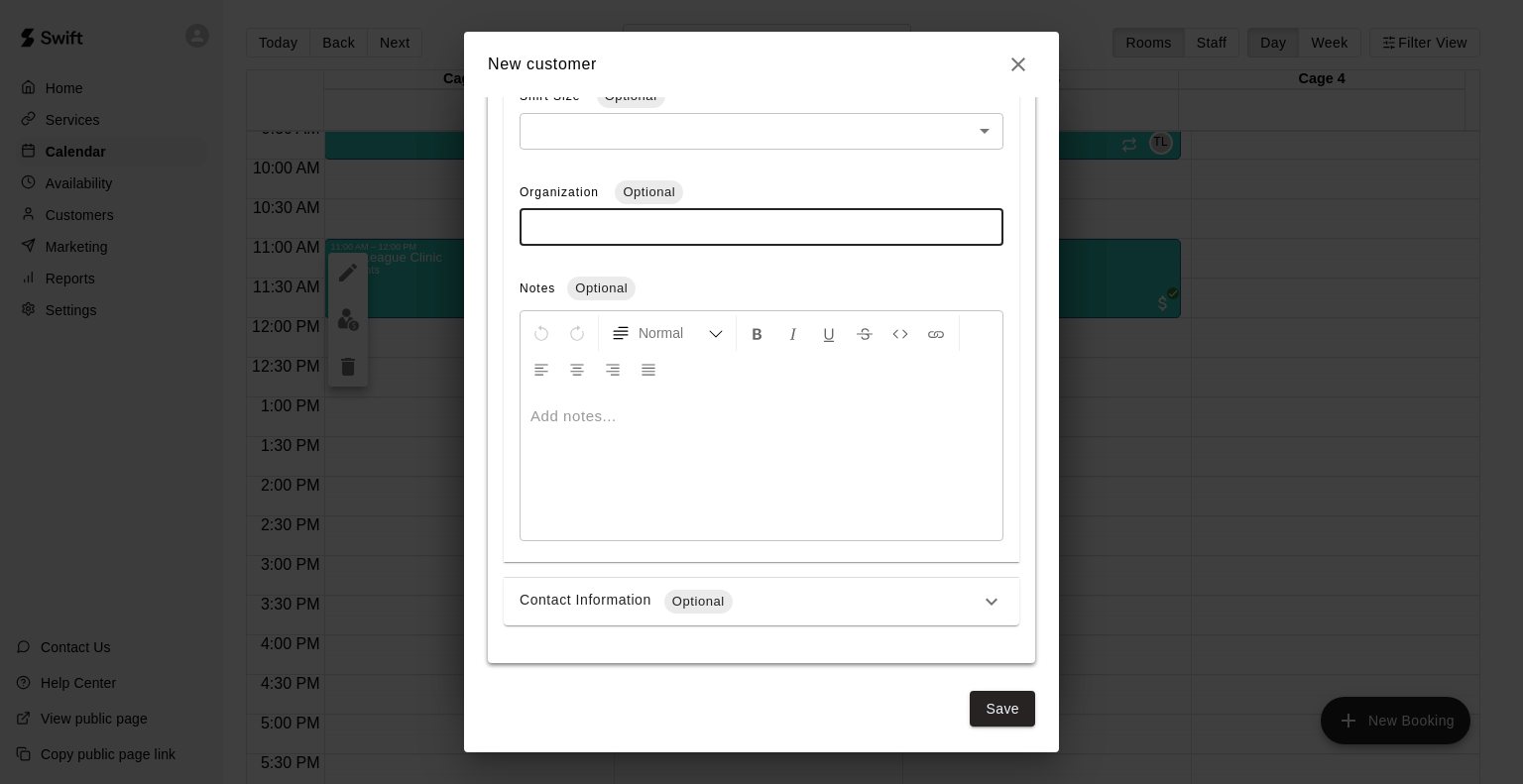 type on "*" 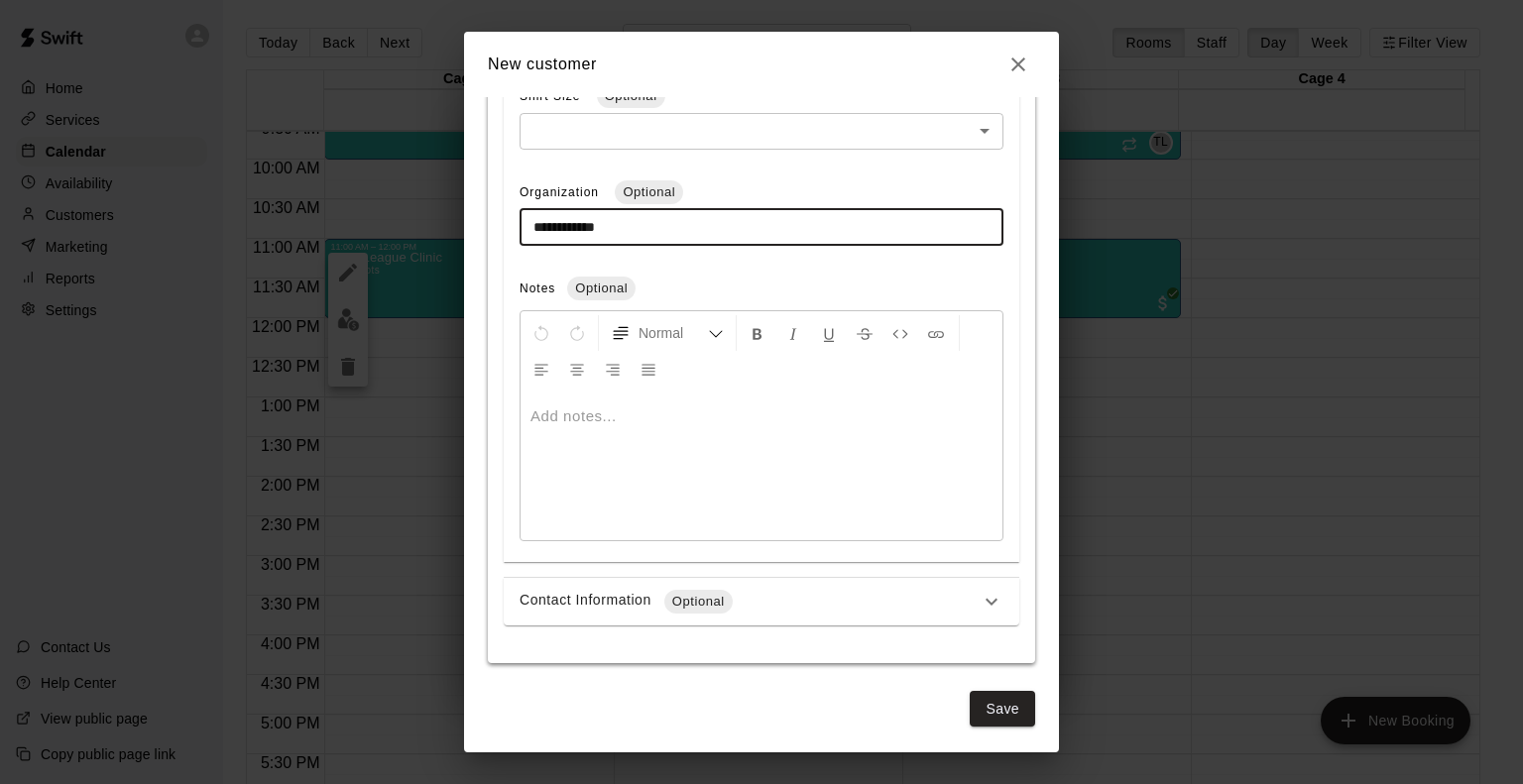 click at bounding box center [762, 466] 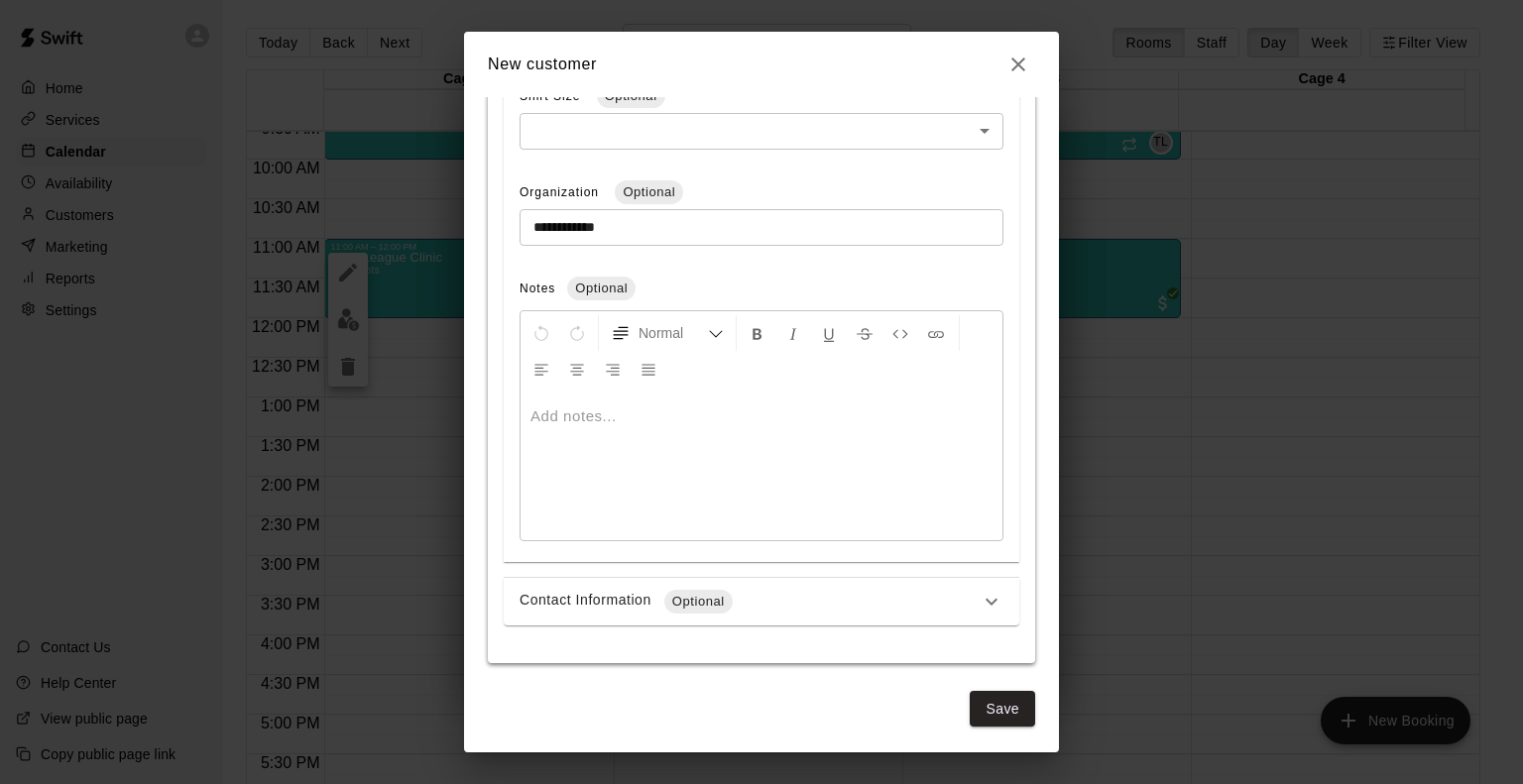 click on "Contact Information Optional" at bounding box center (750, 602) 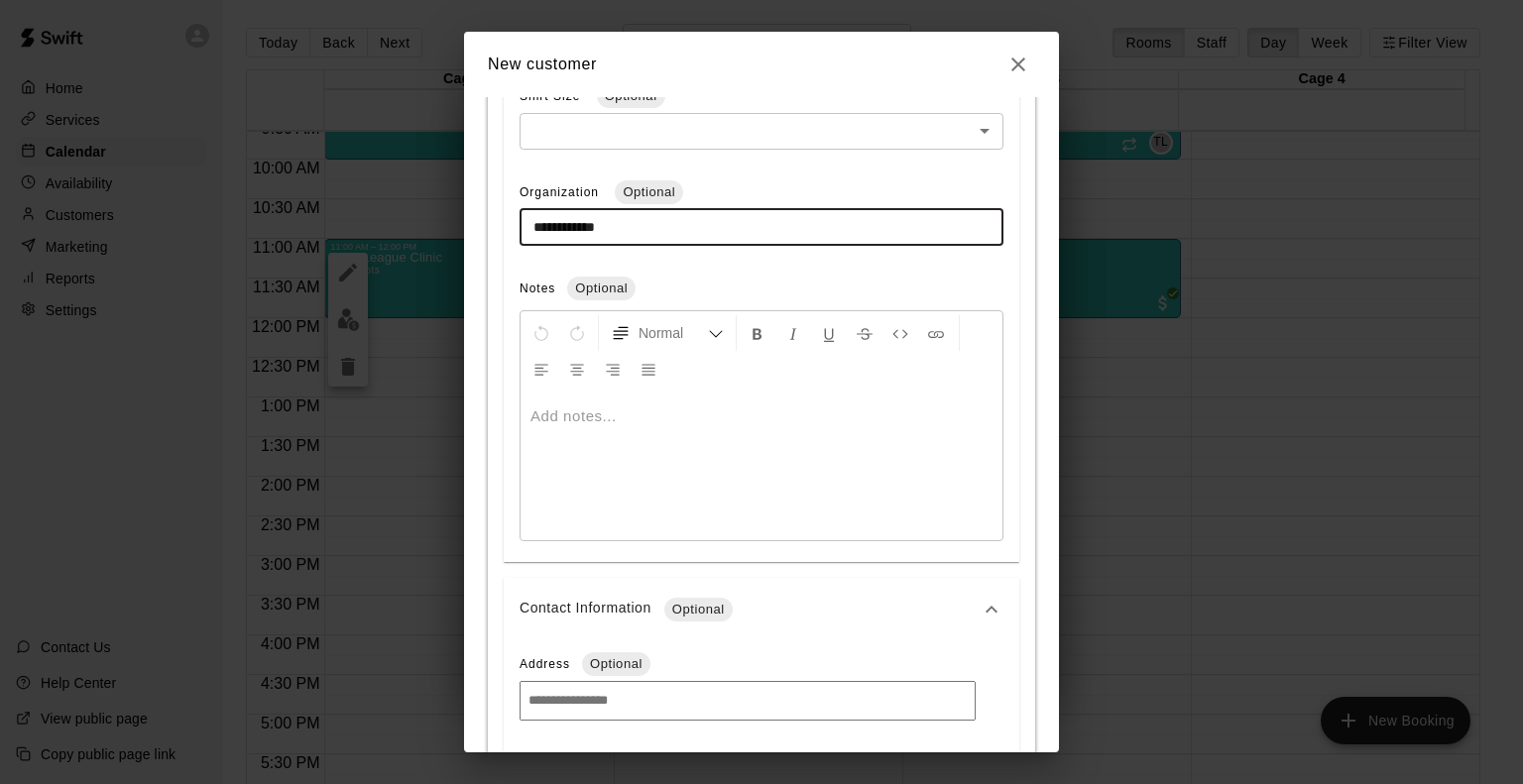 click on "**********" at bounding box center [762, 227] 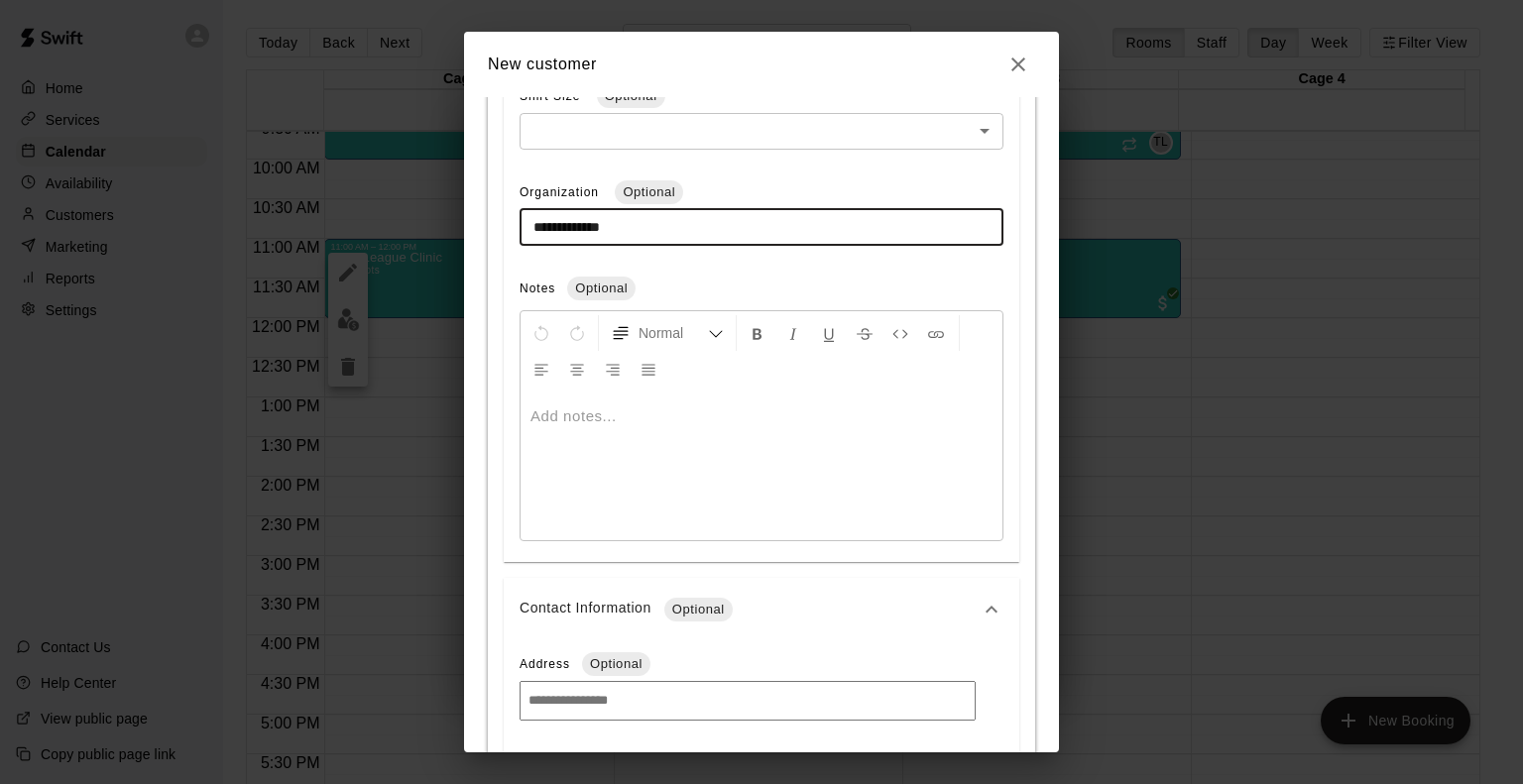 type on "**********" 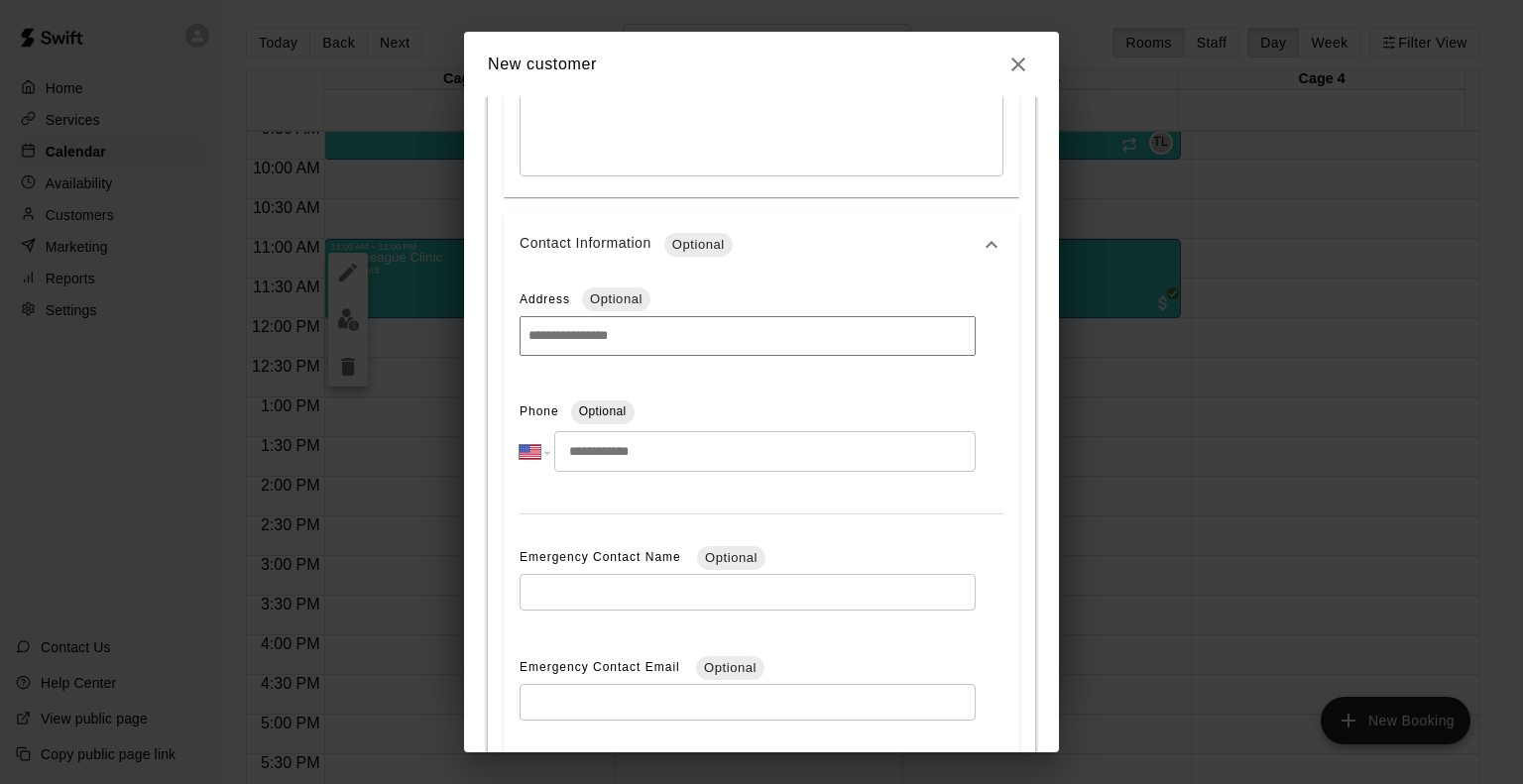 scroll, scrollTop: 1174, scrollLeft: 0, axis: vertical 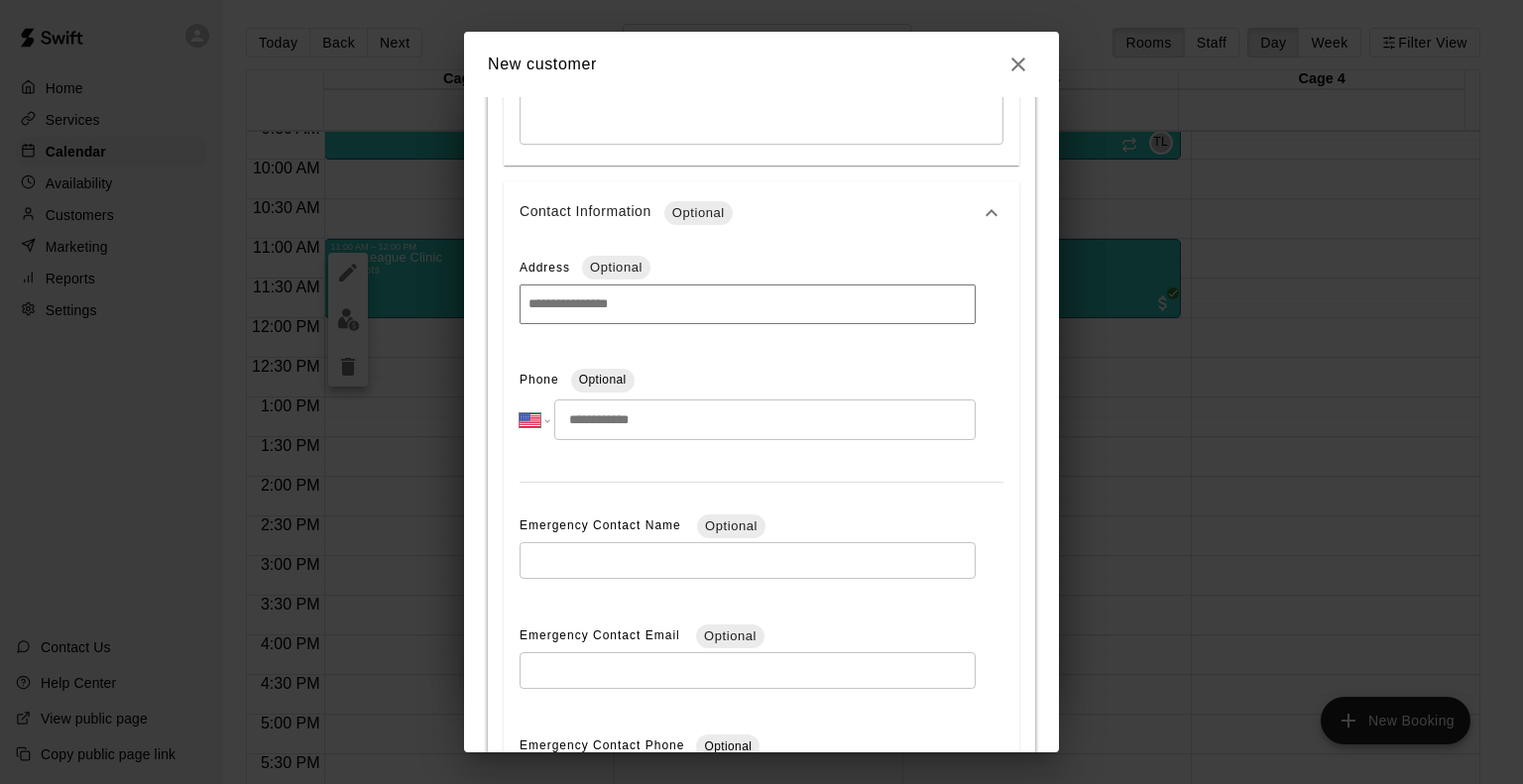 click at bounding box center [764, 419] 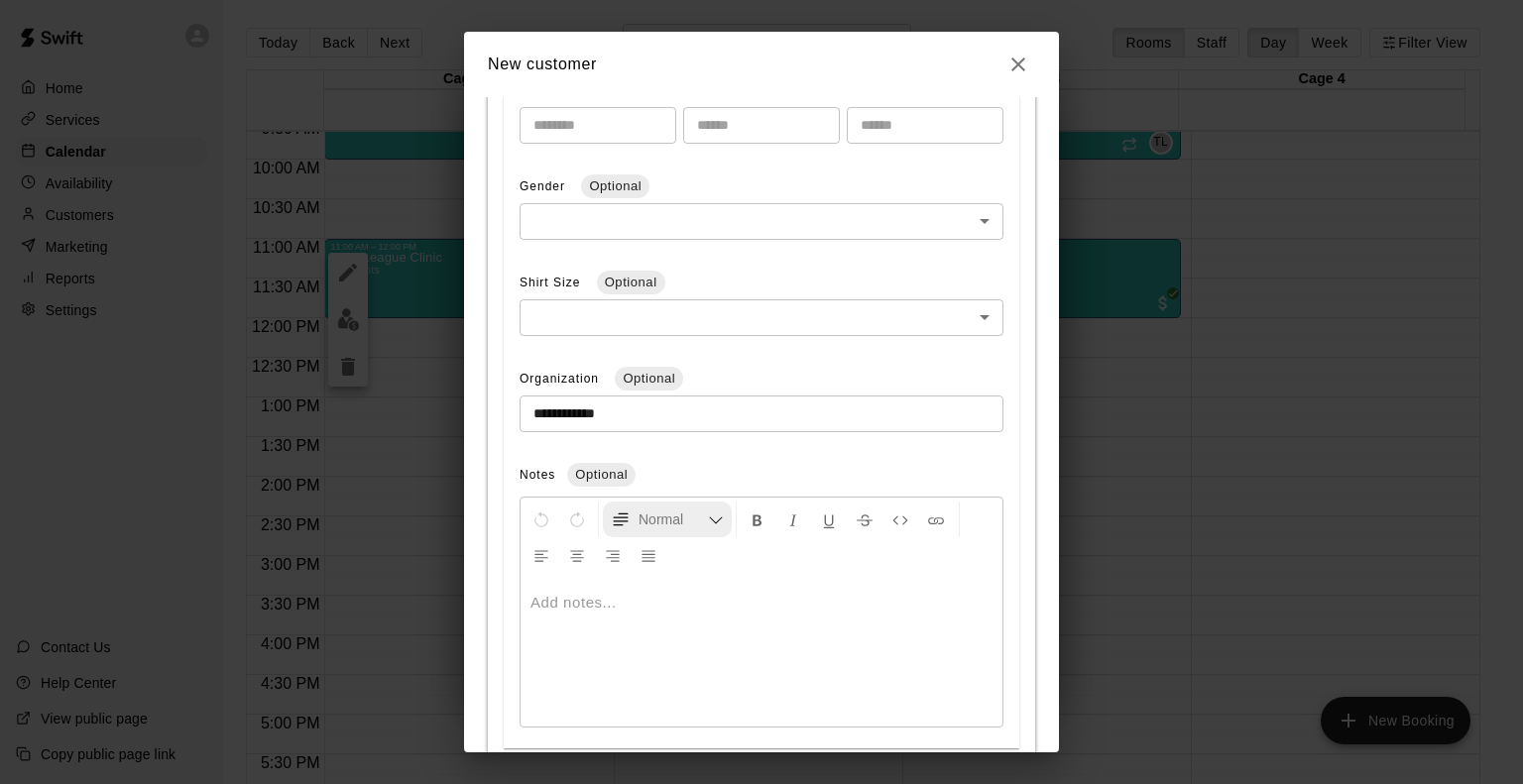 scroll, scrollTop: 579, scrollLeft: 0, axis: vertical 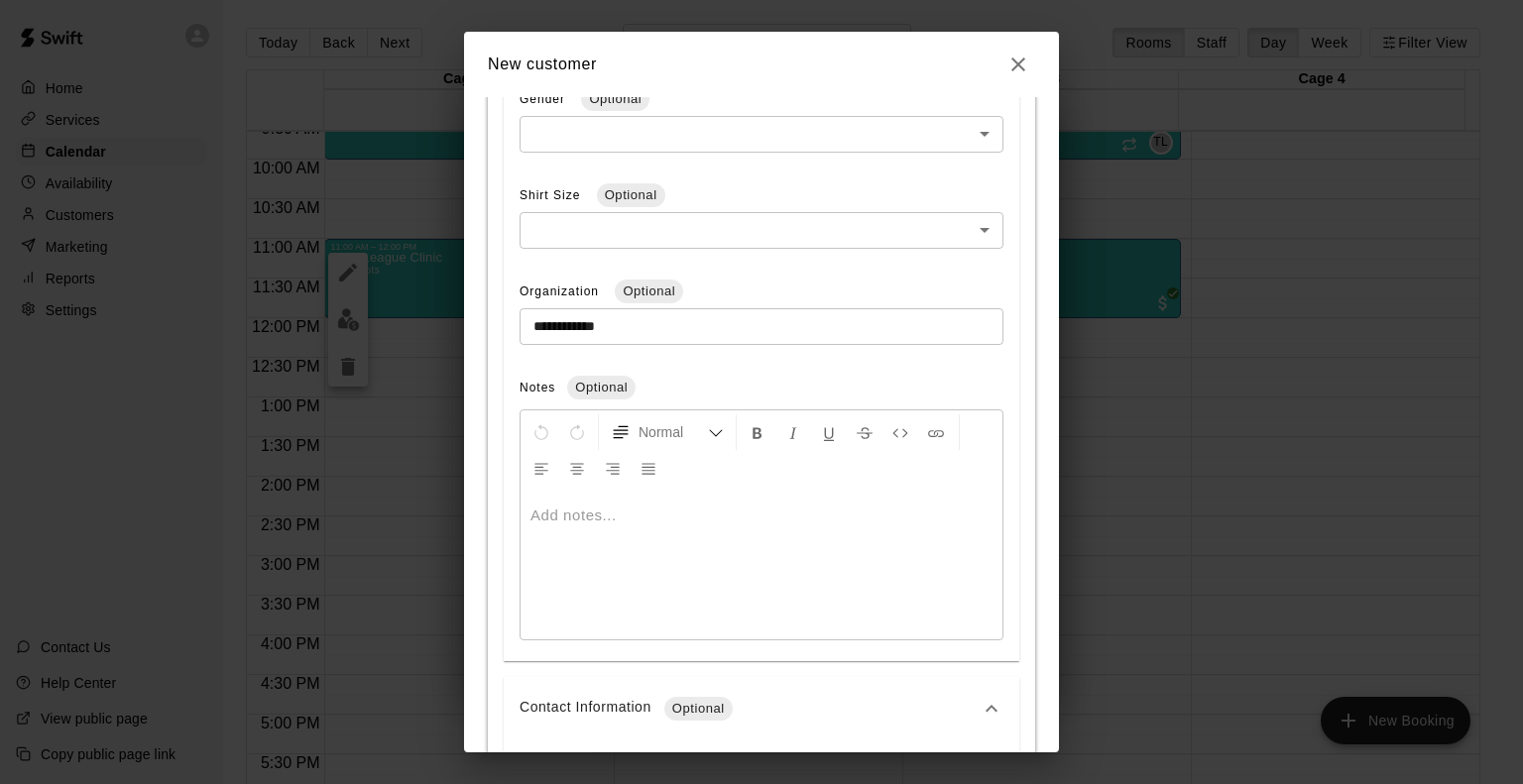 click at bounding box center [762, 565] 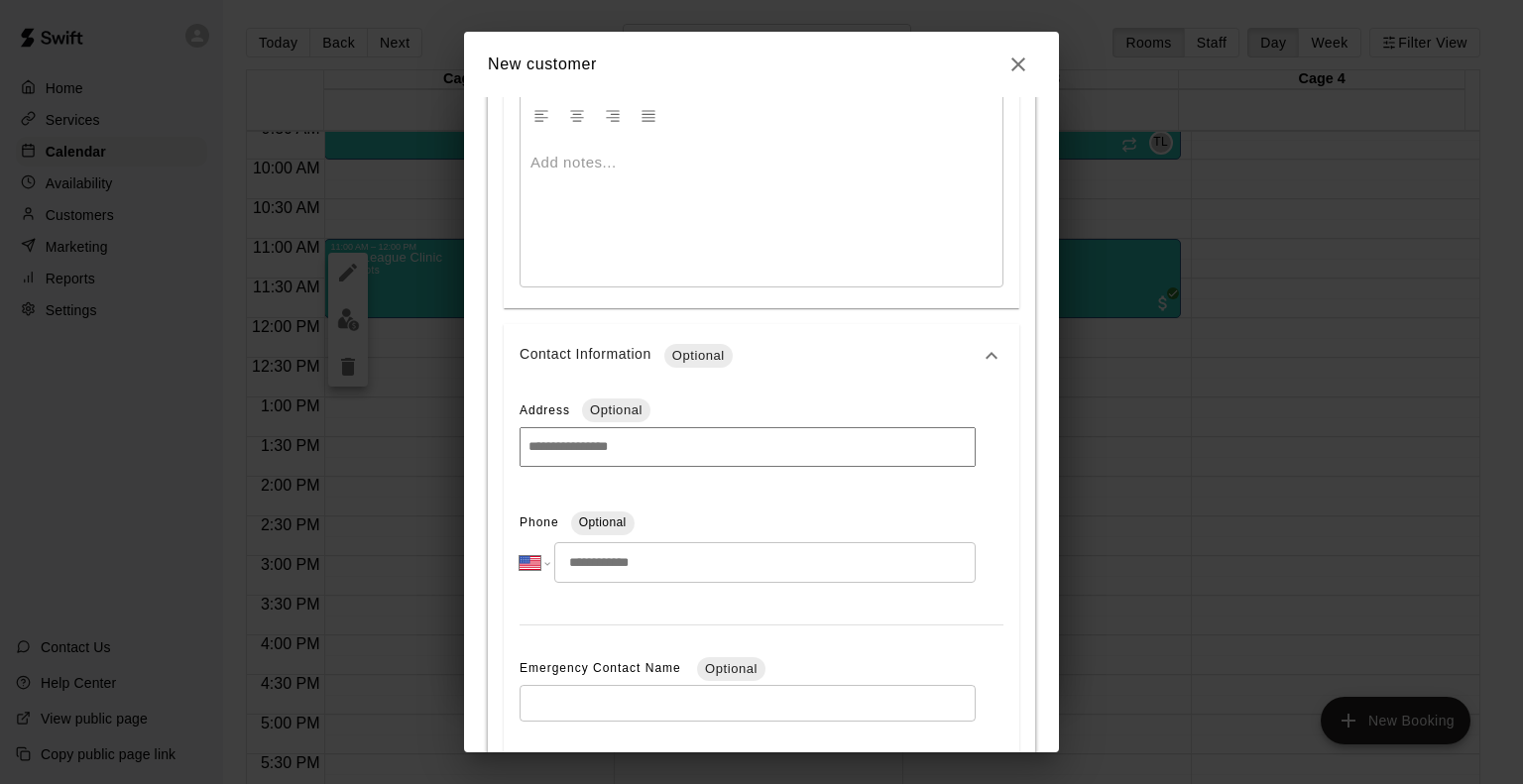 scroll, scrollTop: 1074, scrollLeft: 0, axis: vertical 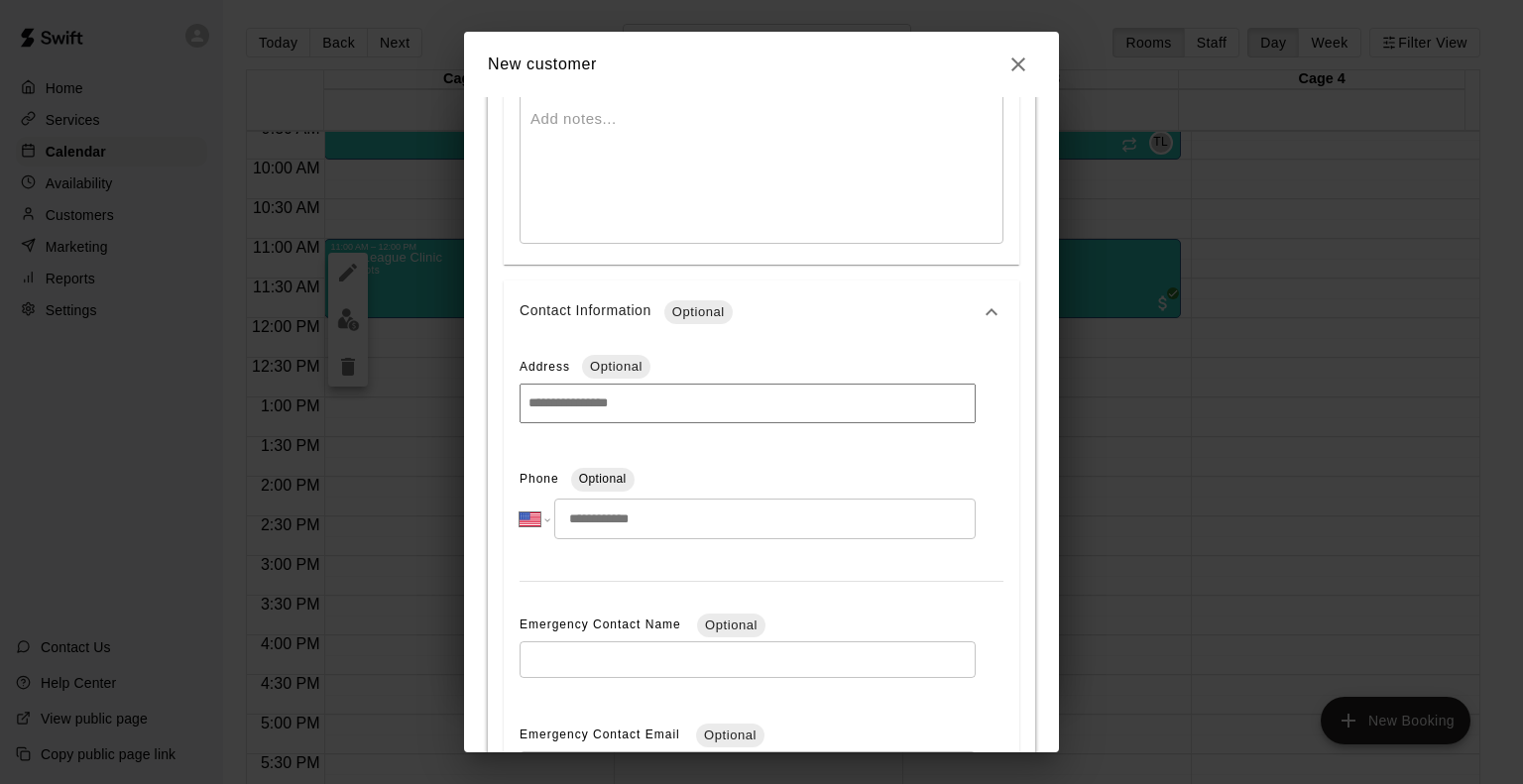 click at bounding box center [764, 518] 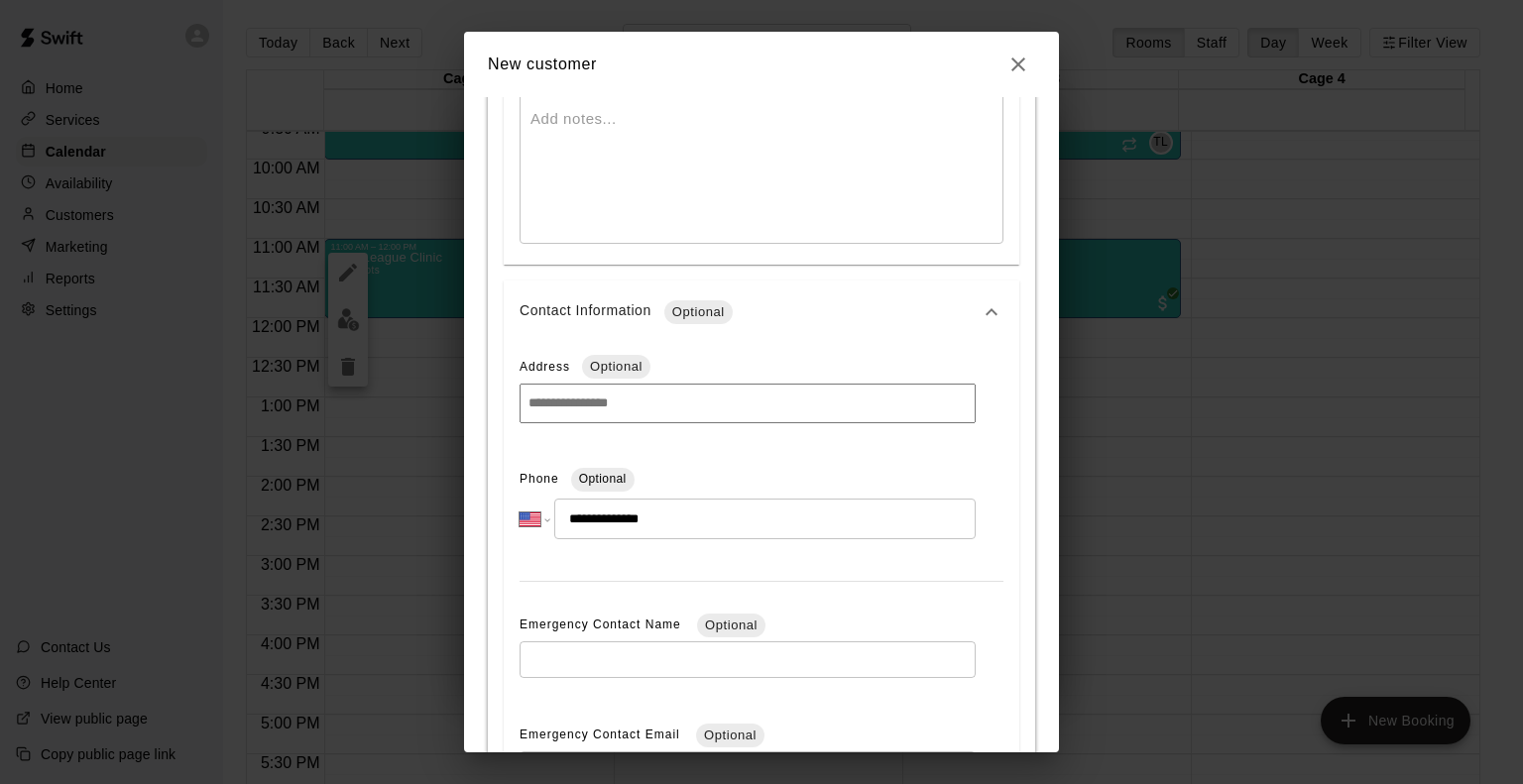 type on "**********" 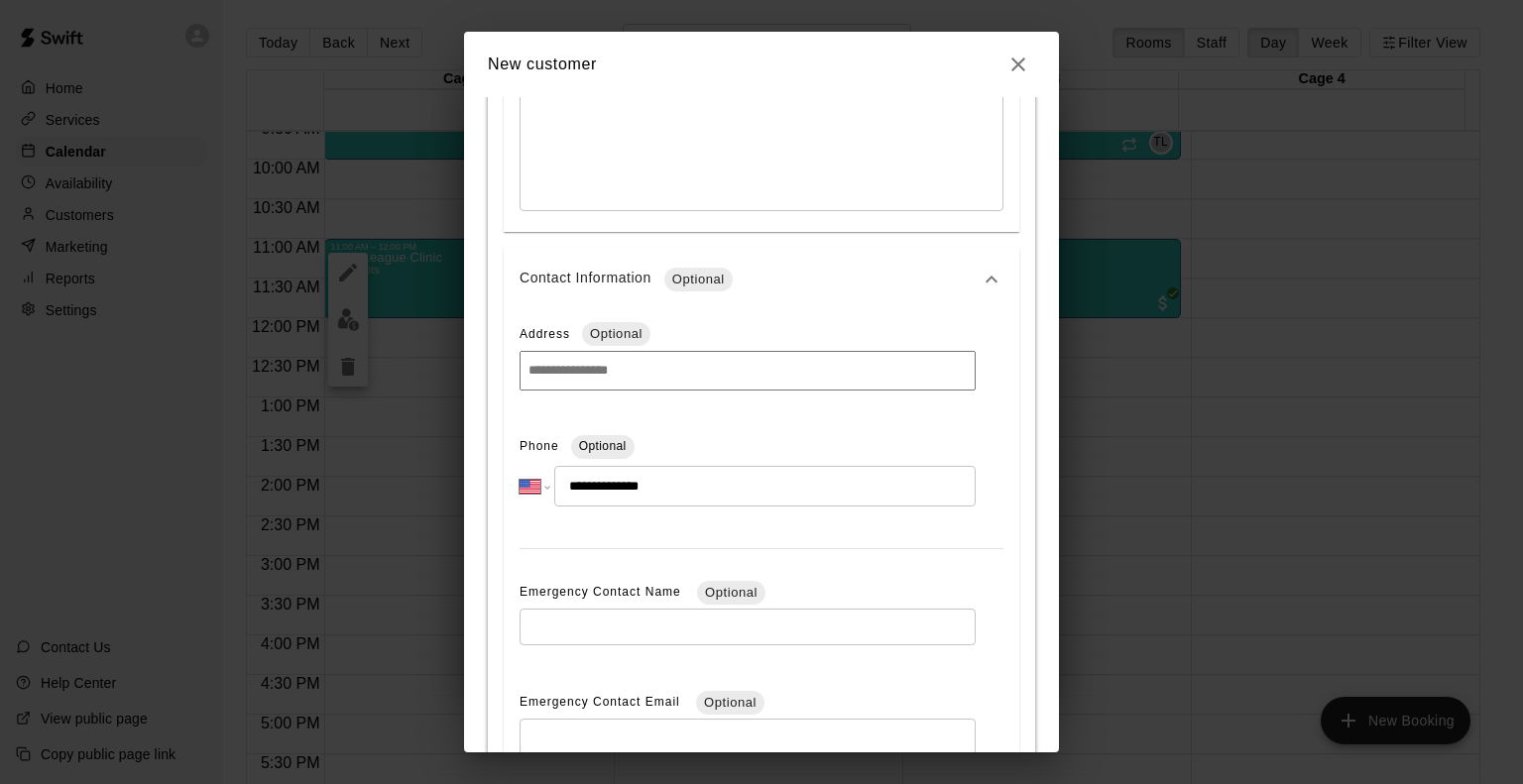 scroll, scrollTop: 1189, scrollLeft: 0, axis: vertical 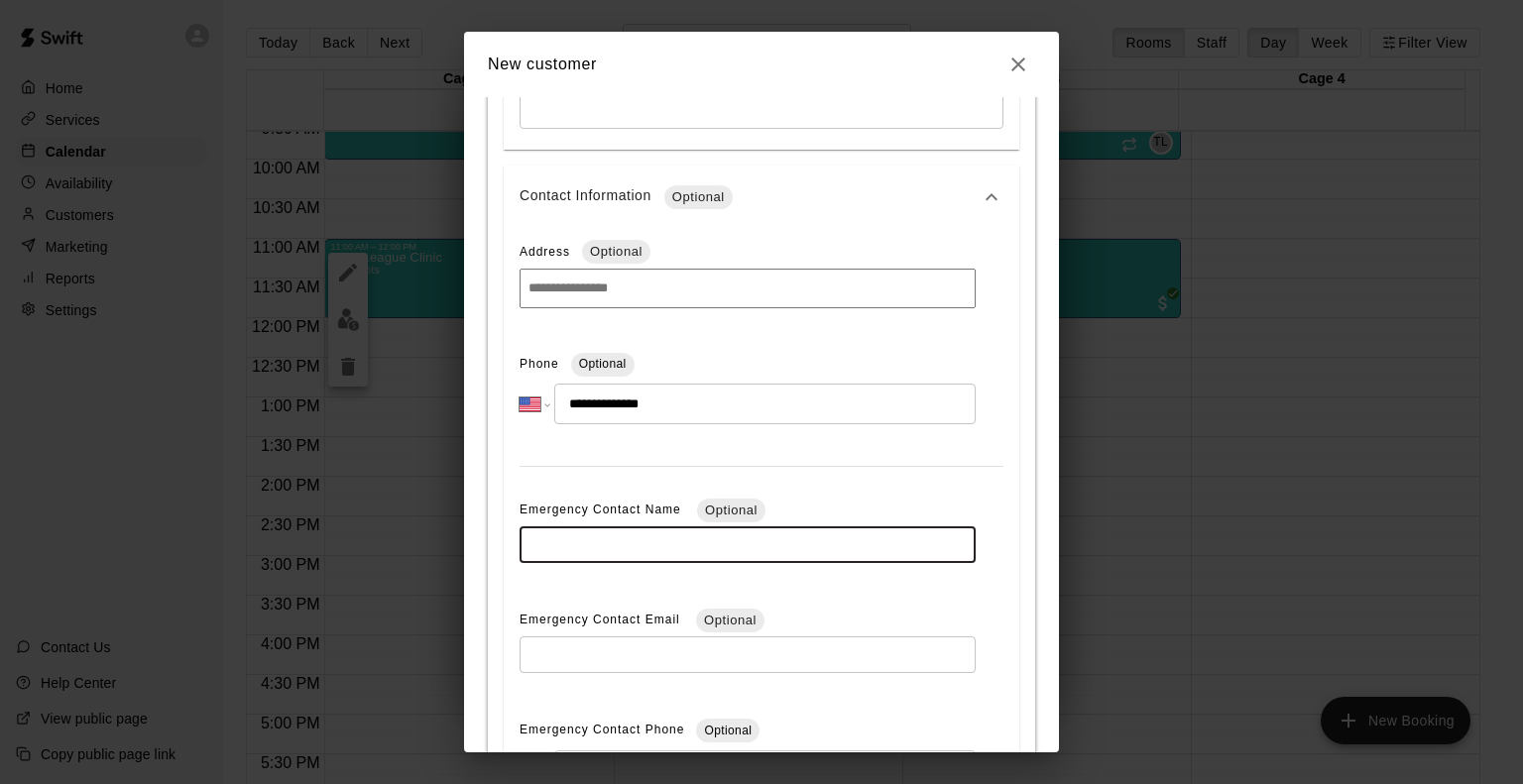 click at bounding box center (748, 544) 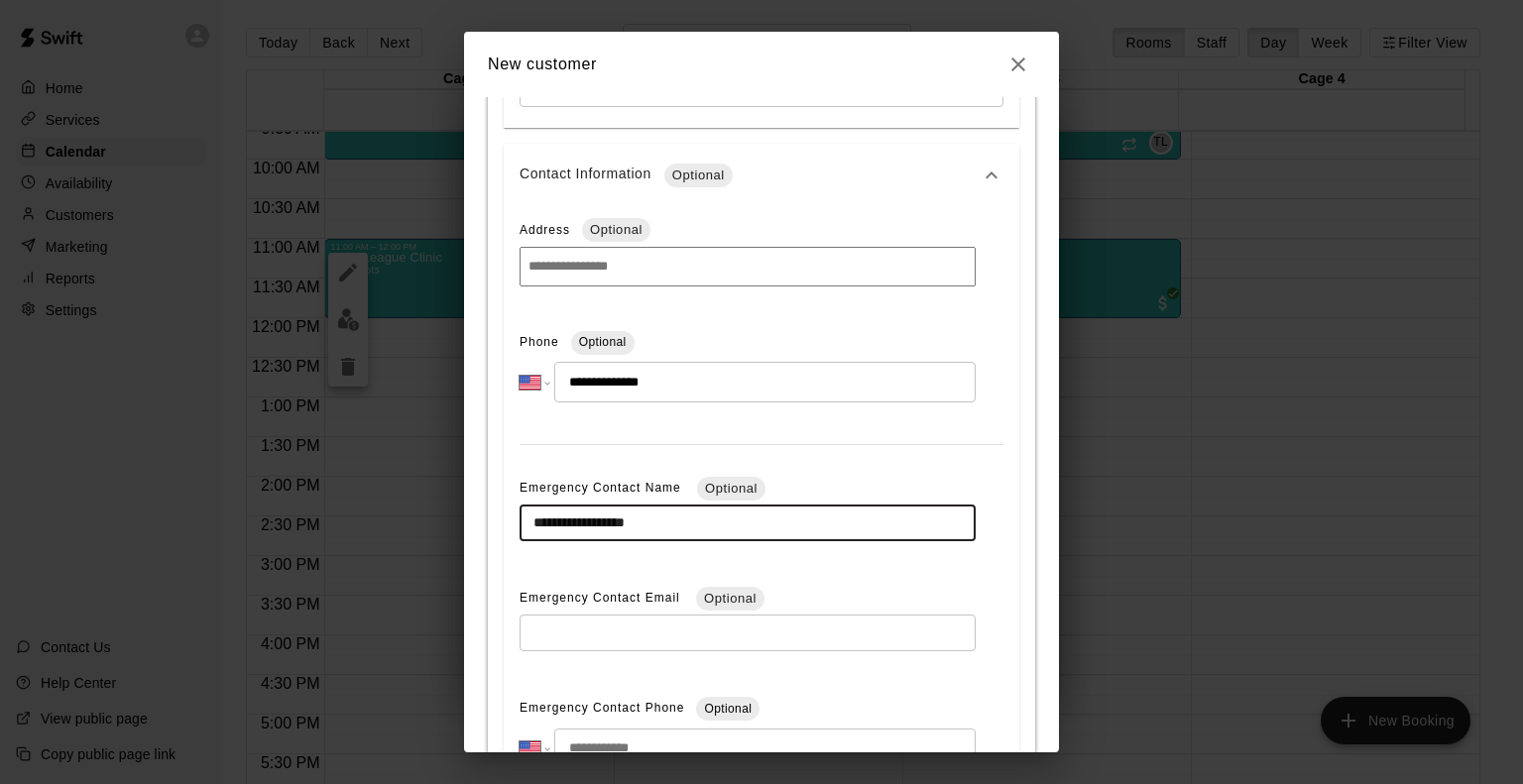 scroll, scrollTop: 1401, scrollLeft: 0, axis: vertical 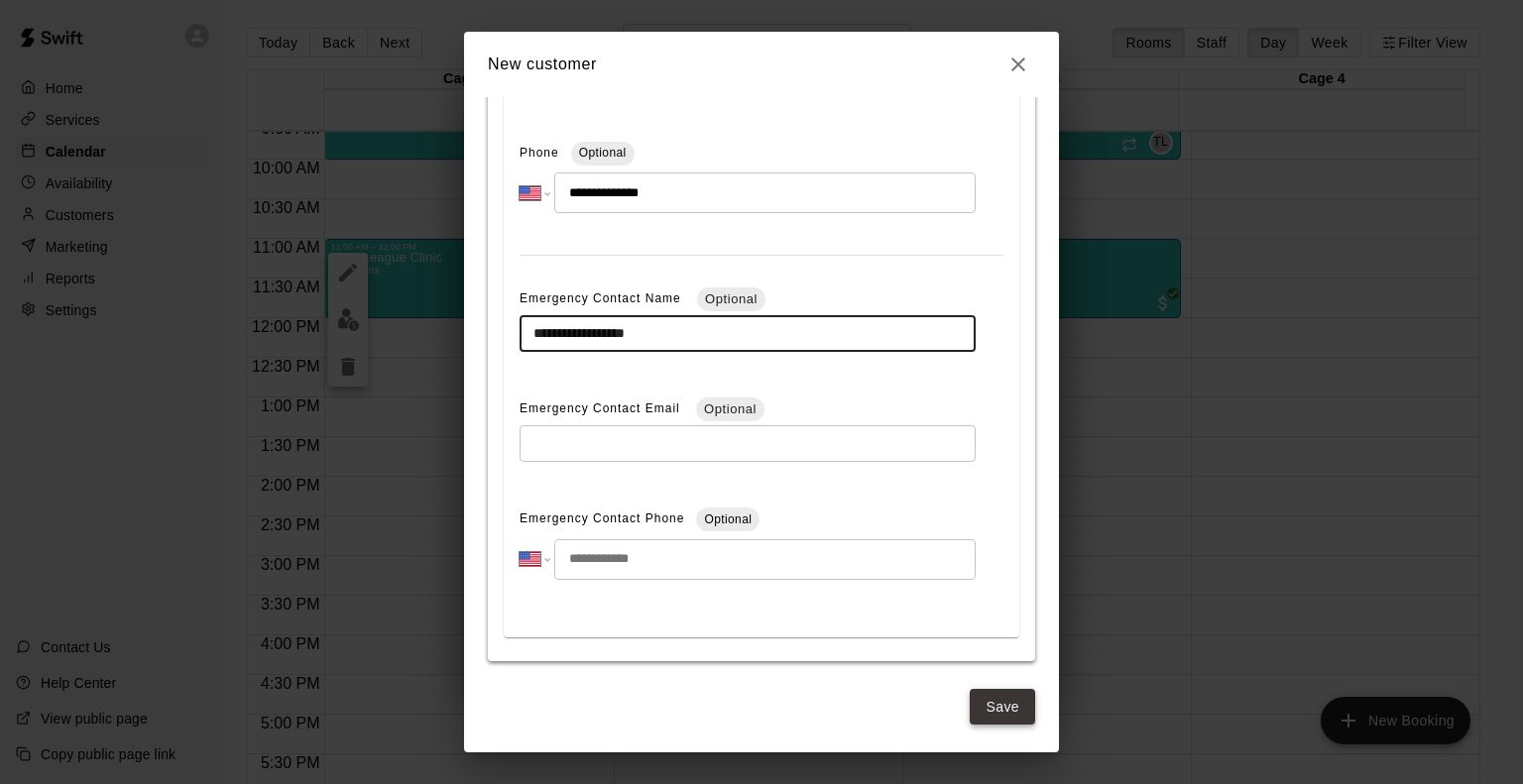 type on "**********" 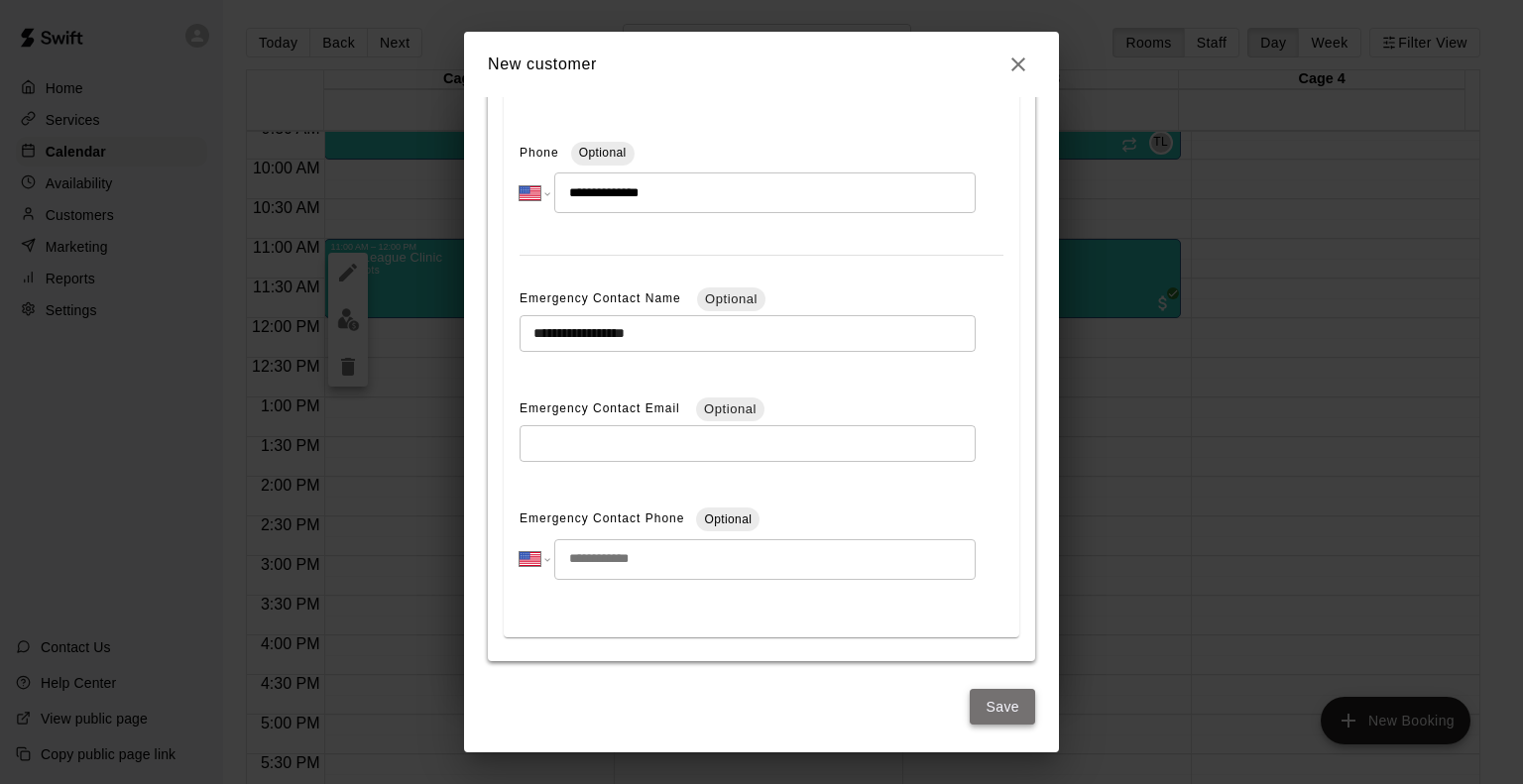 click on "Save" at bounding box center [1002, 707] 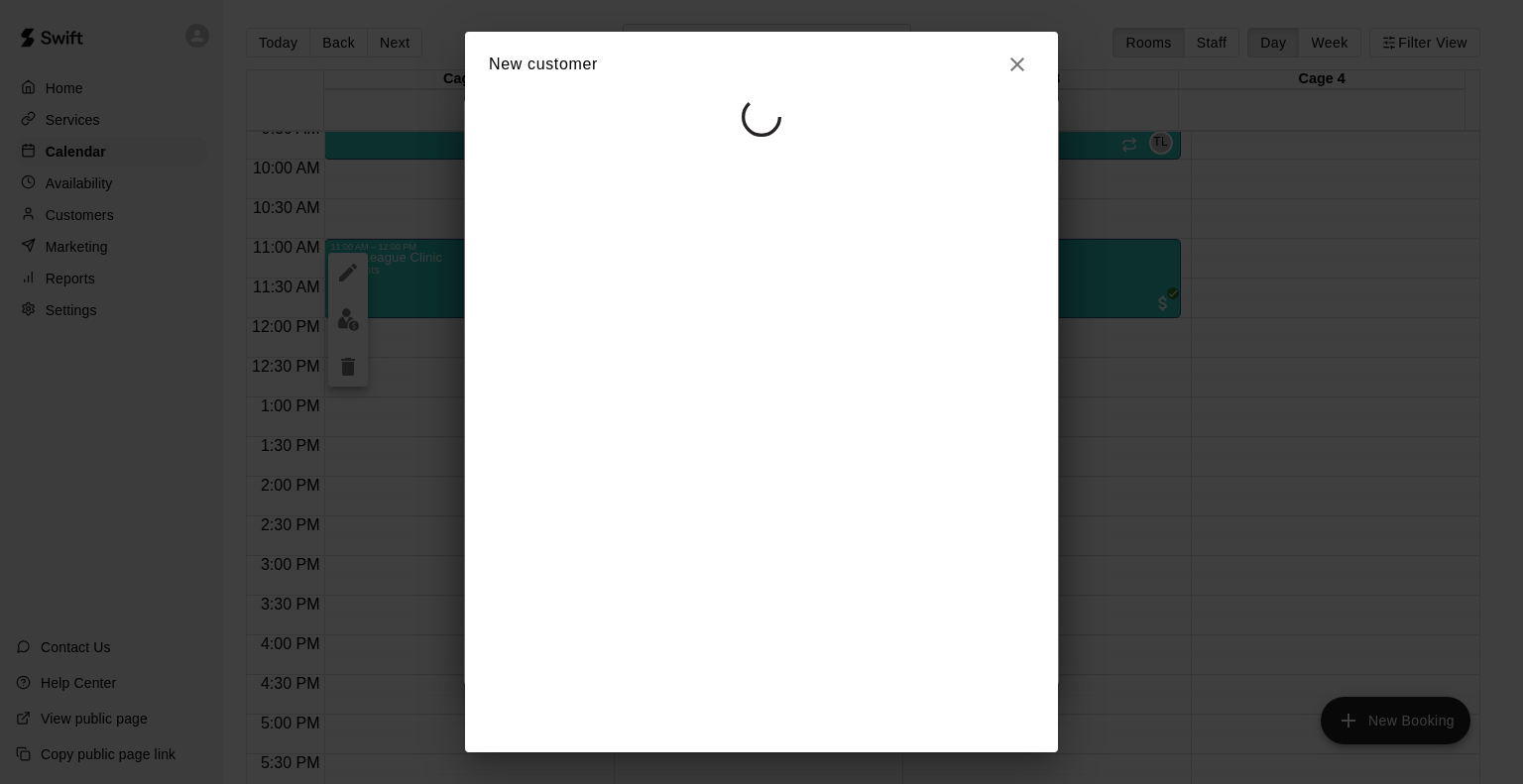 select on "**" 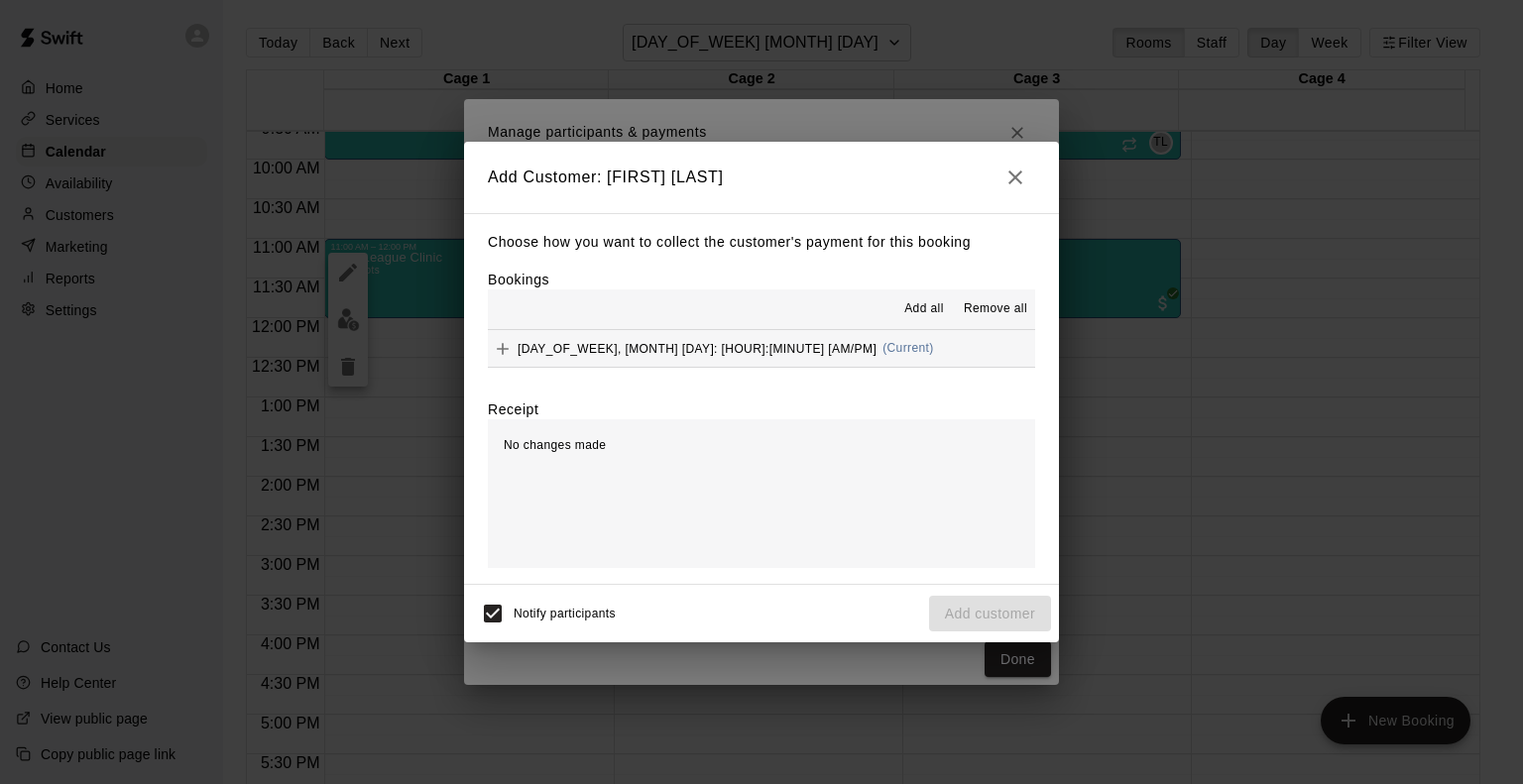 click on "Monday, December 08: 11:00 AM" at bounding box center (697, 348) 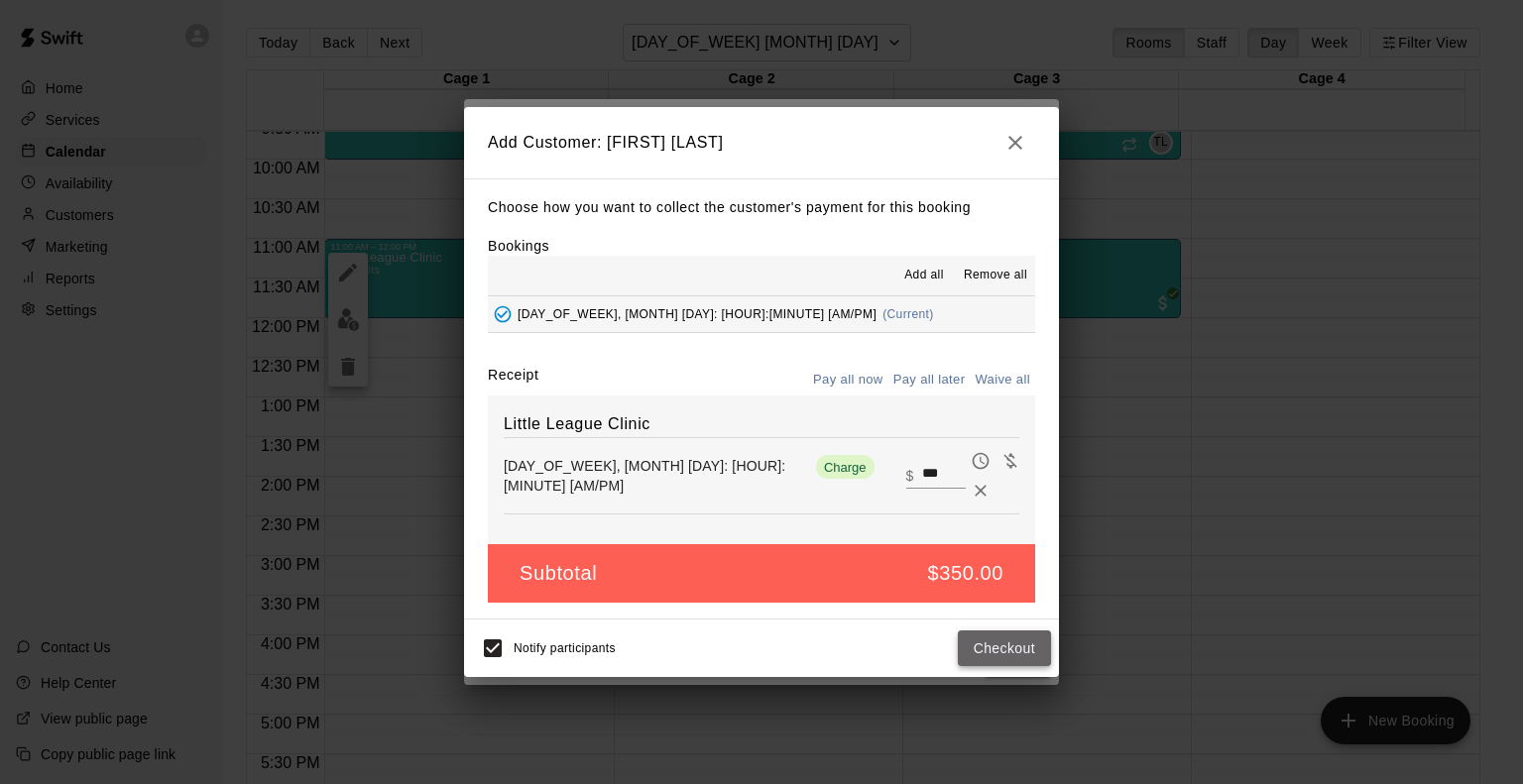 click on "Checkout" at bounding box center (1004, 648) 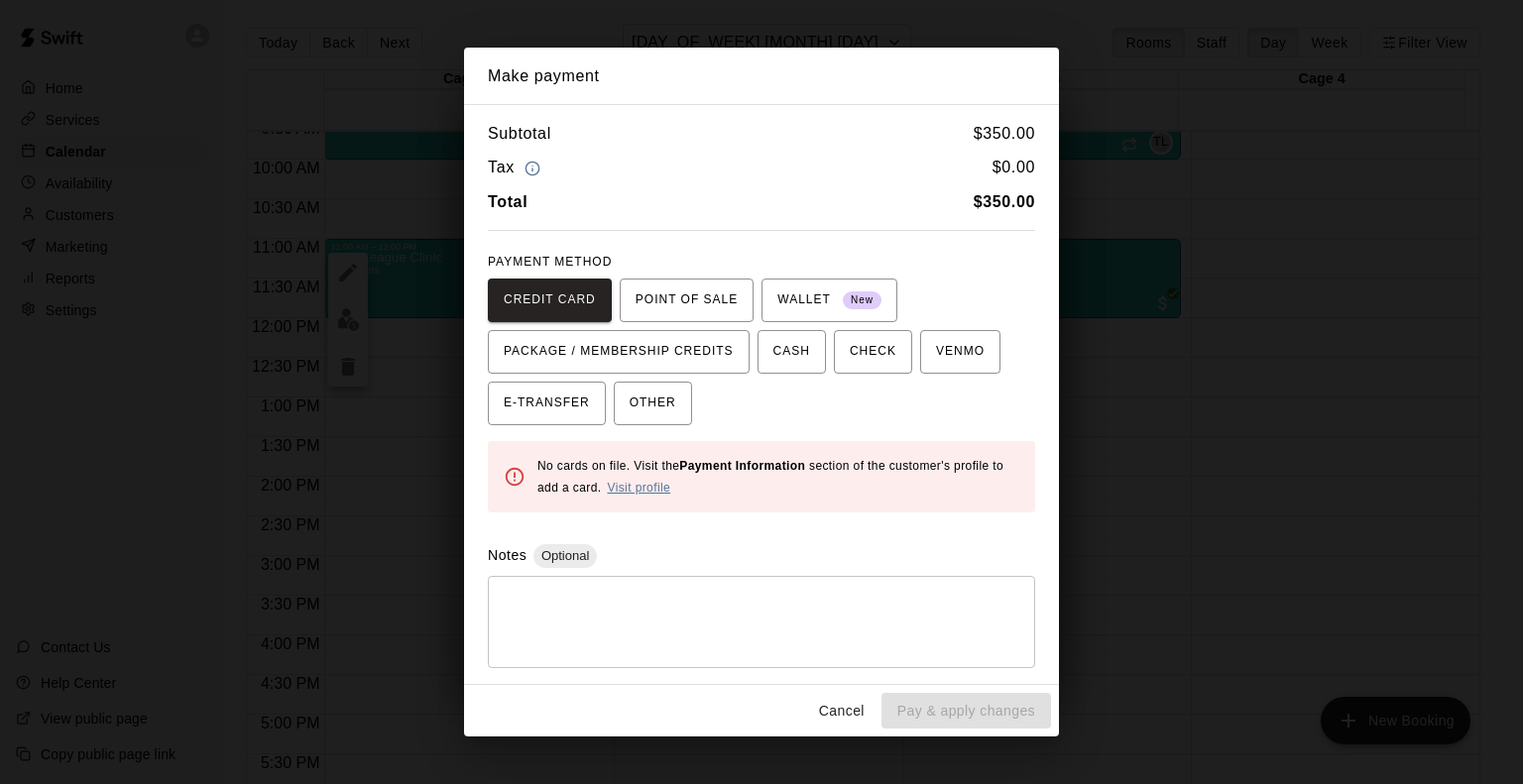click on "Visit profile" at bounding box center [639, 488] 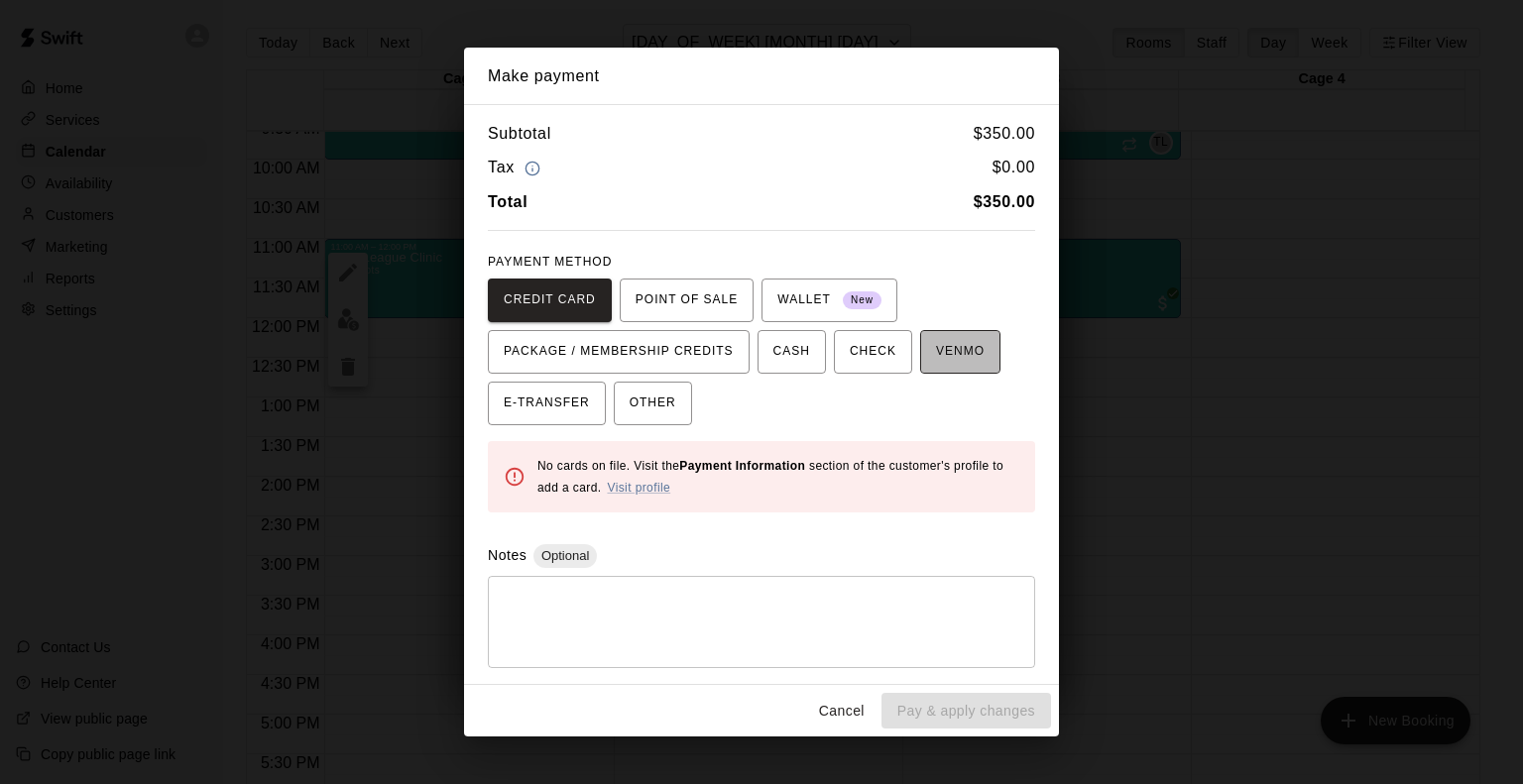 click on "VENMO" at bounding box center [960, 352] 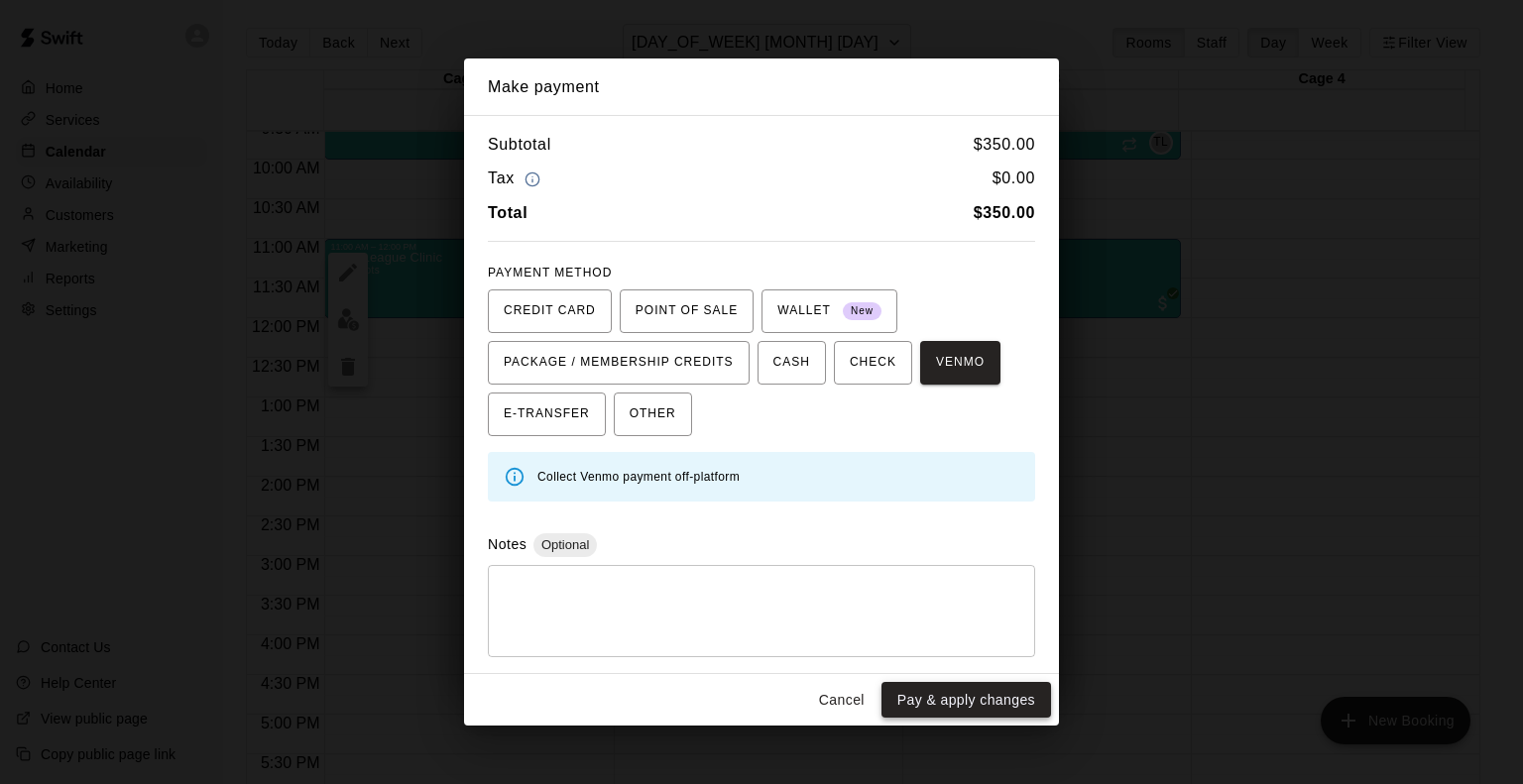 click on "Pay & apply changes" at bounding box center (966, 700) 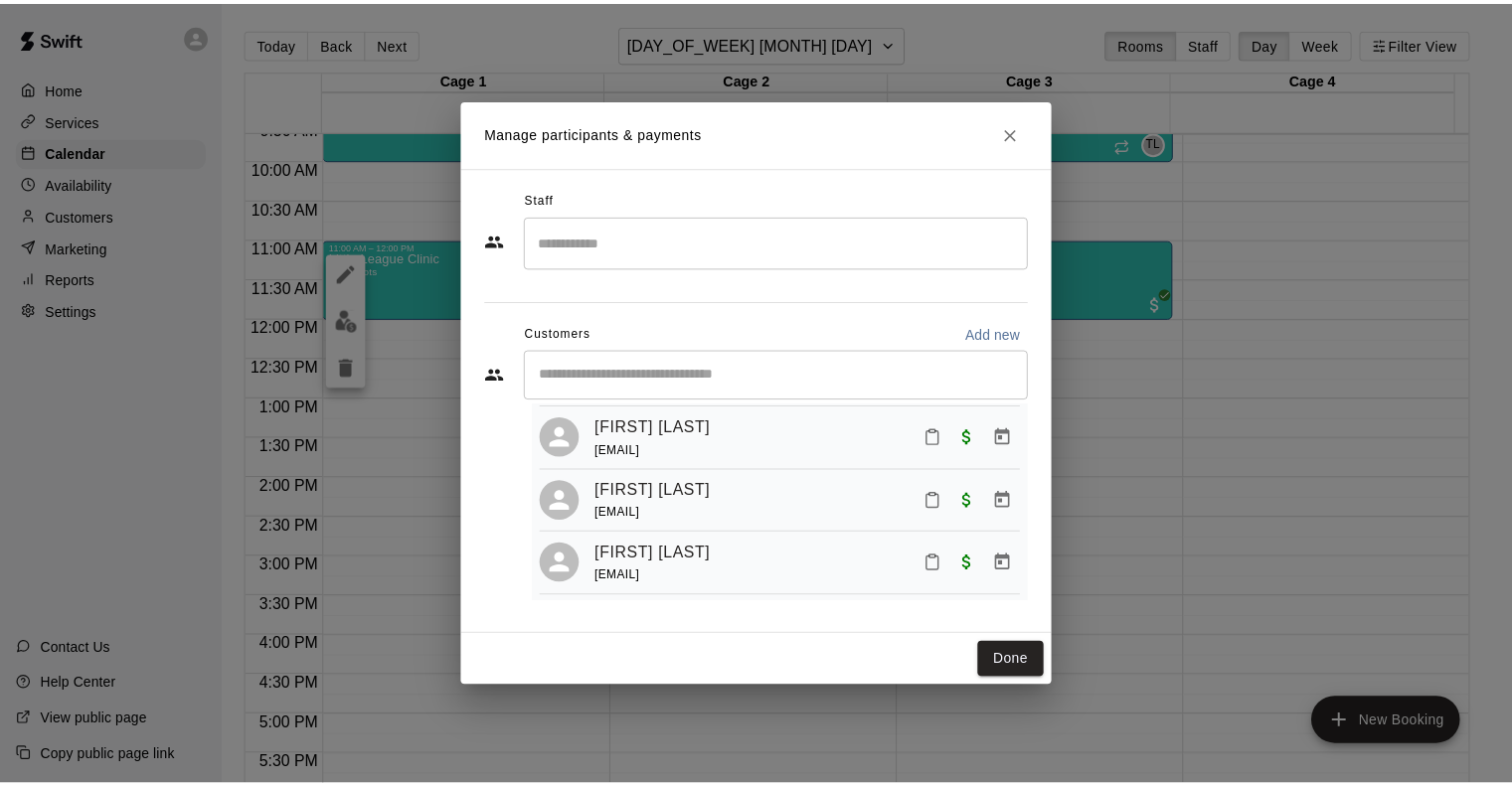 scroll, scrollTop: 120, scrollLeft: 0, axis: vertical 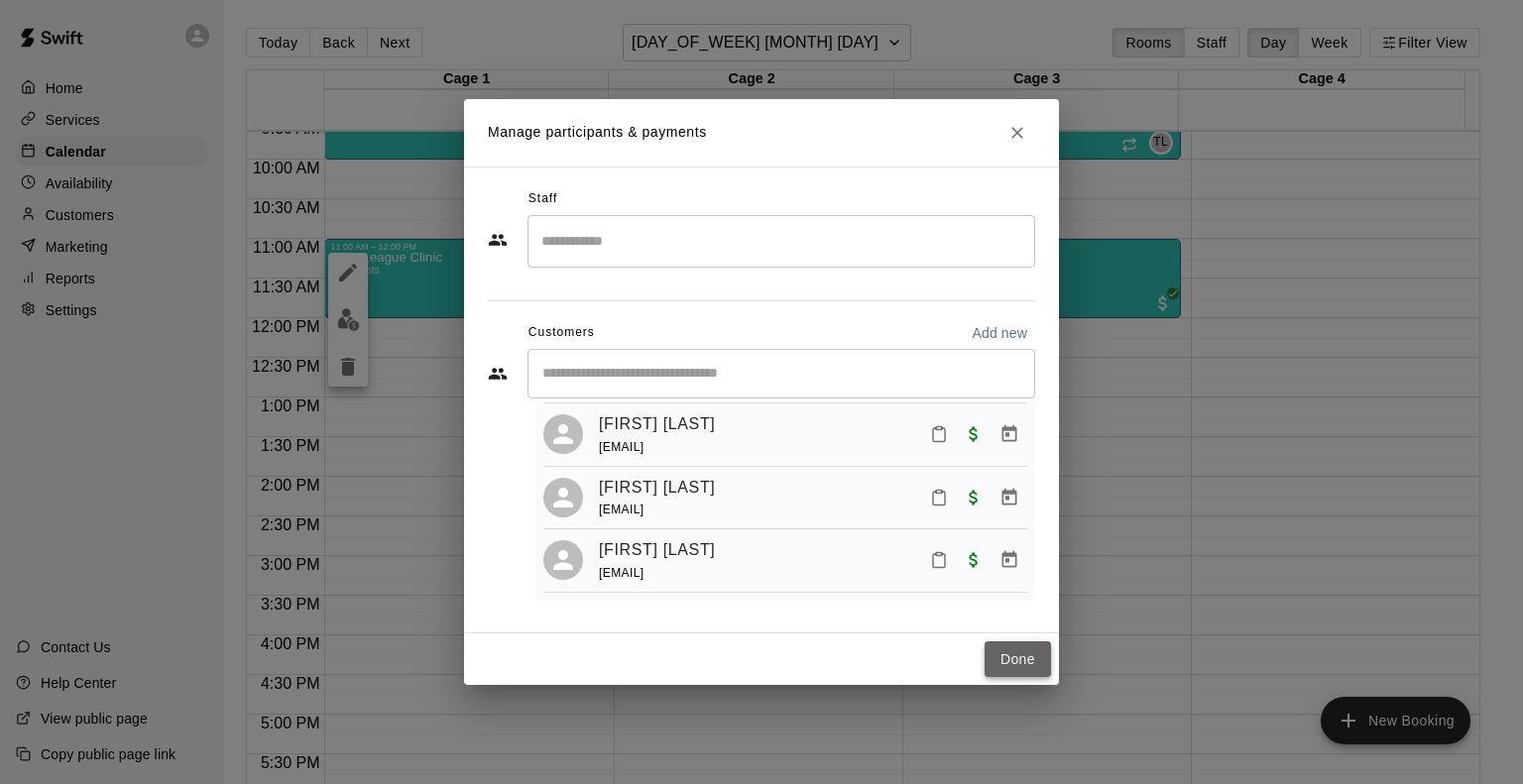 click on "Done" at bounding box center (1017, 659) 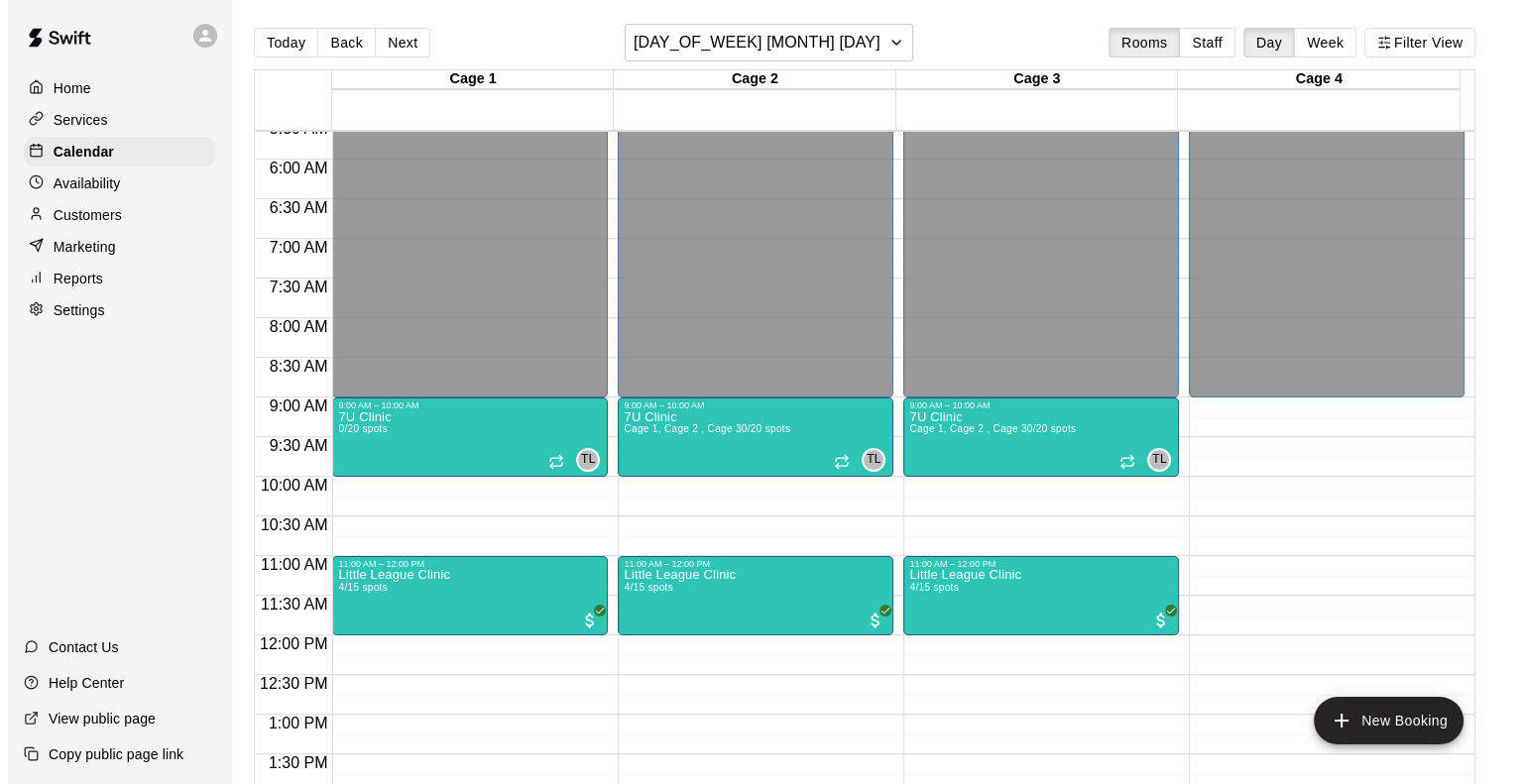 scroll, scrollTop: 567, scrollLeft: 0, axis: vertical 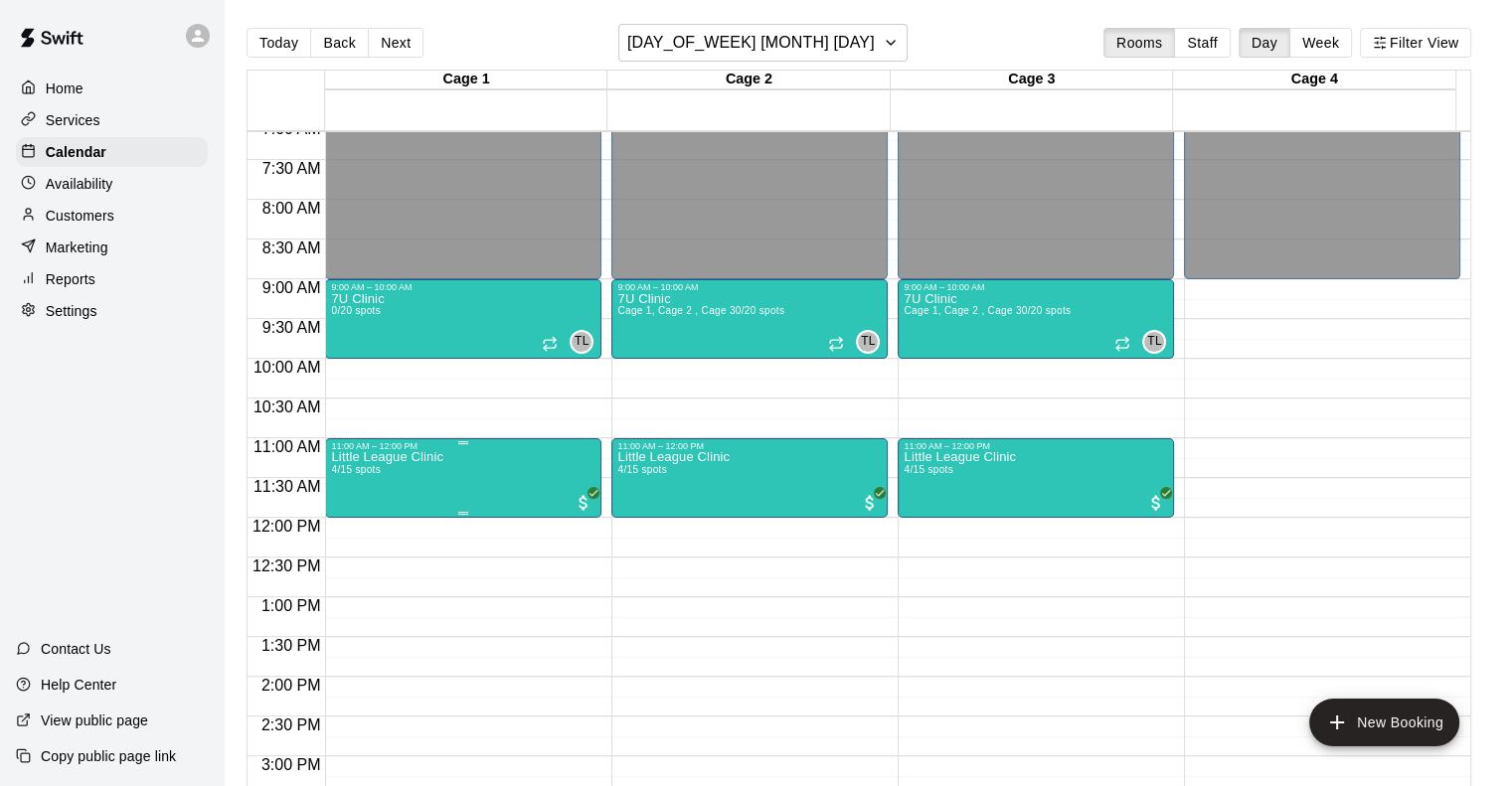 click on "Little League Clinic 4/15 spots" at bounding box center [387, 844] 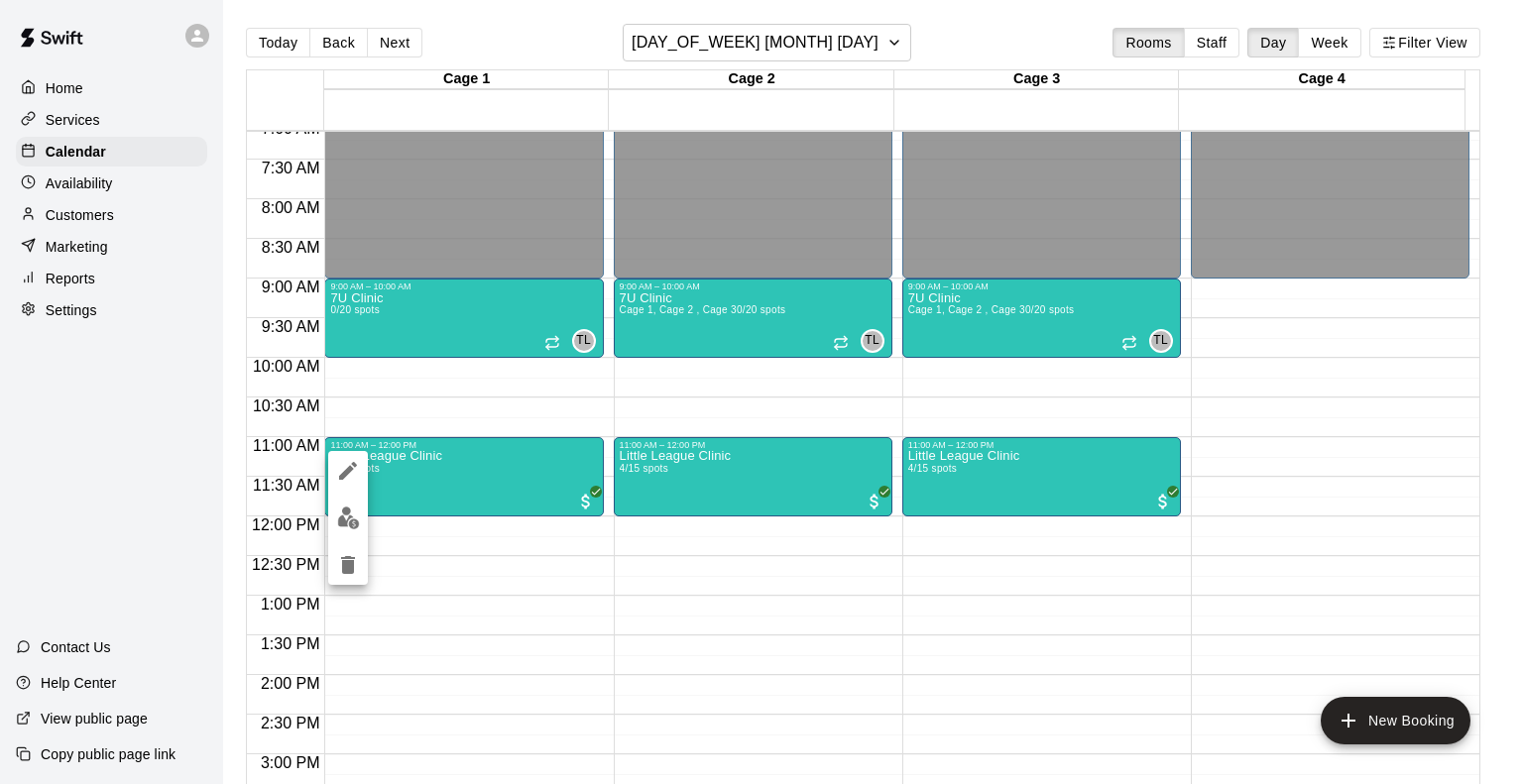 click at bounding box center [762, 392] 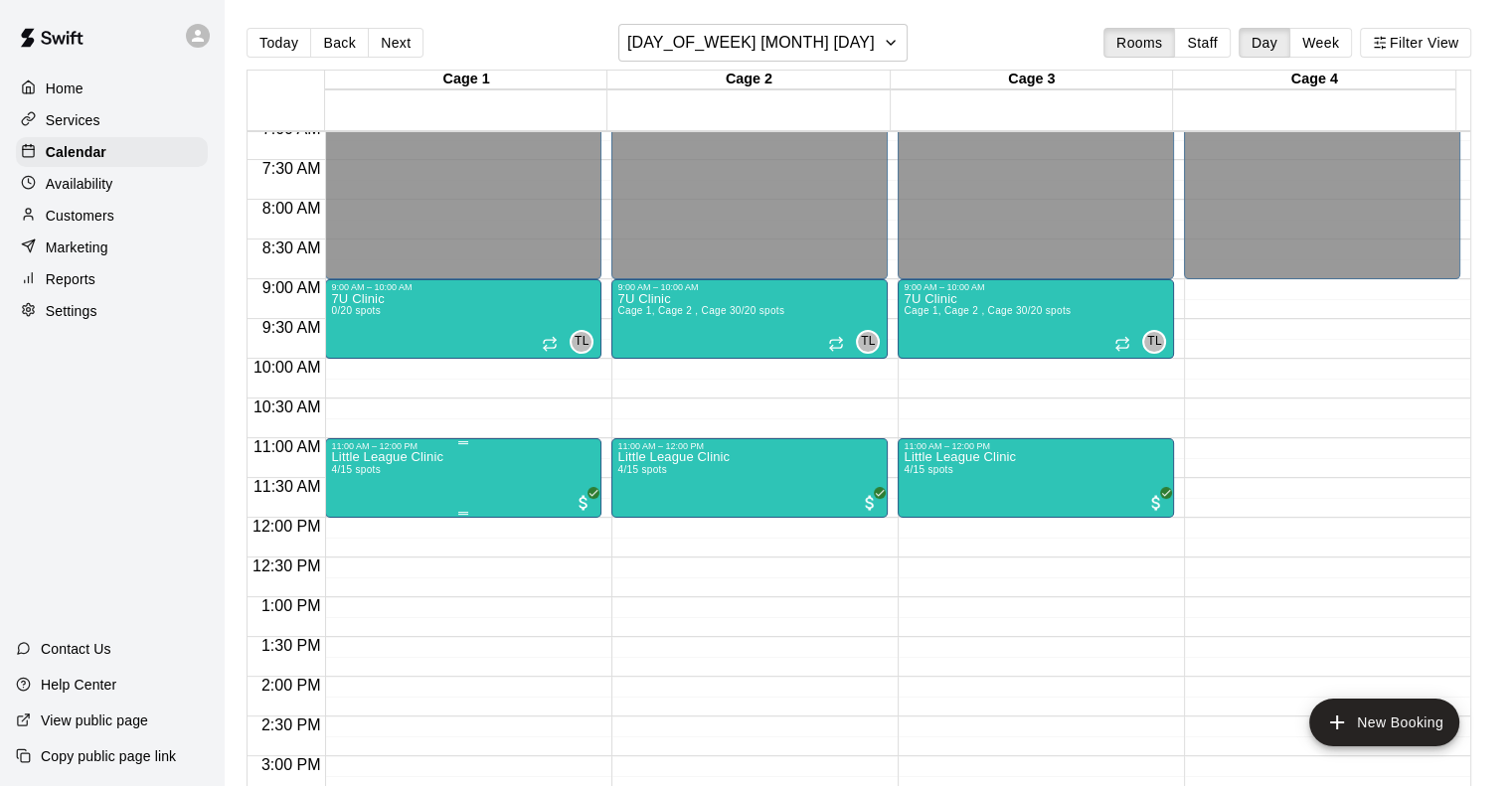 click on "Little League Clinic 4/15 spots" at bounding box center (387, 844) 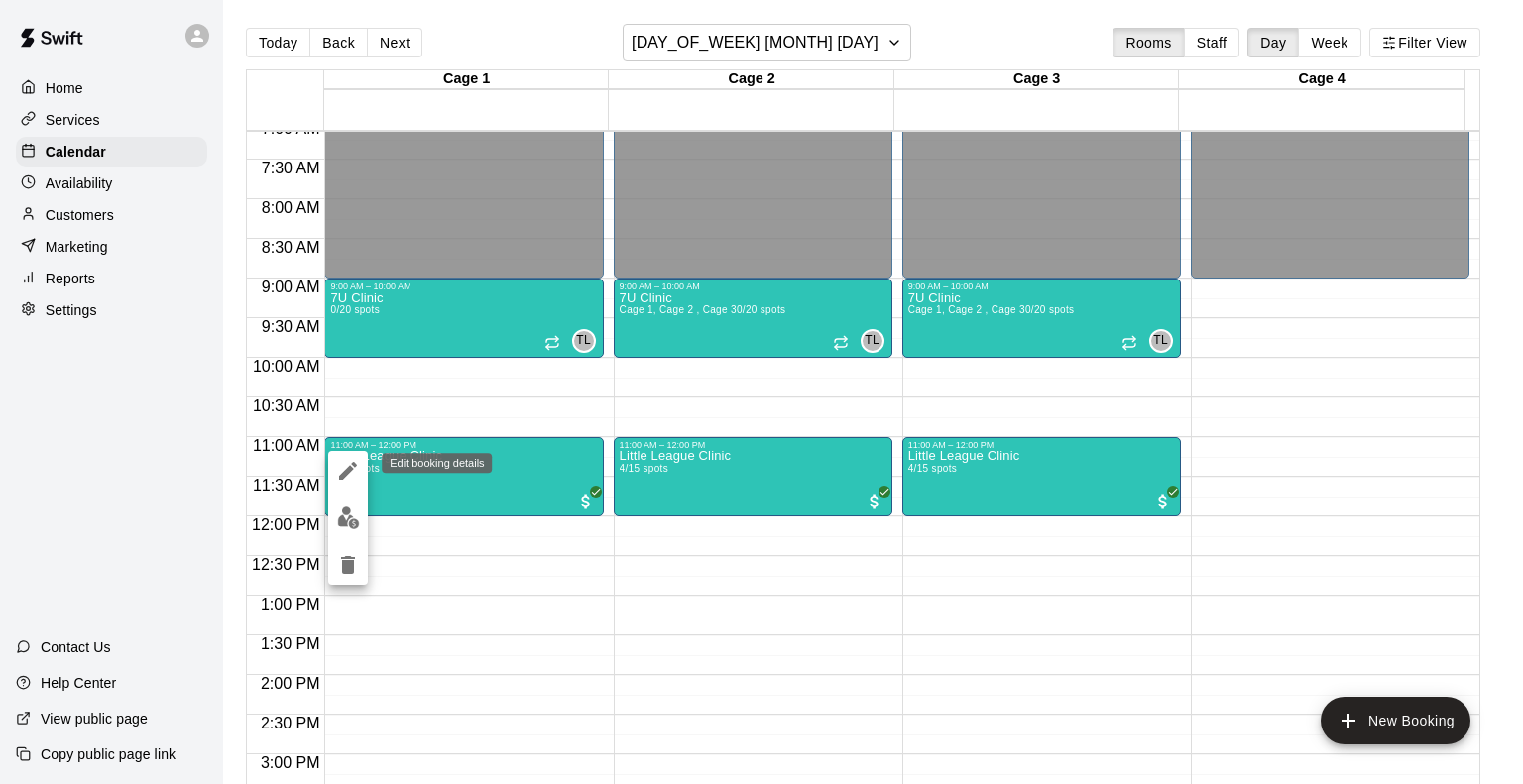 click 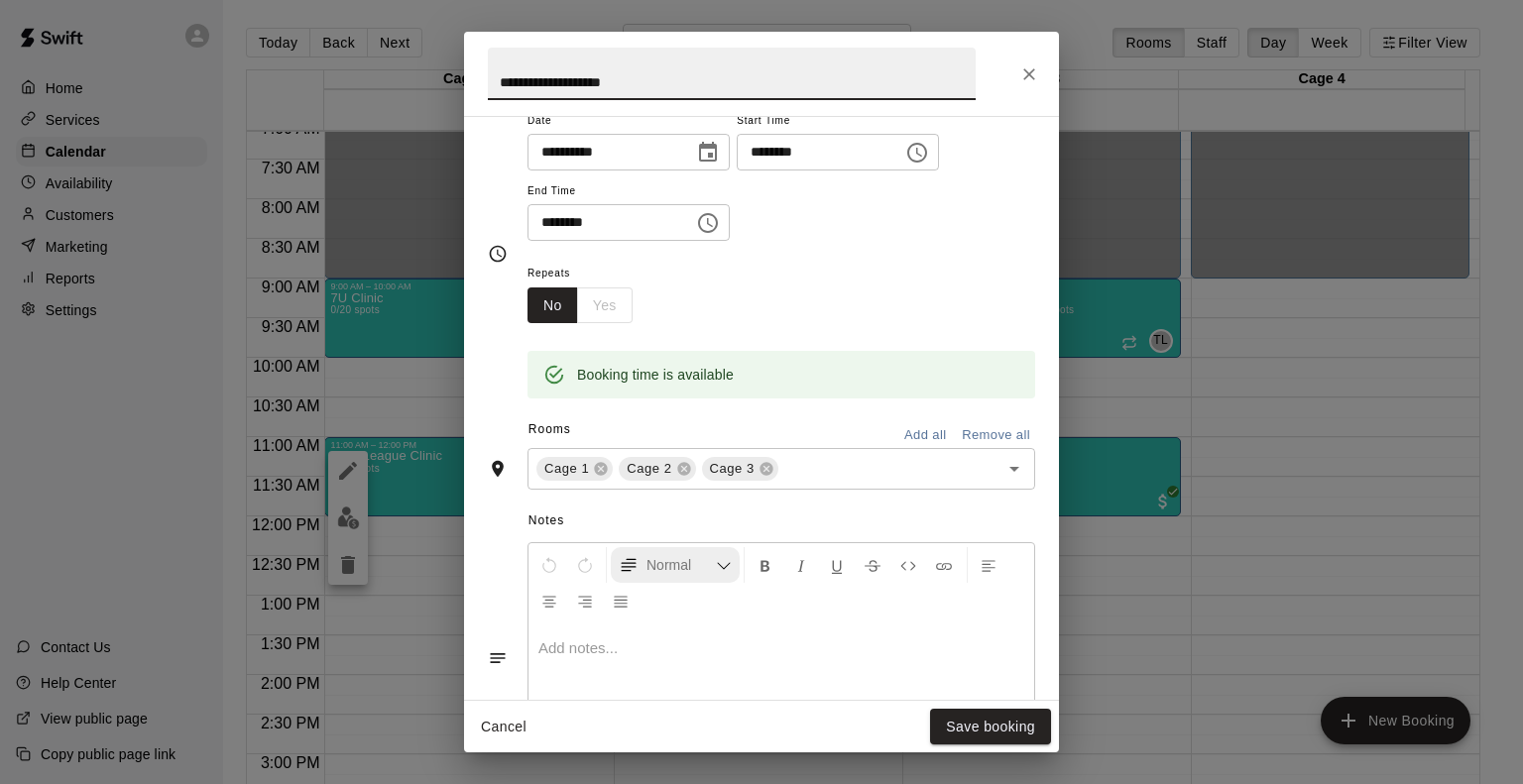 scroll, scrollTop: 0, scrollLeft: 0, axis: both 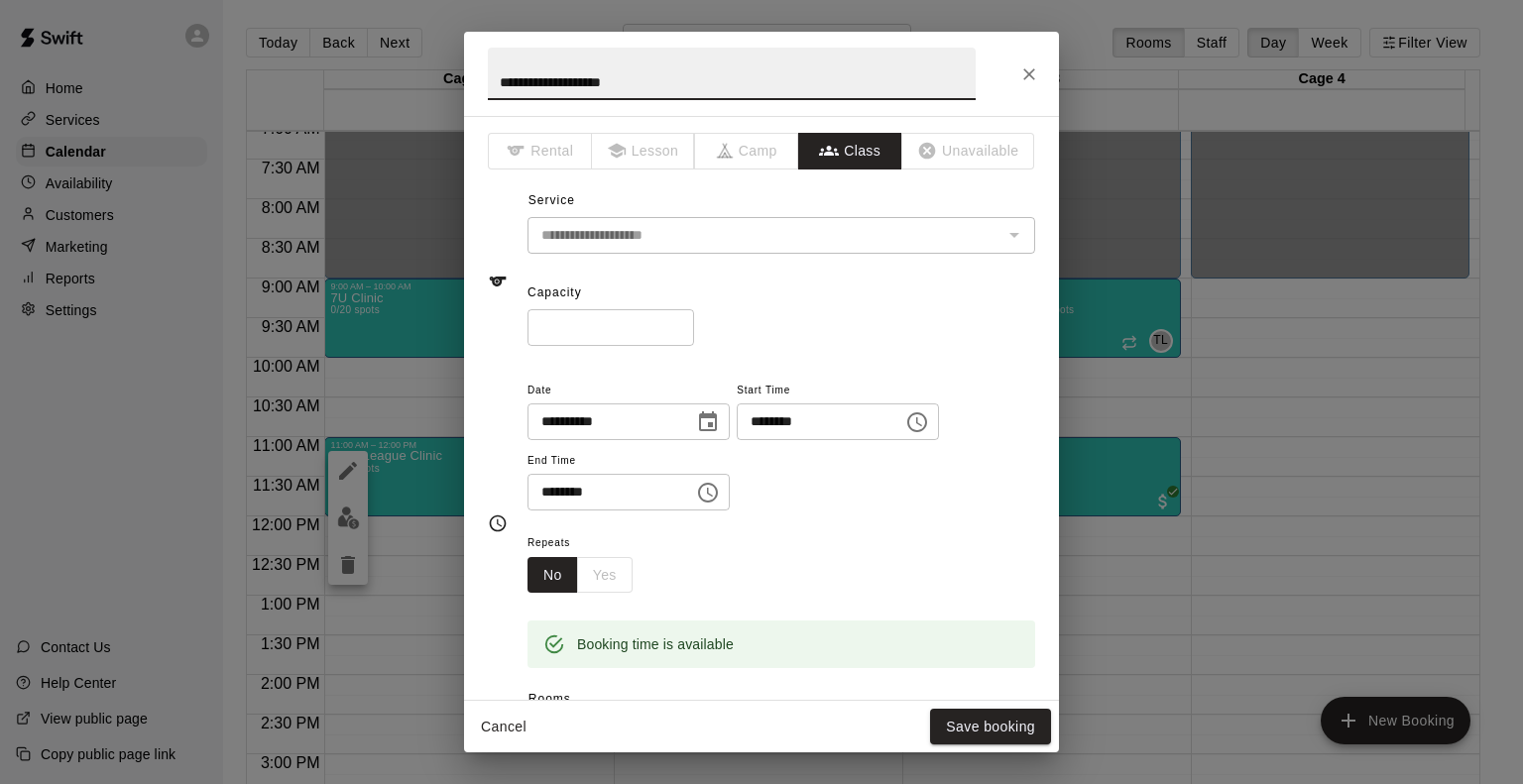 click 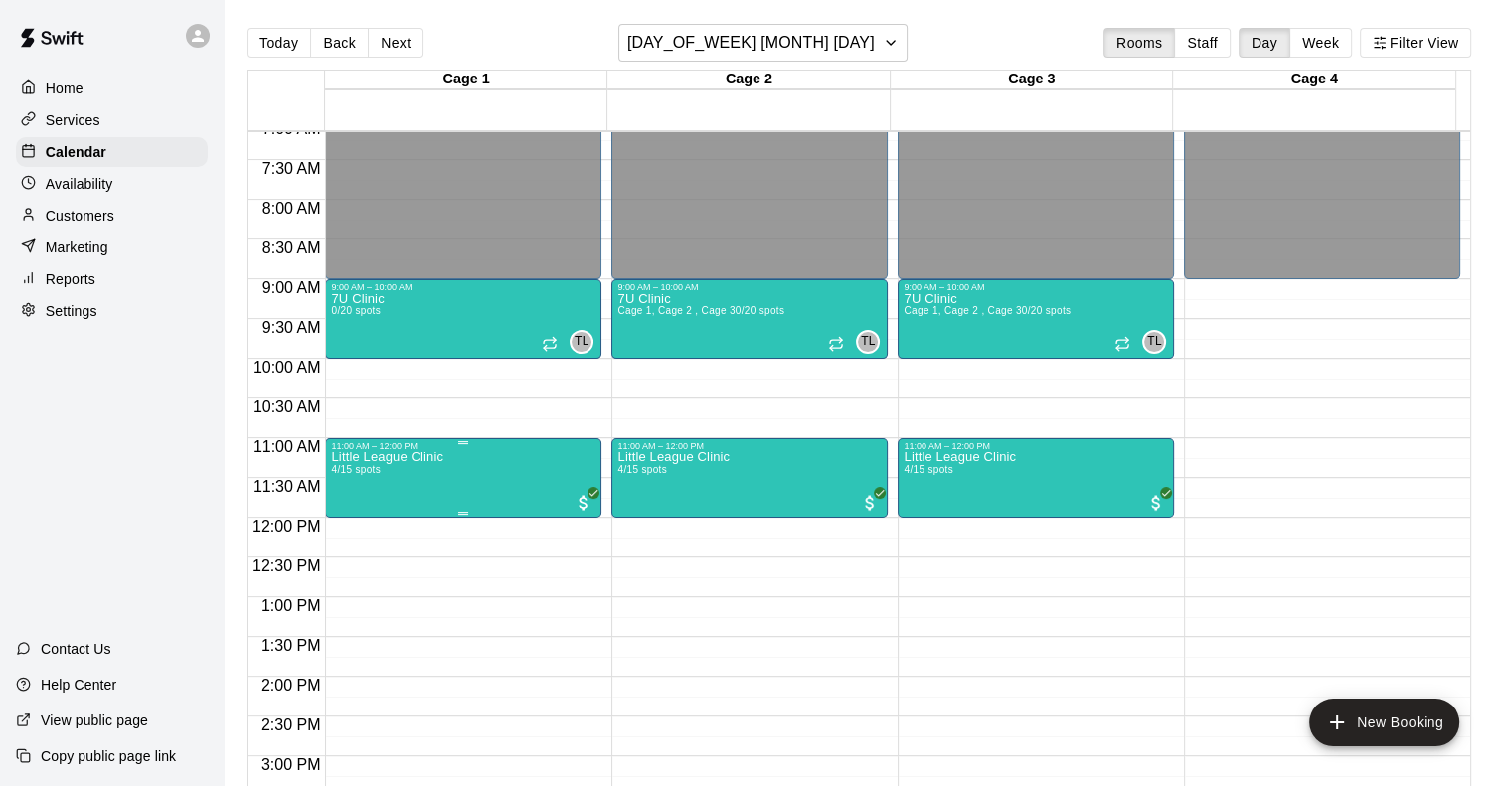 click on "Little League Clinic 4/15 spots" at bounding box center (463, 844) 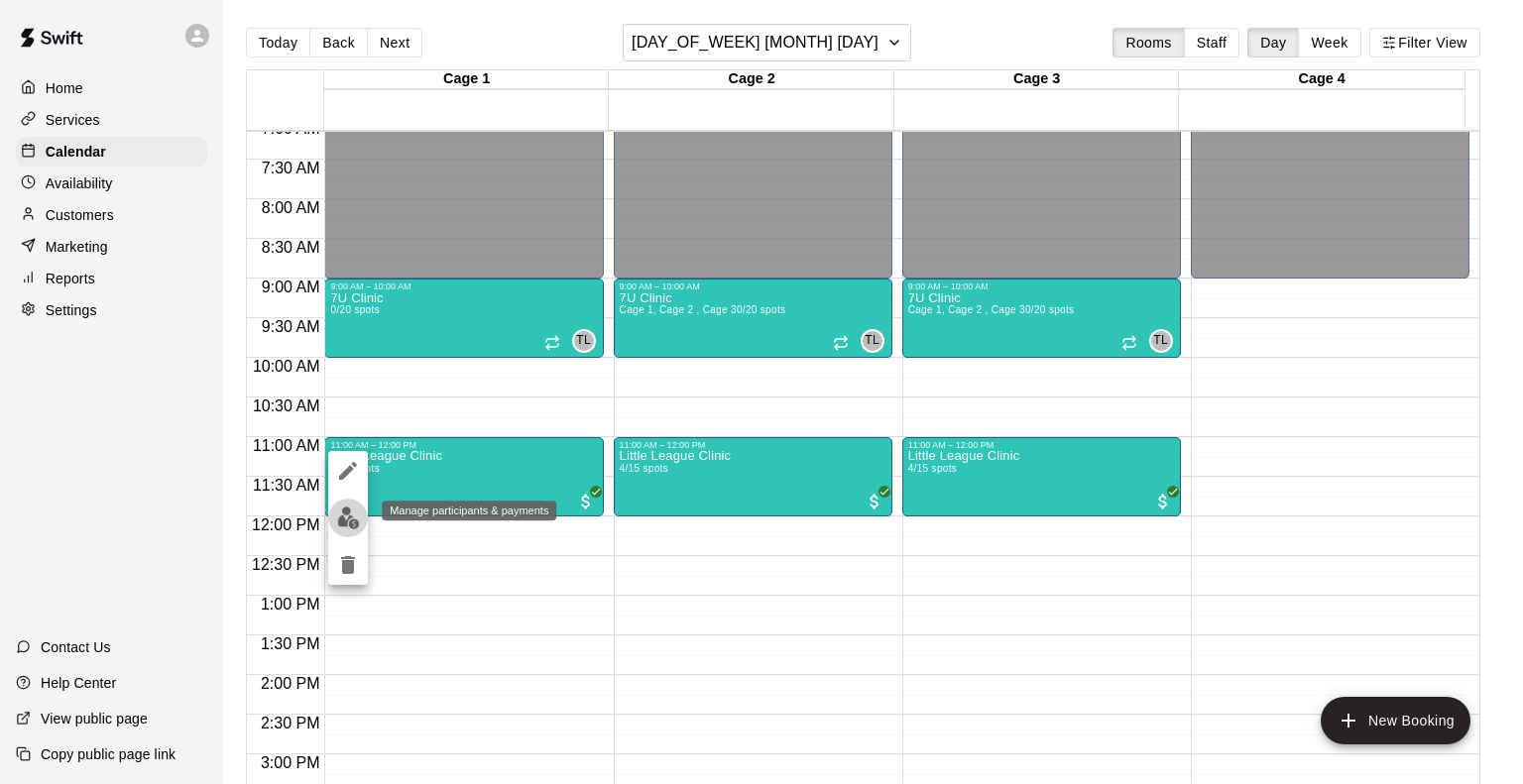 click at bounding box center (348, 517) 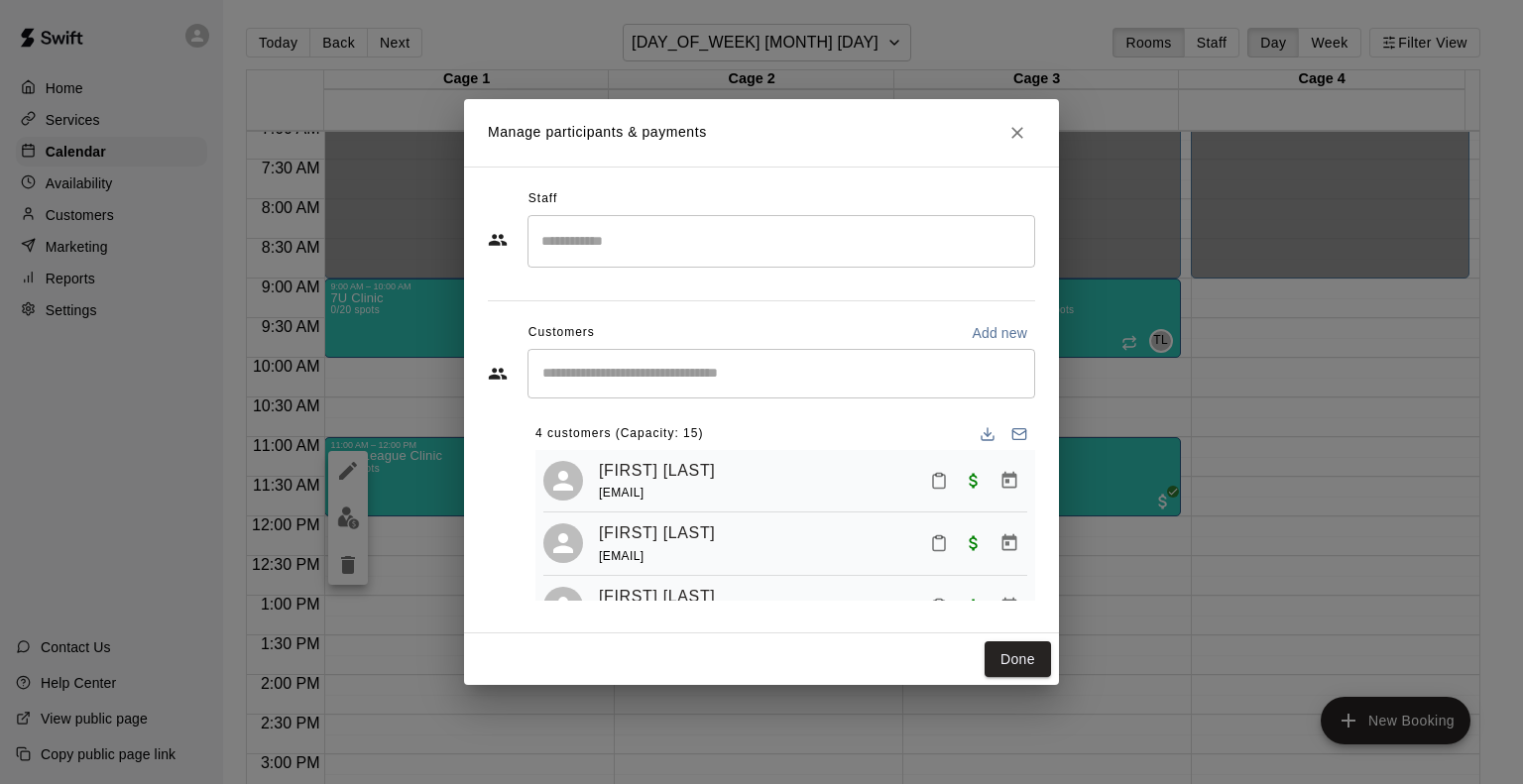 click at bounding box center [781, 374] 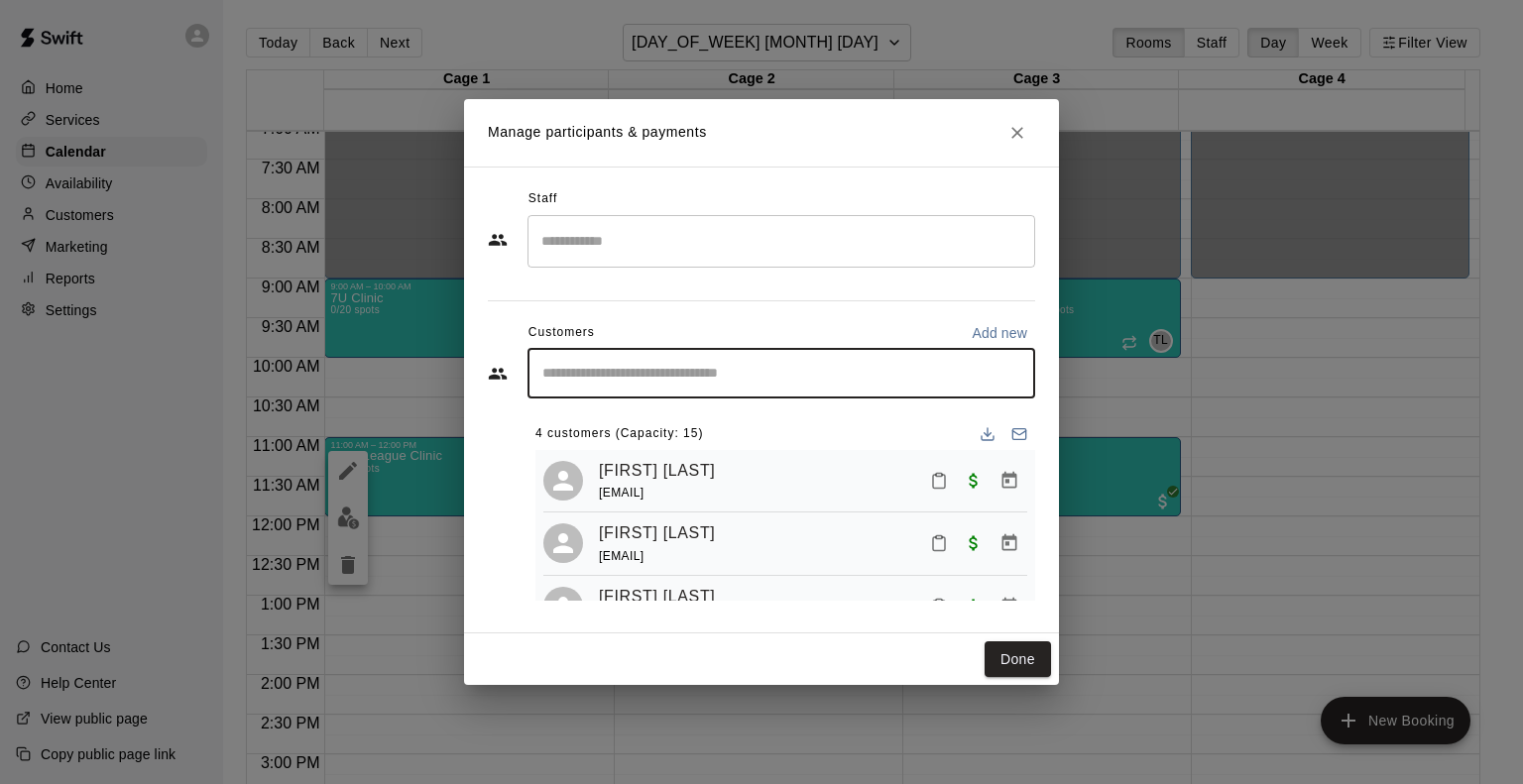 click at bounding box center (781, 241) 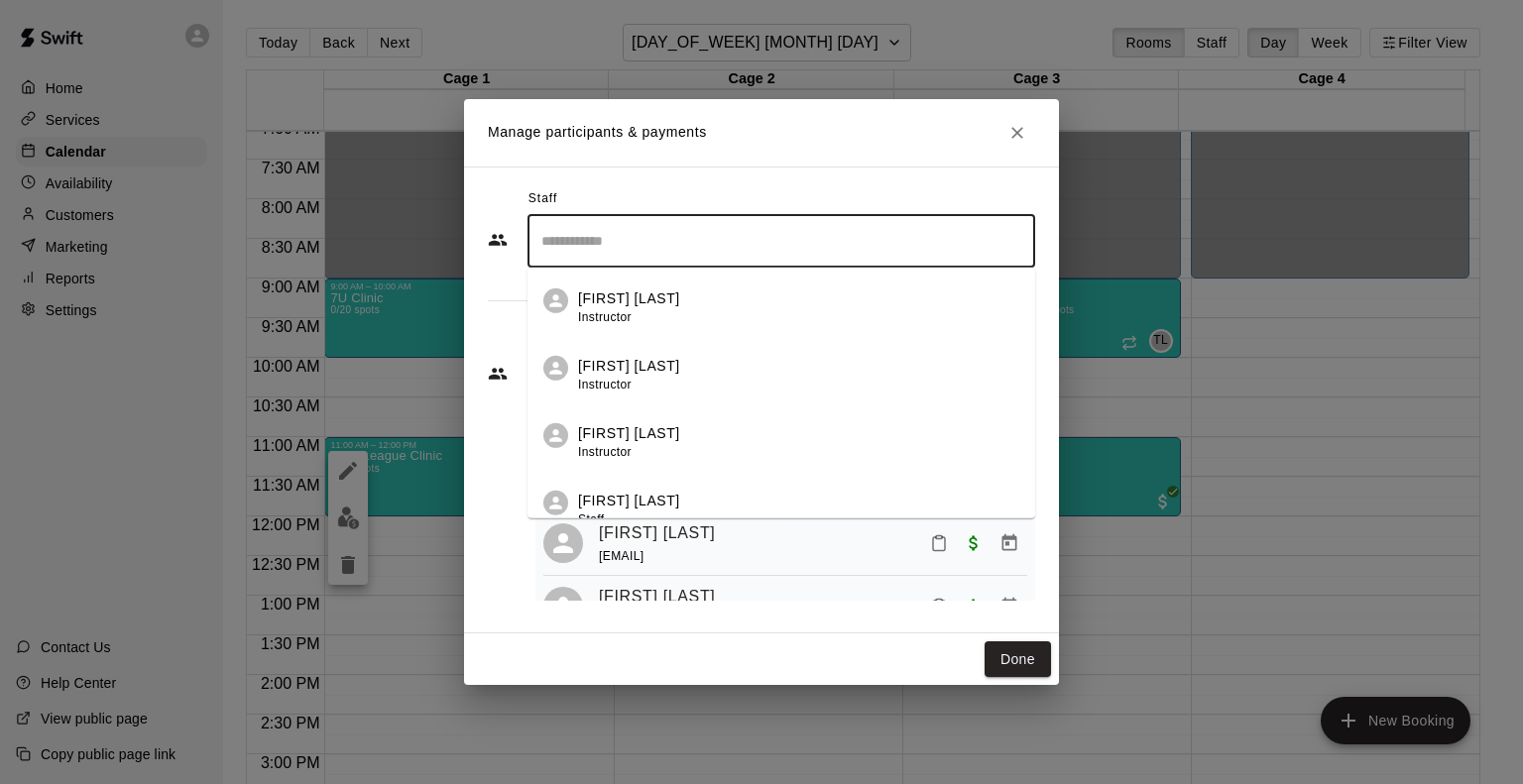 click on "Anthony Riggi Instructor" at bounding box center (798, 307) 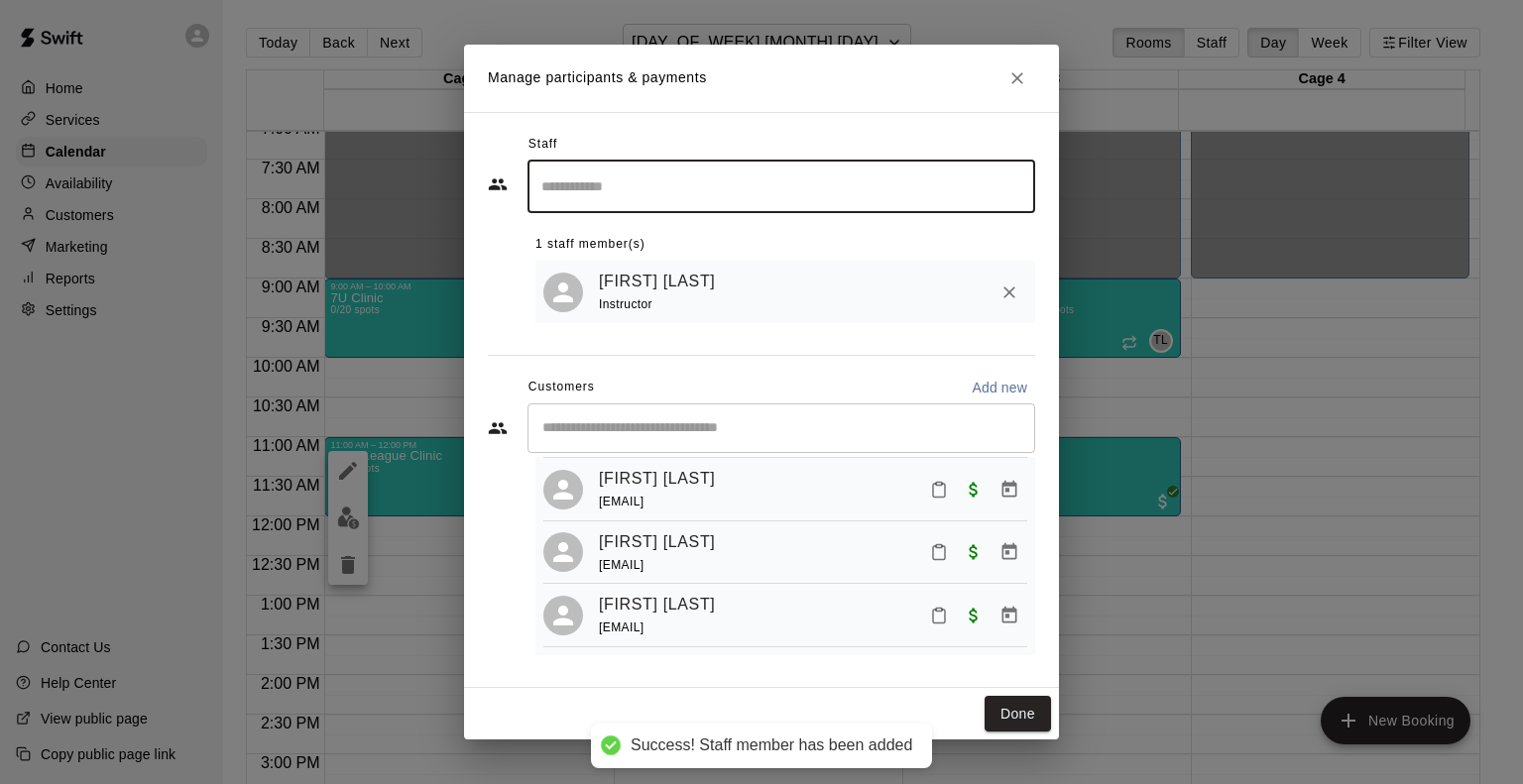 scroll, scrollTop: 0, scrollLeft: 0, axis: both 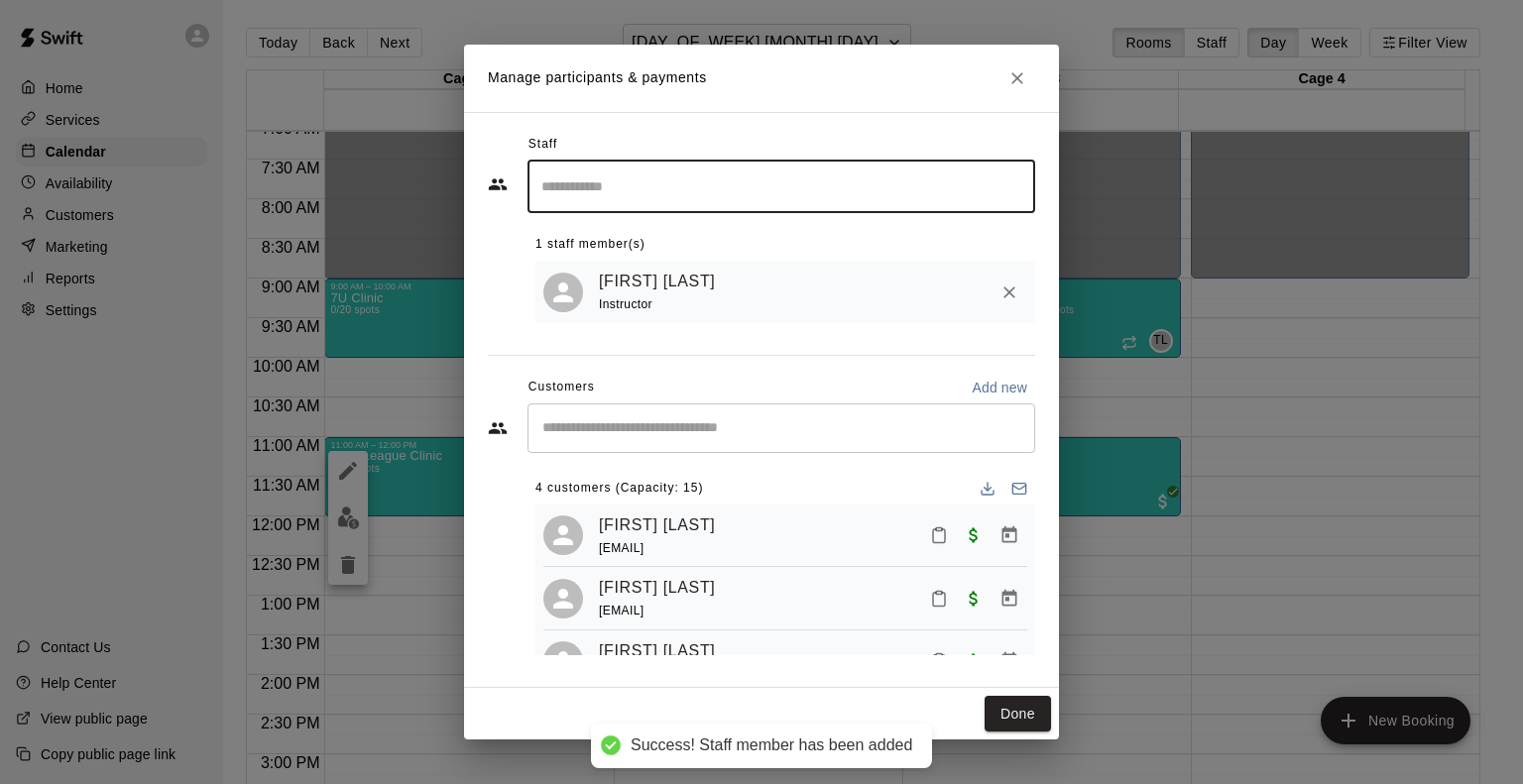 click at bounding box center [781, 428] 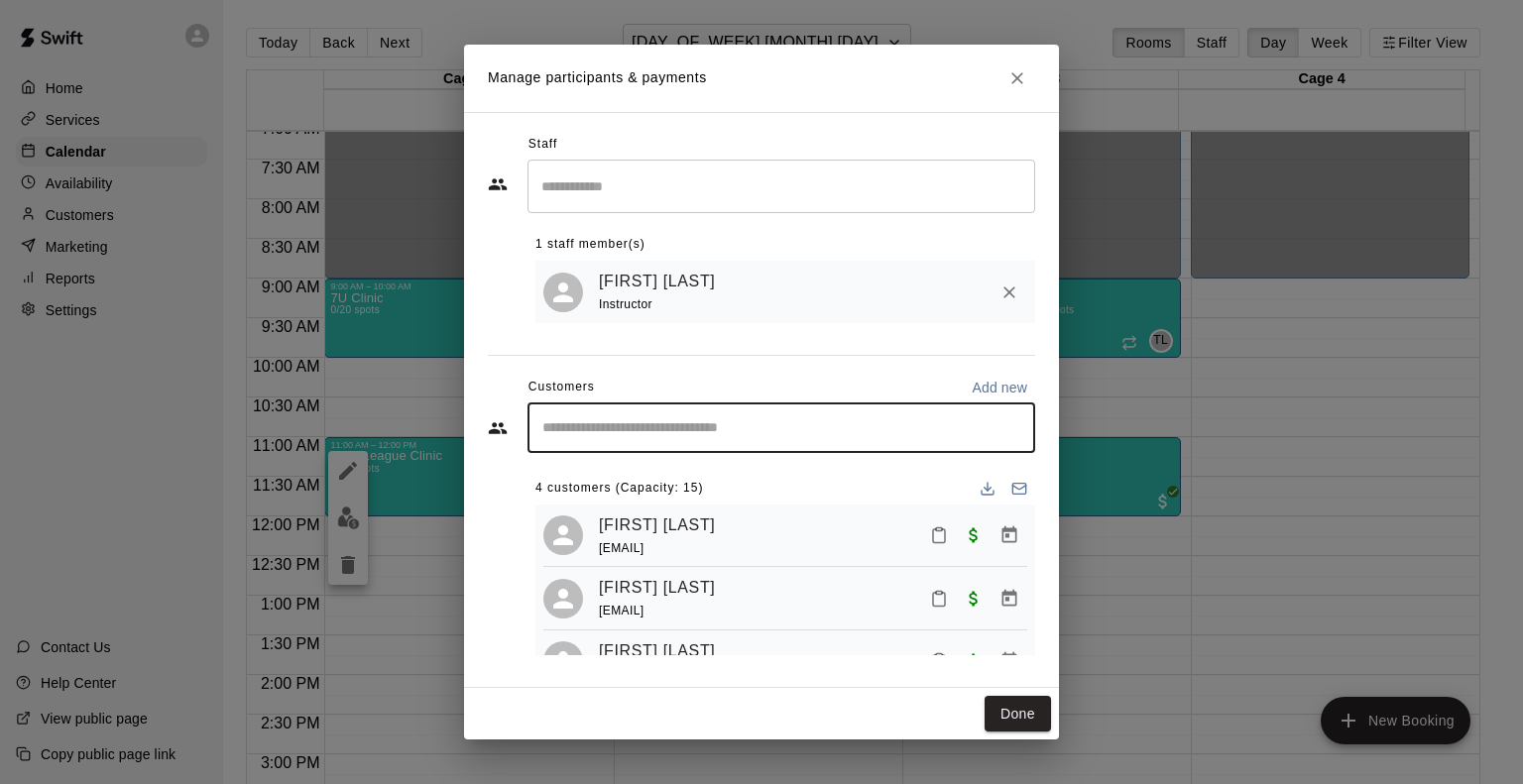 click on "Add new" at bounding box center (999, 388) 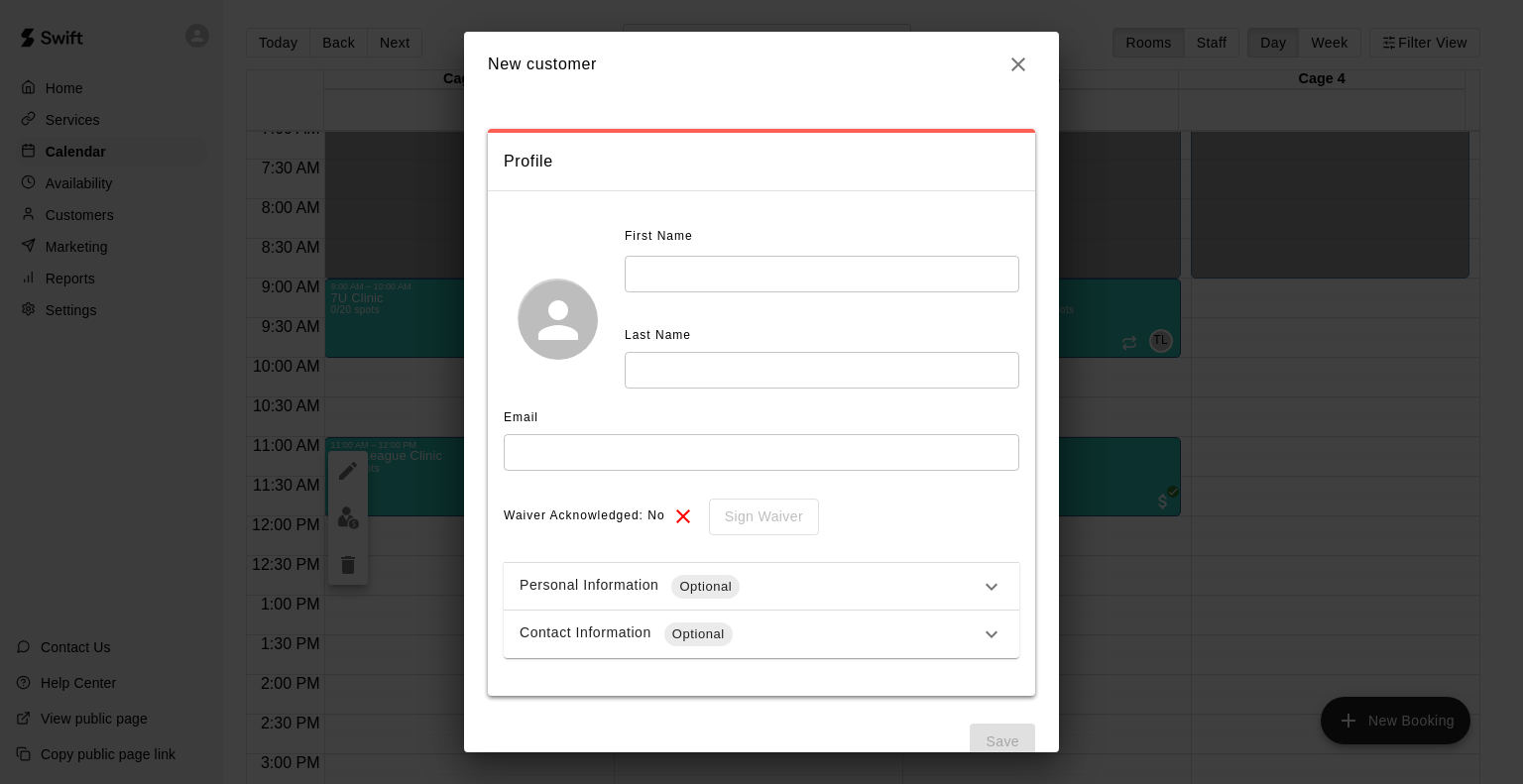 click at bounding box center (822, 274) 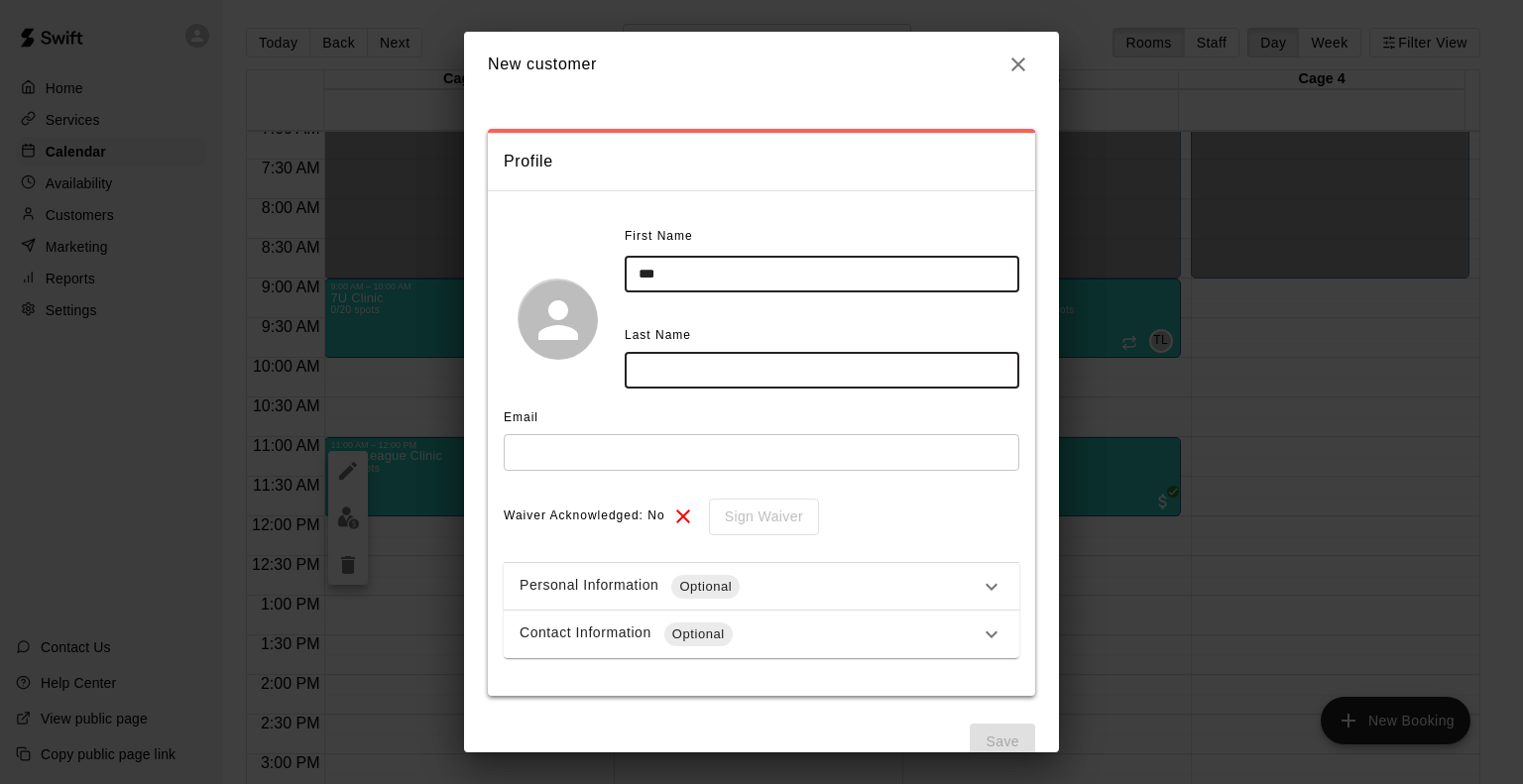 type on "***" 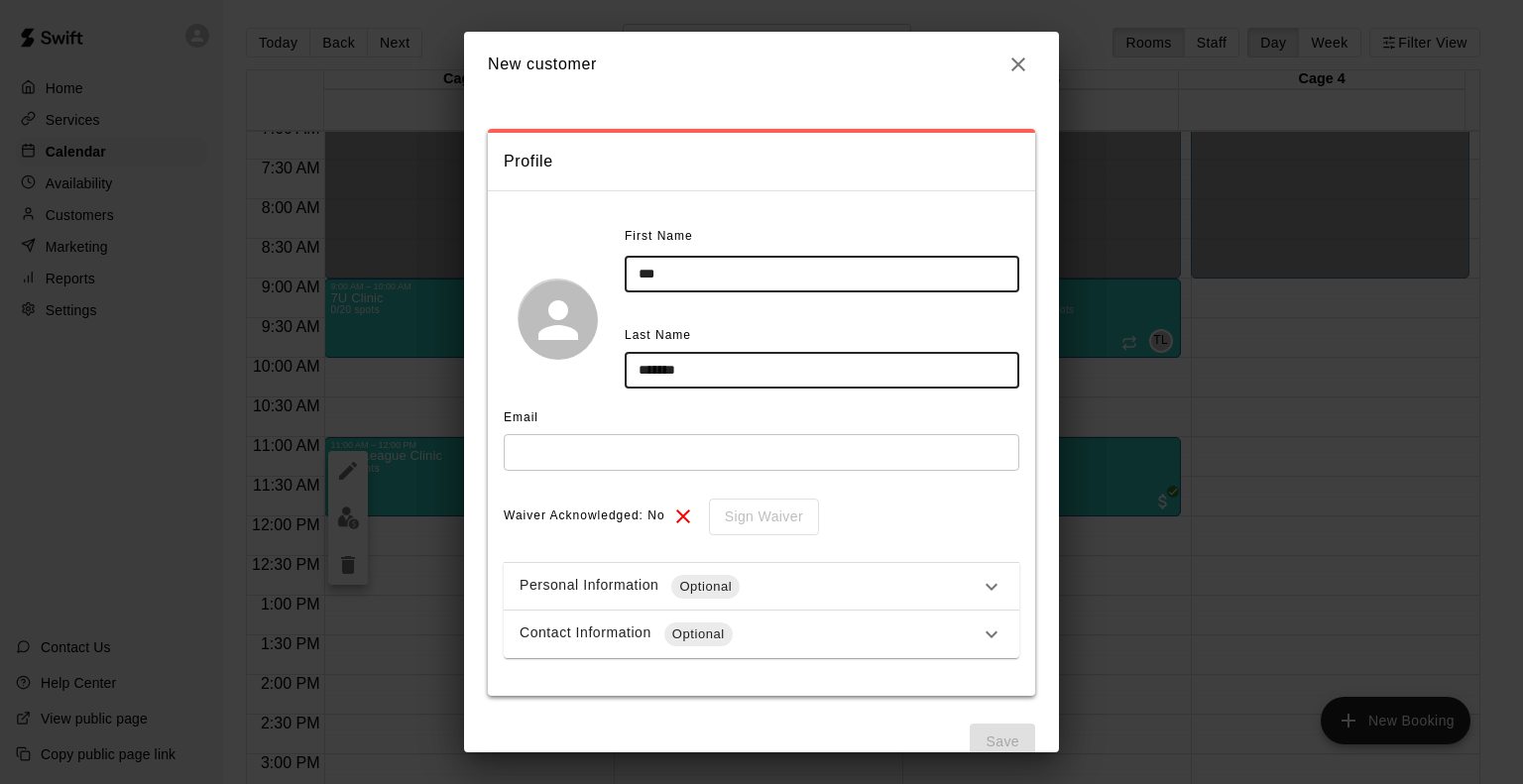 type on "*******" 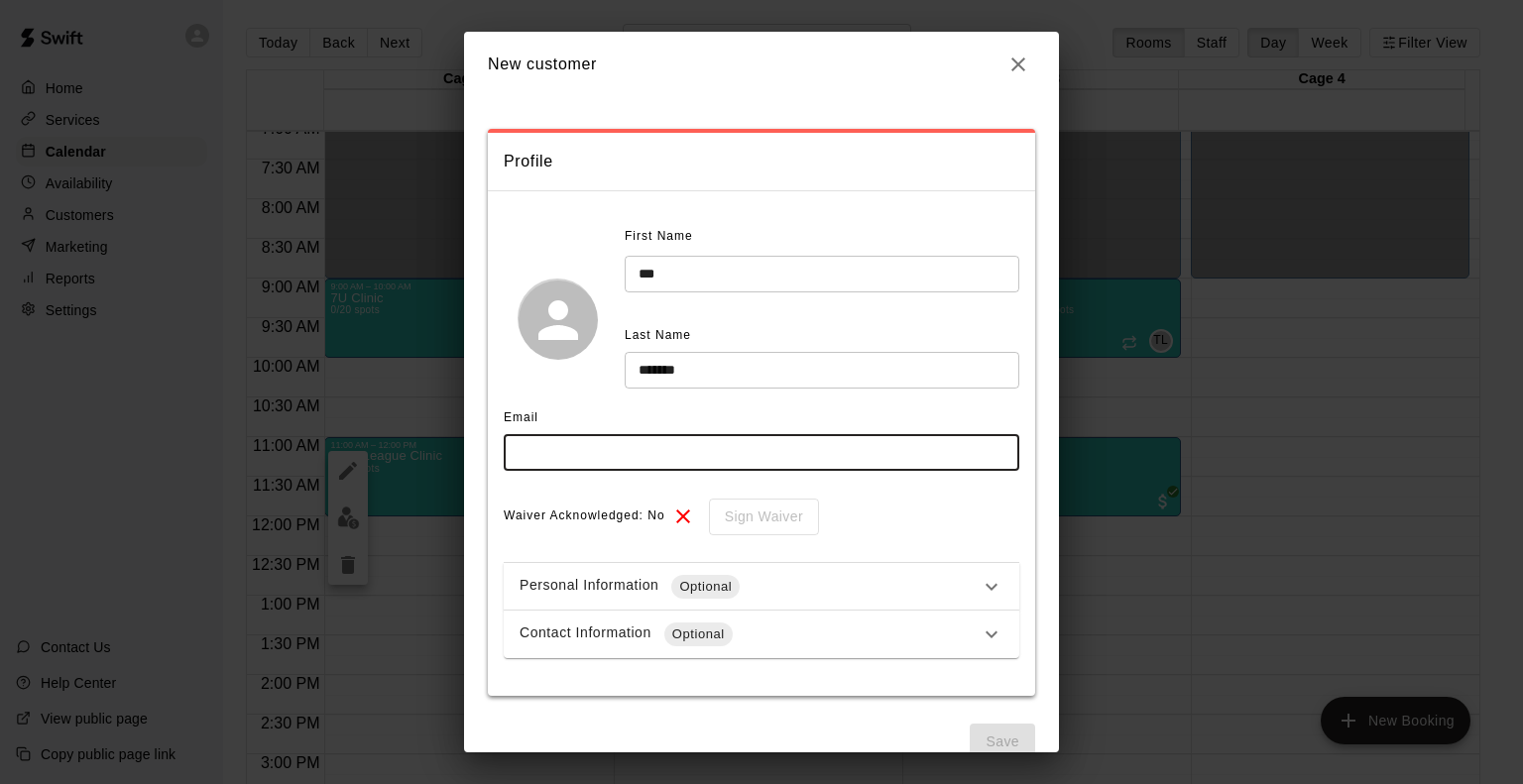 click at bounding box center [762, 452] 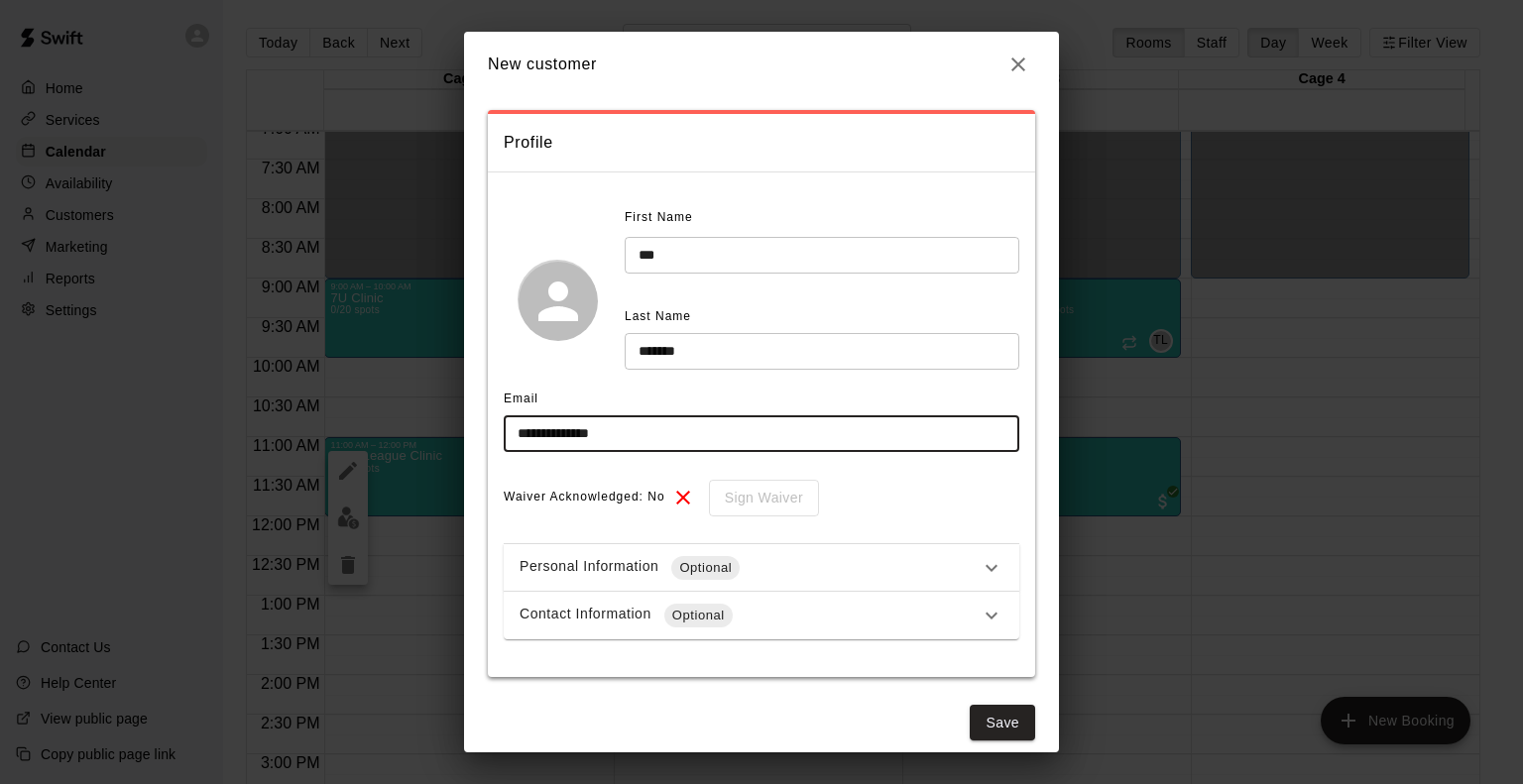scroll, scrollTop: 34, scrollLeft: 0, axis: vertical 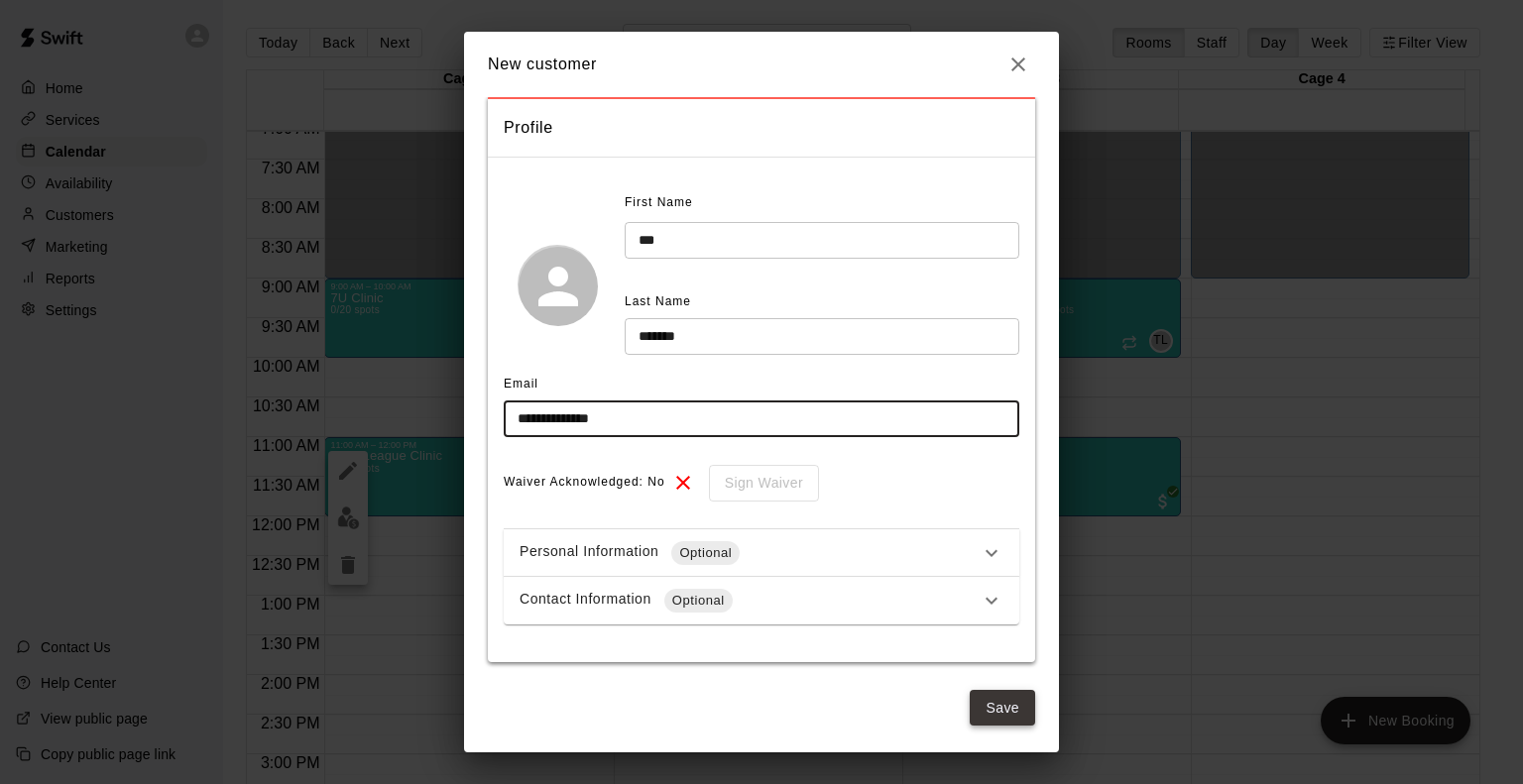 type on "**********" 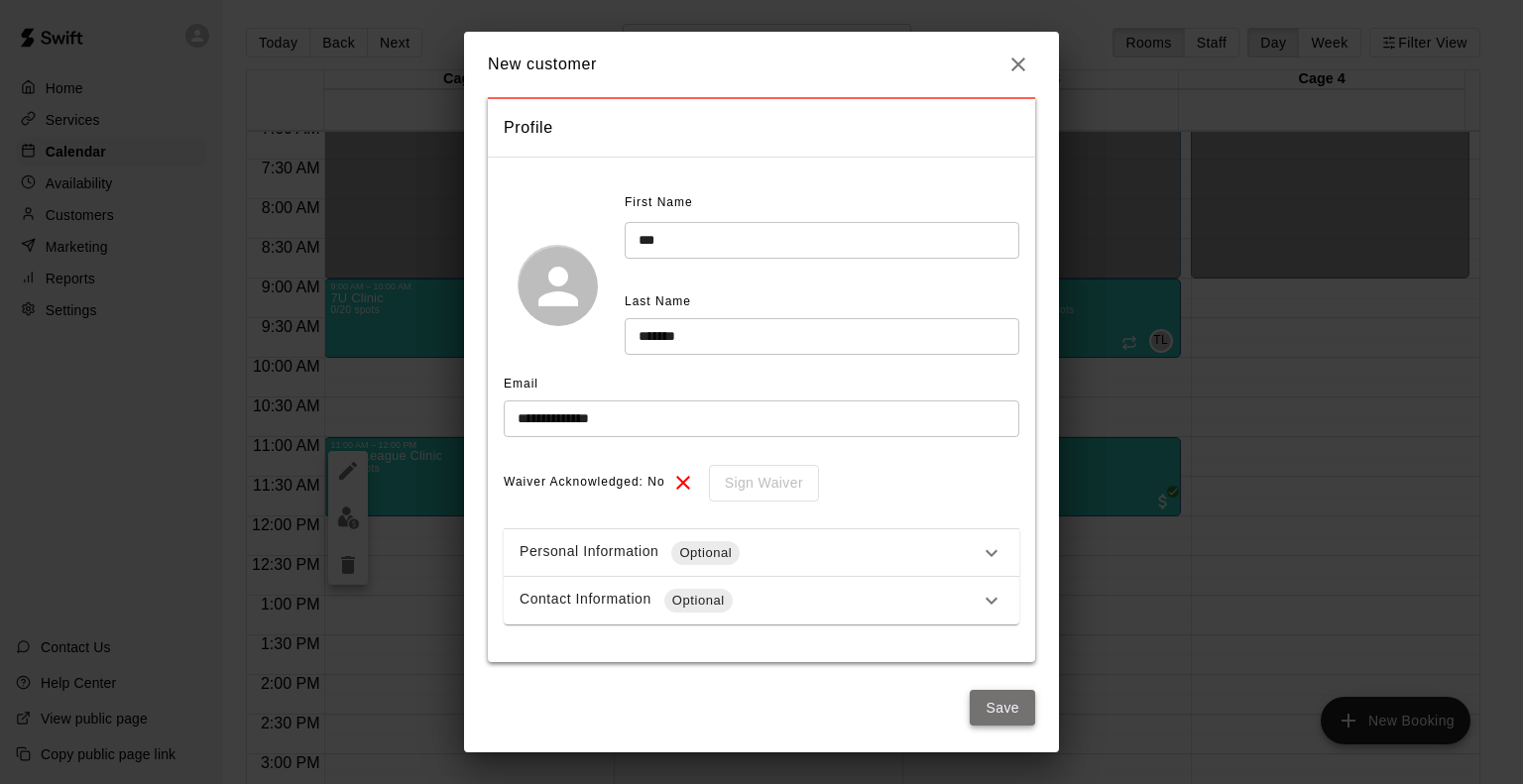 click on "Save" at bounding box center [1002, 708] 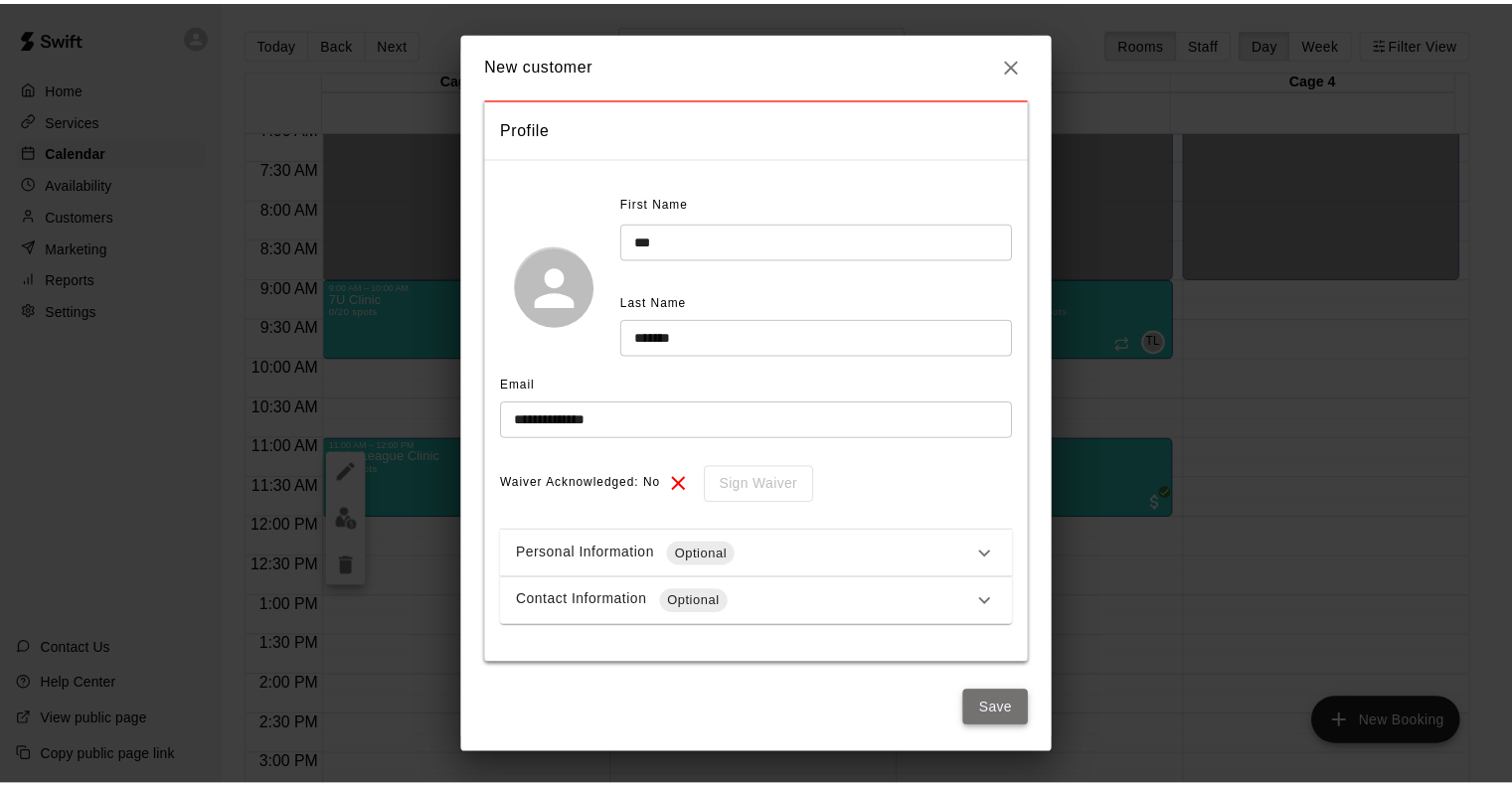 scroll, scrollTop: 0, scrollLeft: 0, axis: both 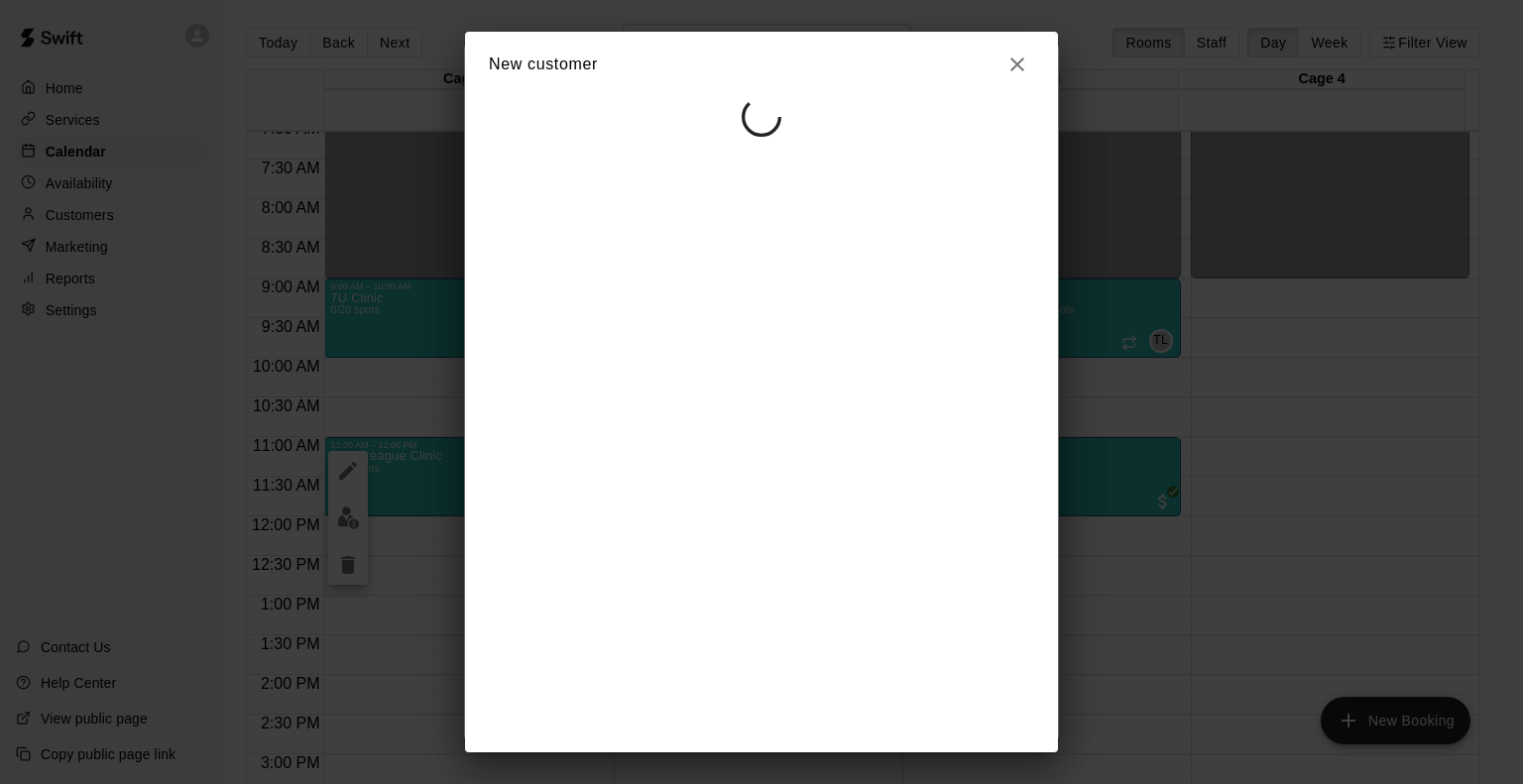 select on "**" 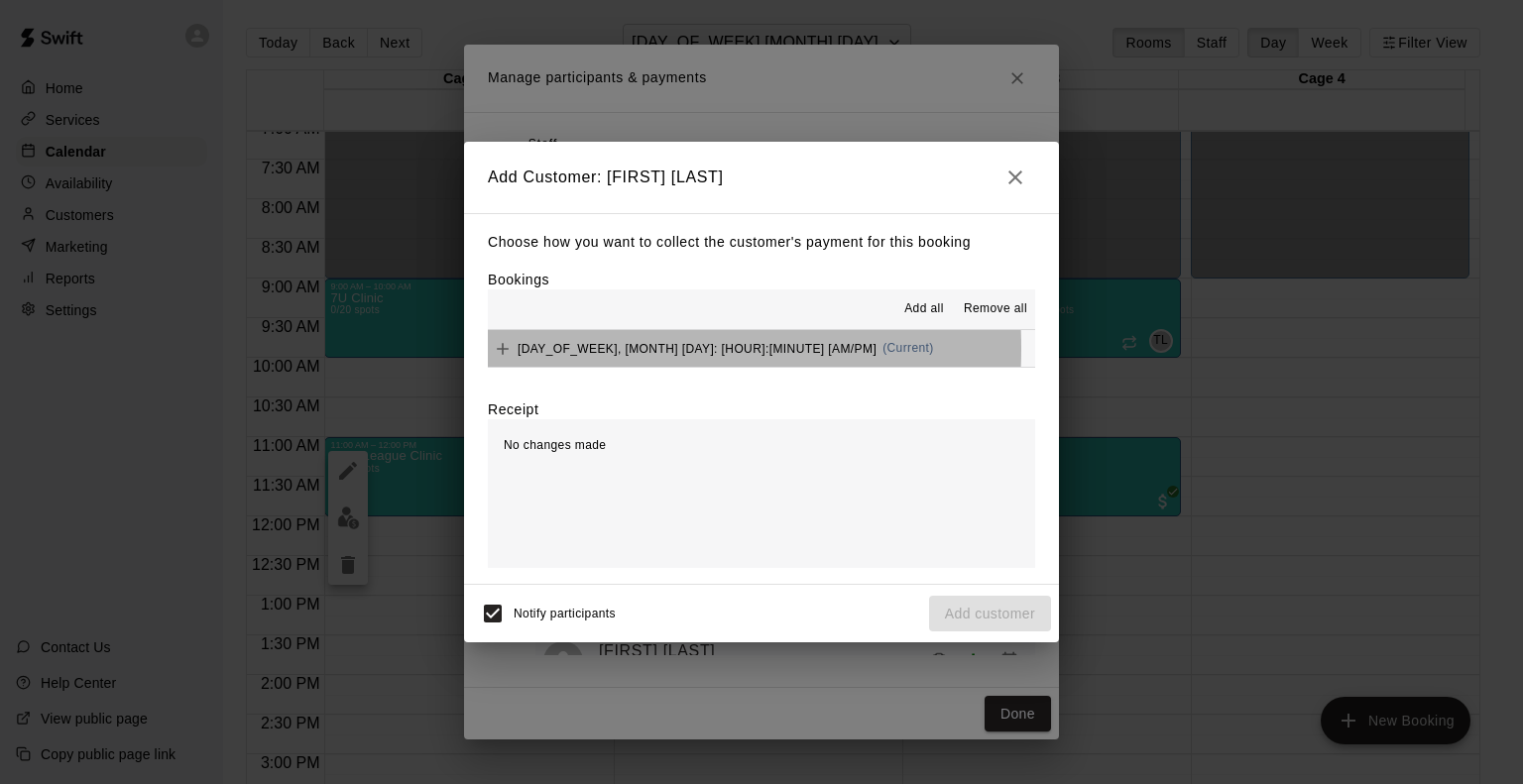 click on "Monday, December 08: 11:00 AM" at bounding box center (697, 348) 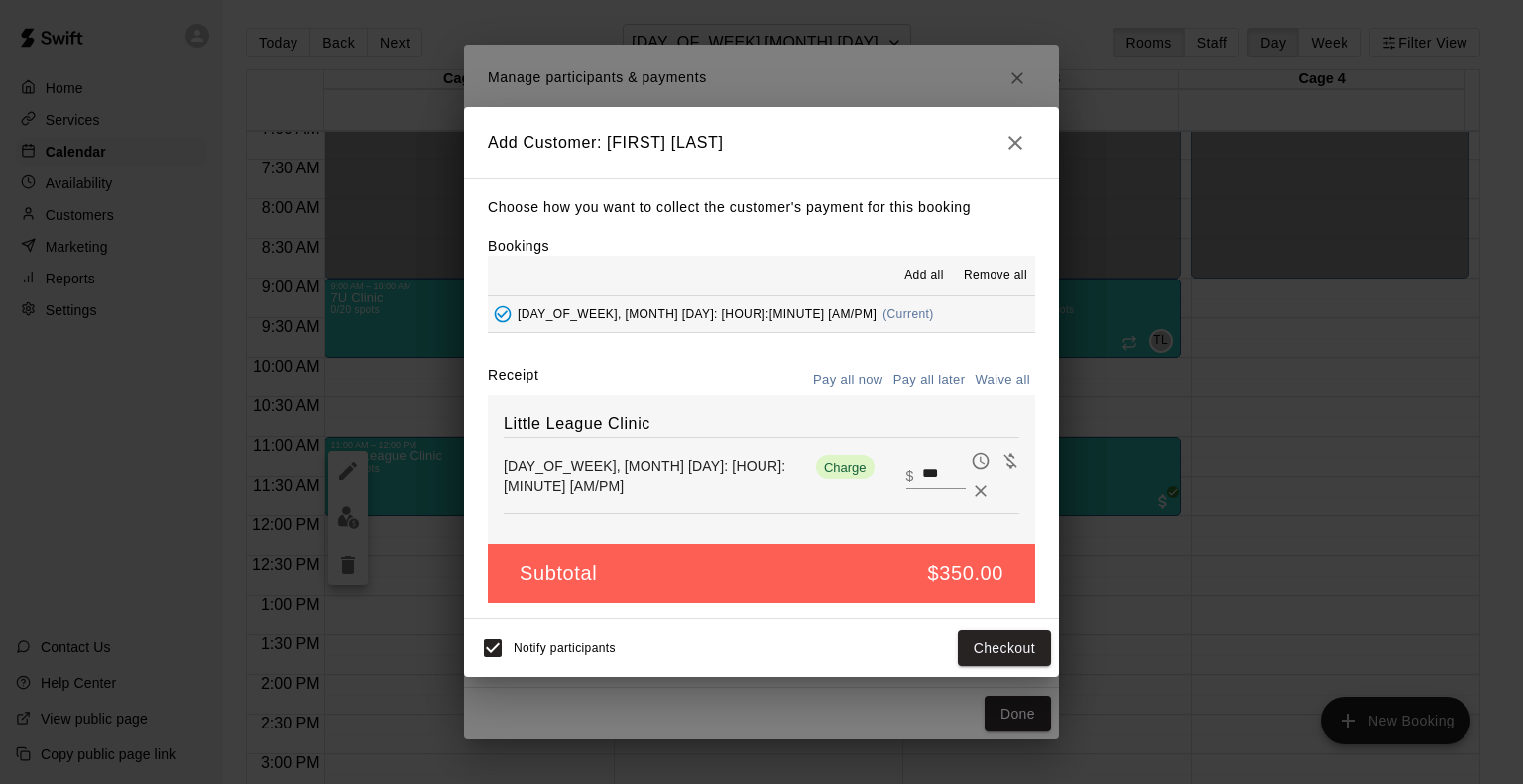 click on "Pay all later" at bounding box center (929, 380) 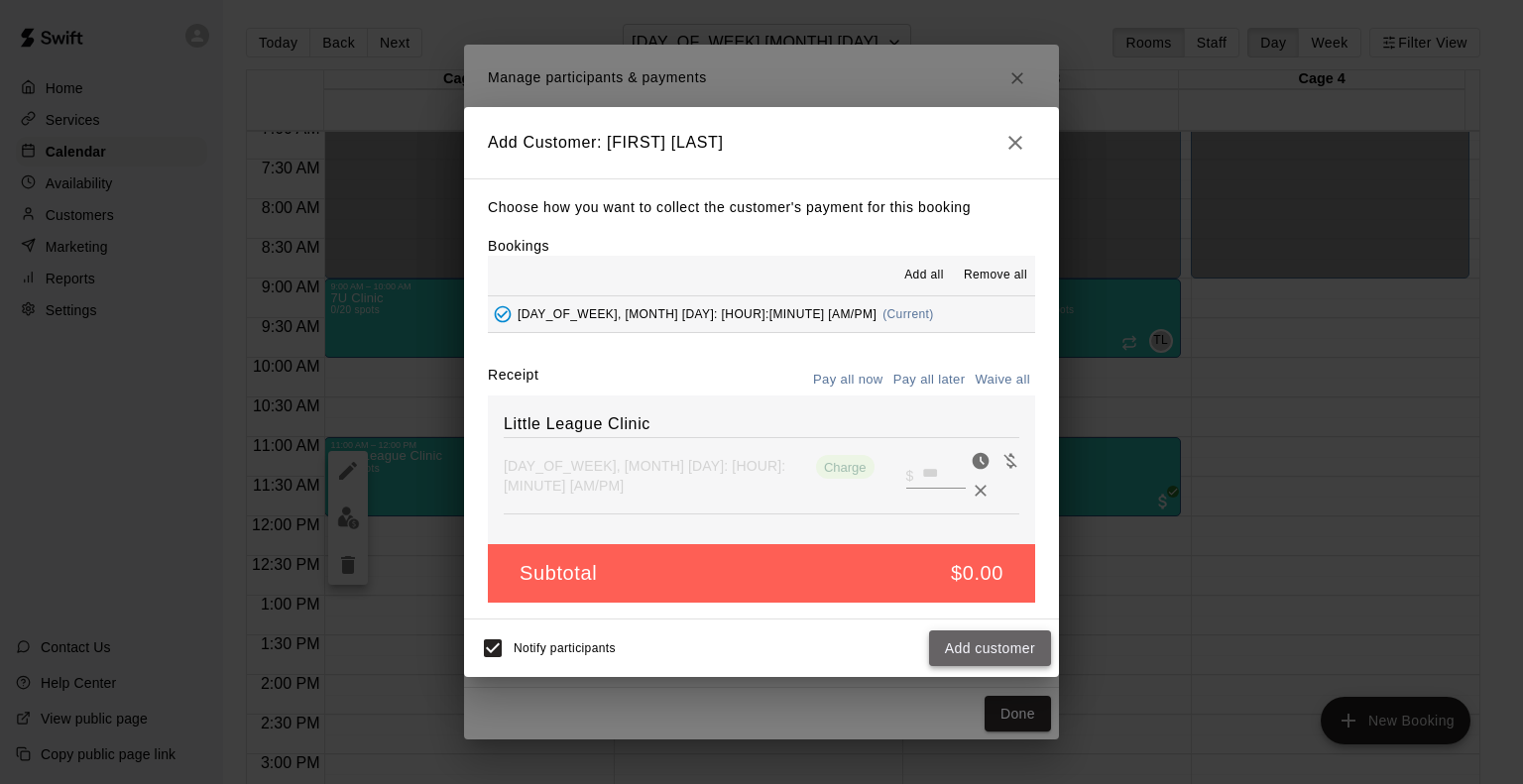click on "Add customer" at bounding box center [990, 648] 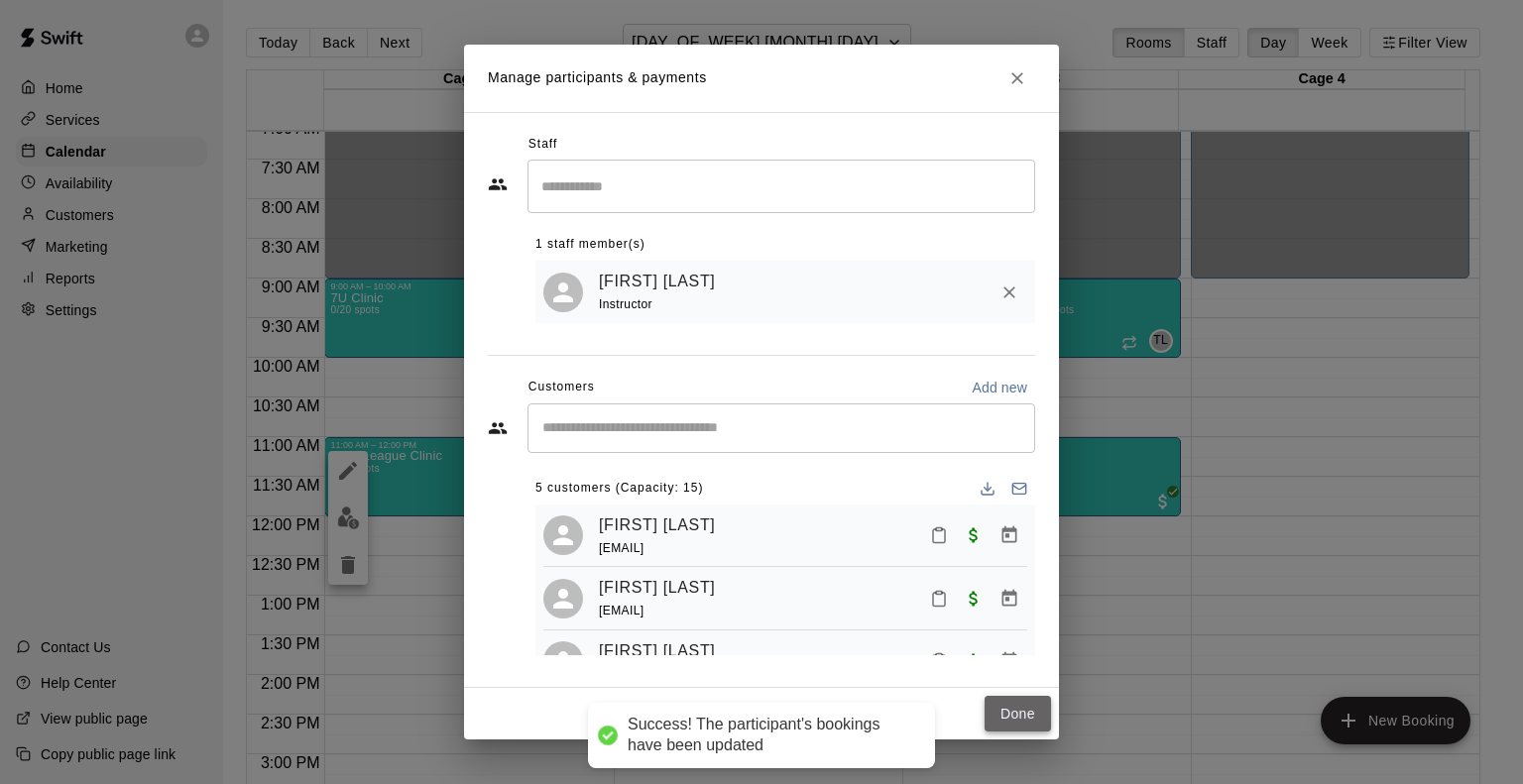 click on "Done" at bounding box center (1017, 714) 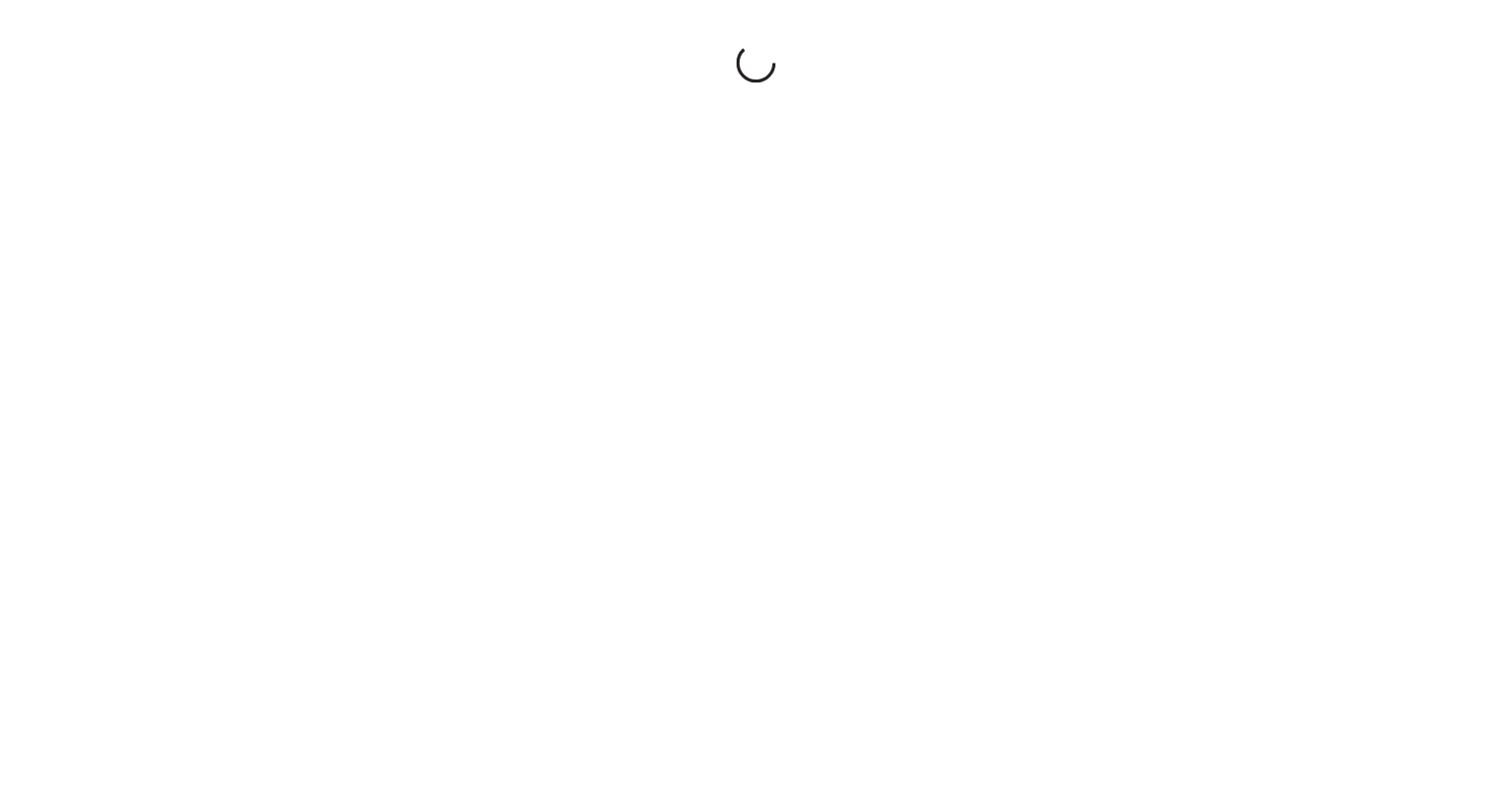 scroll, scrollTop: 0, scrollLeft: 0, axis: both 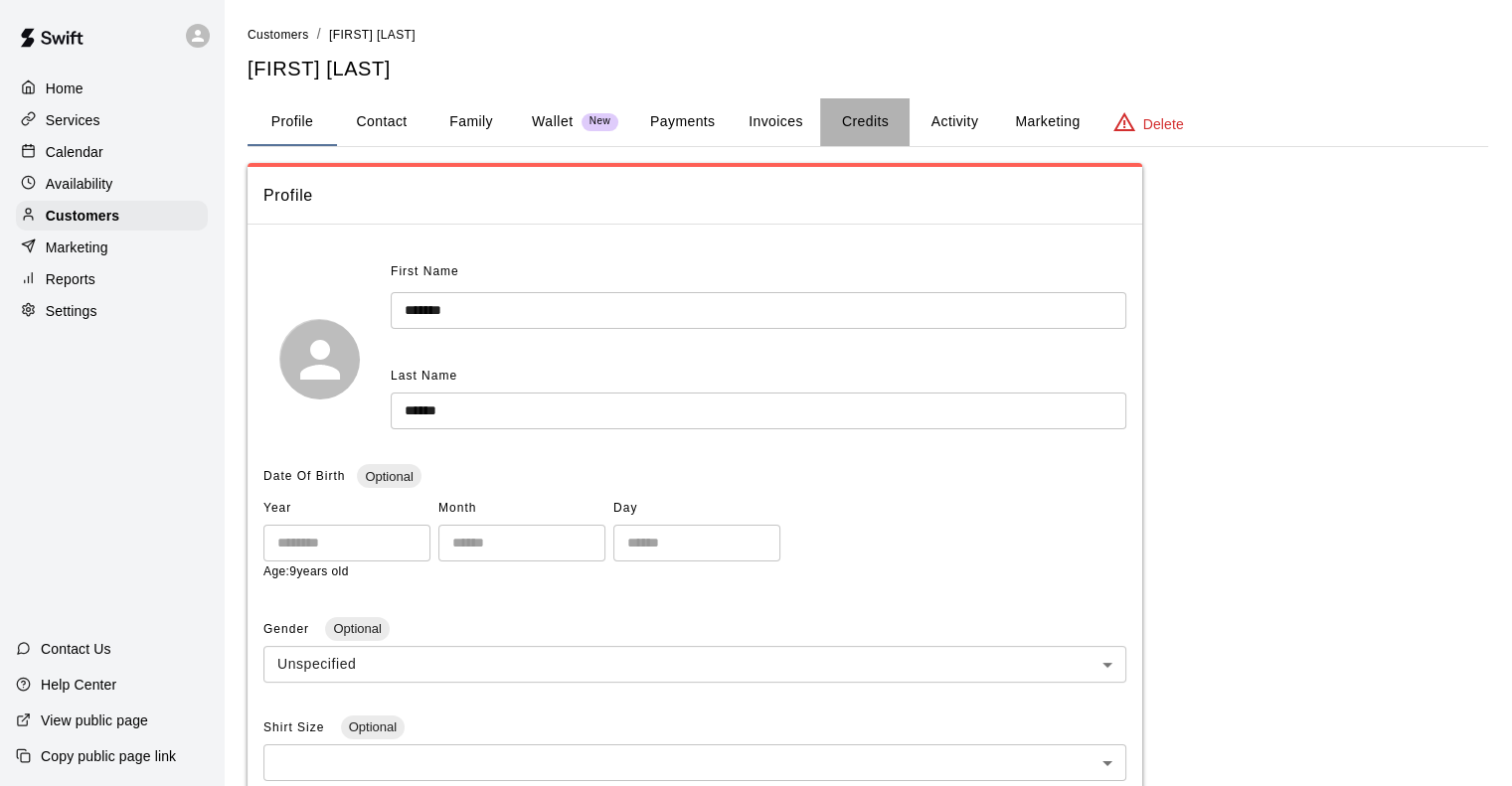click on "Credits" at bounding box center (865, 122) 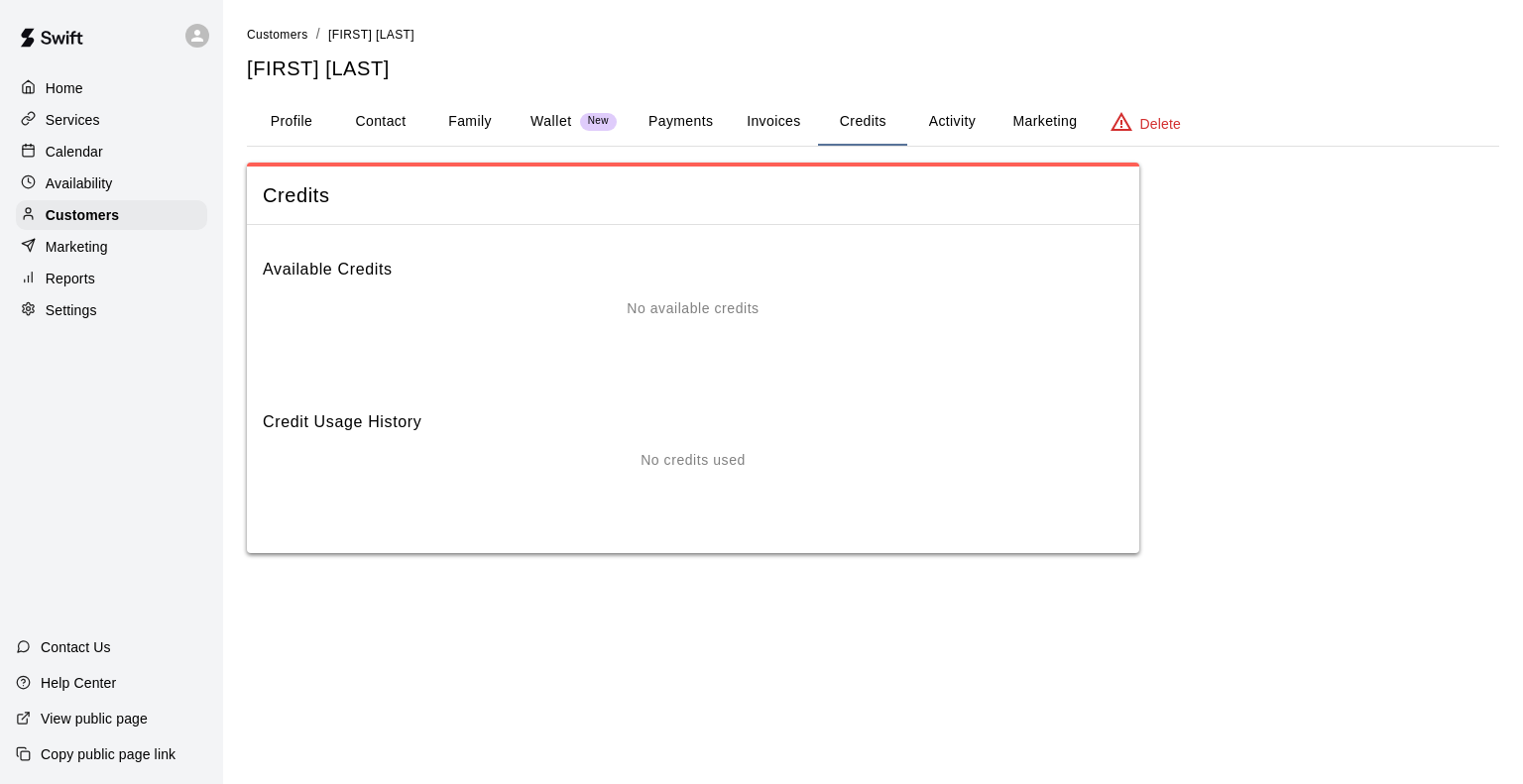 click on "Payments" at bounding box center [680, 122] 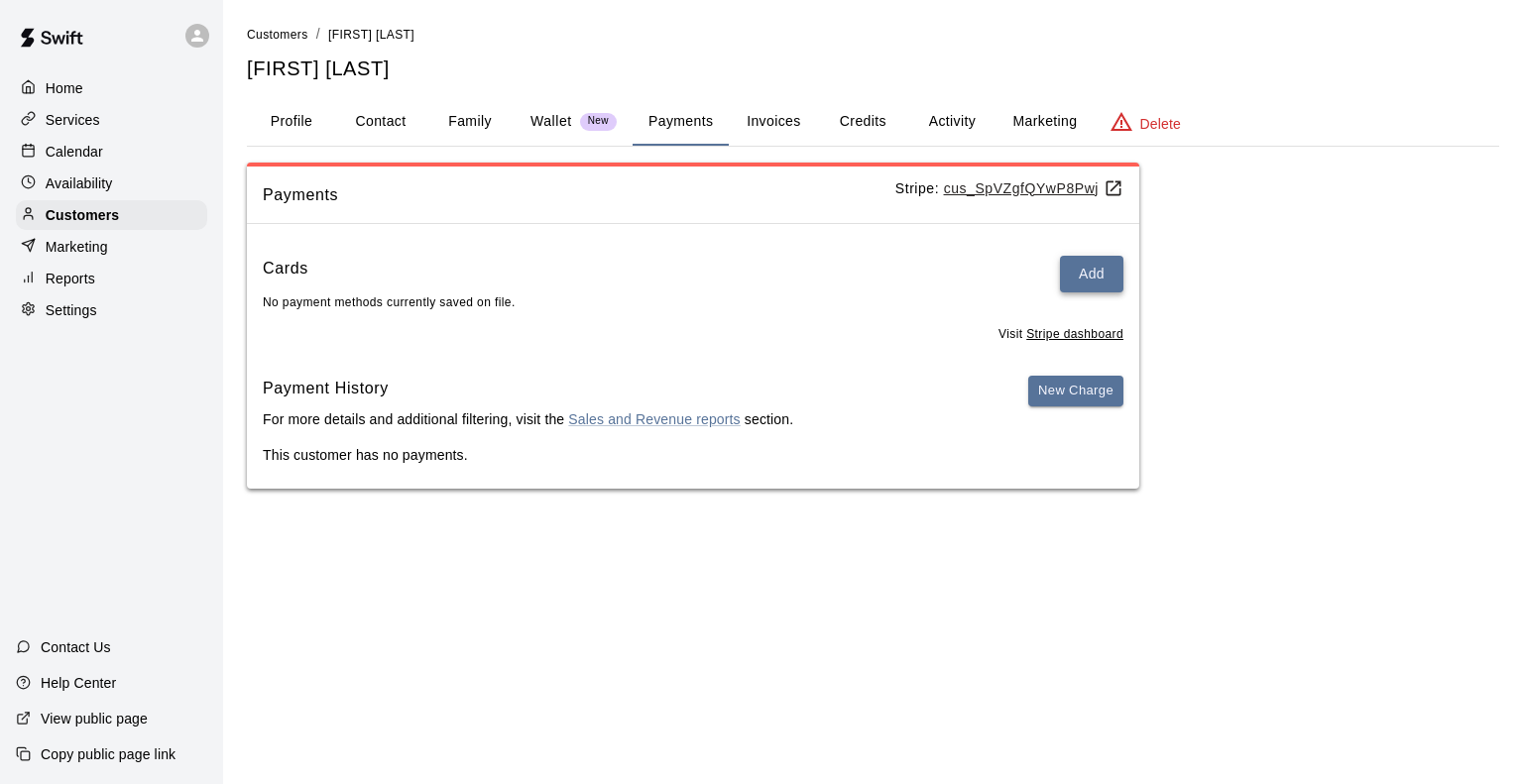 click on "Add" at bounding box center (1092, 274) 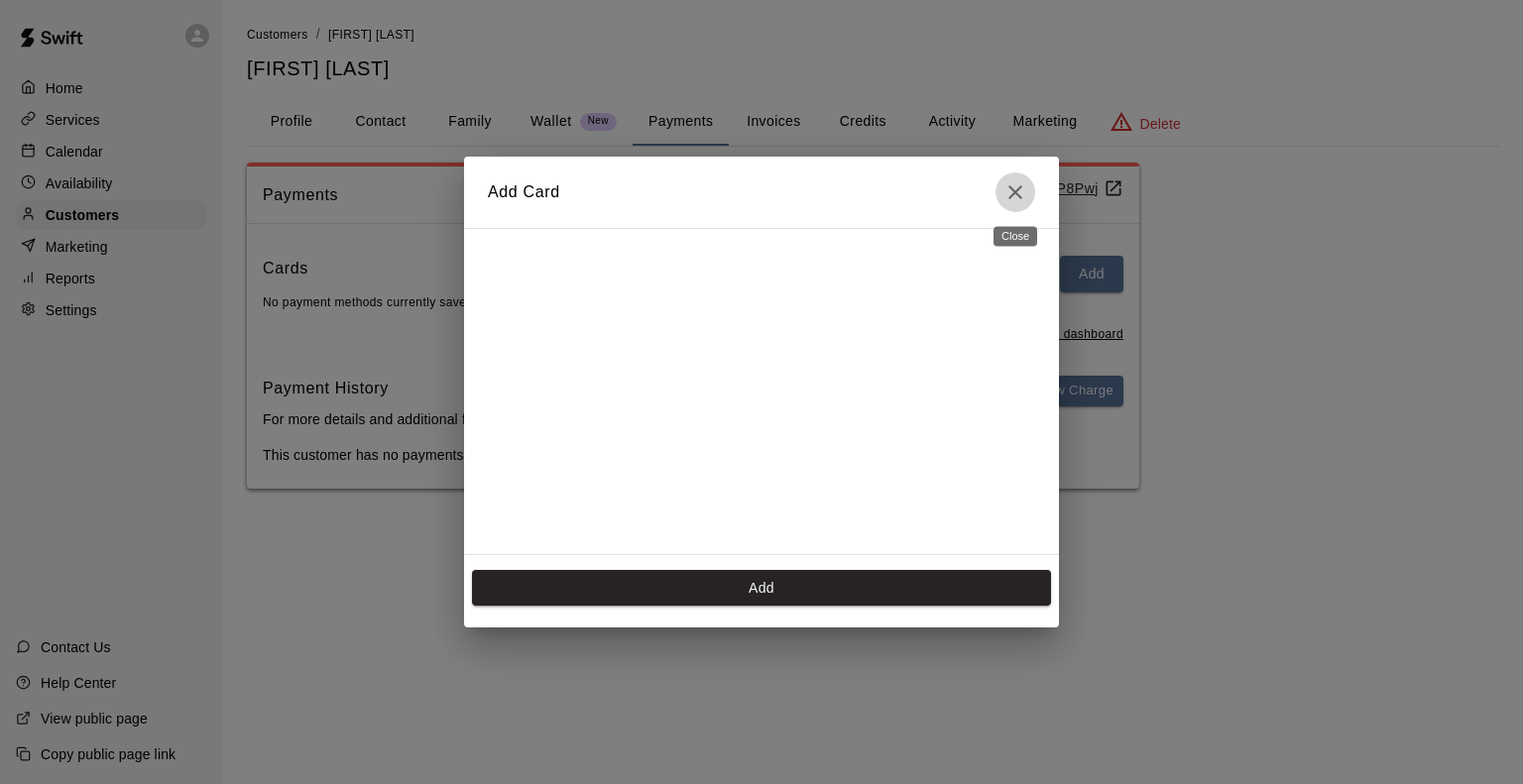 click 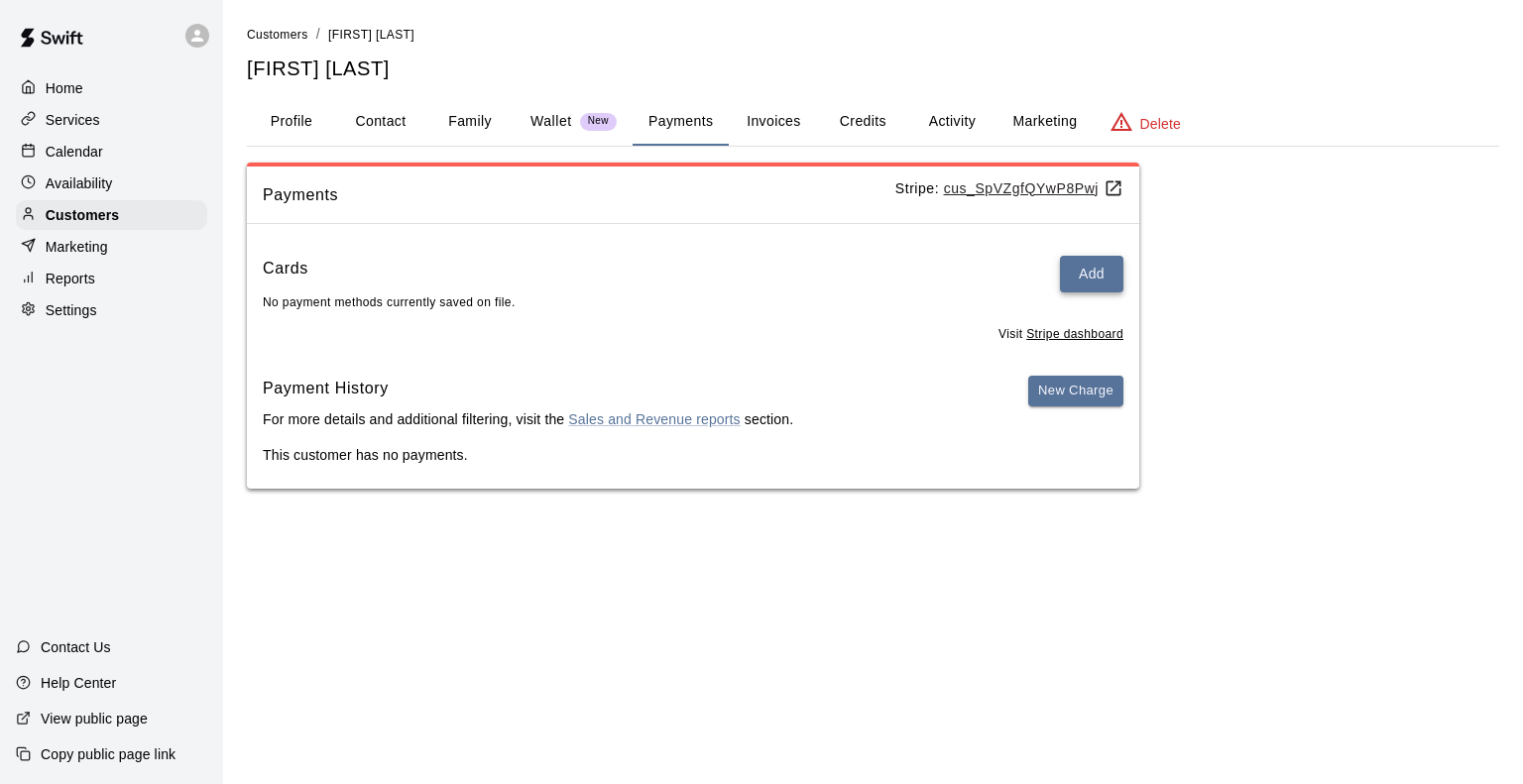 drag, startPoint x: 1166, startPoint y: 284, endPoint x: 1088, endPoint y: 268, distance: 79.62412 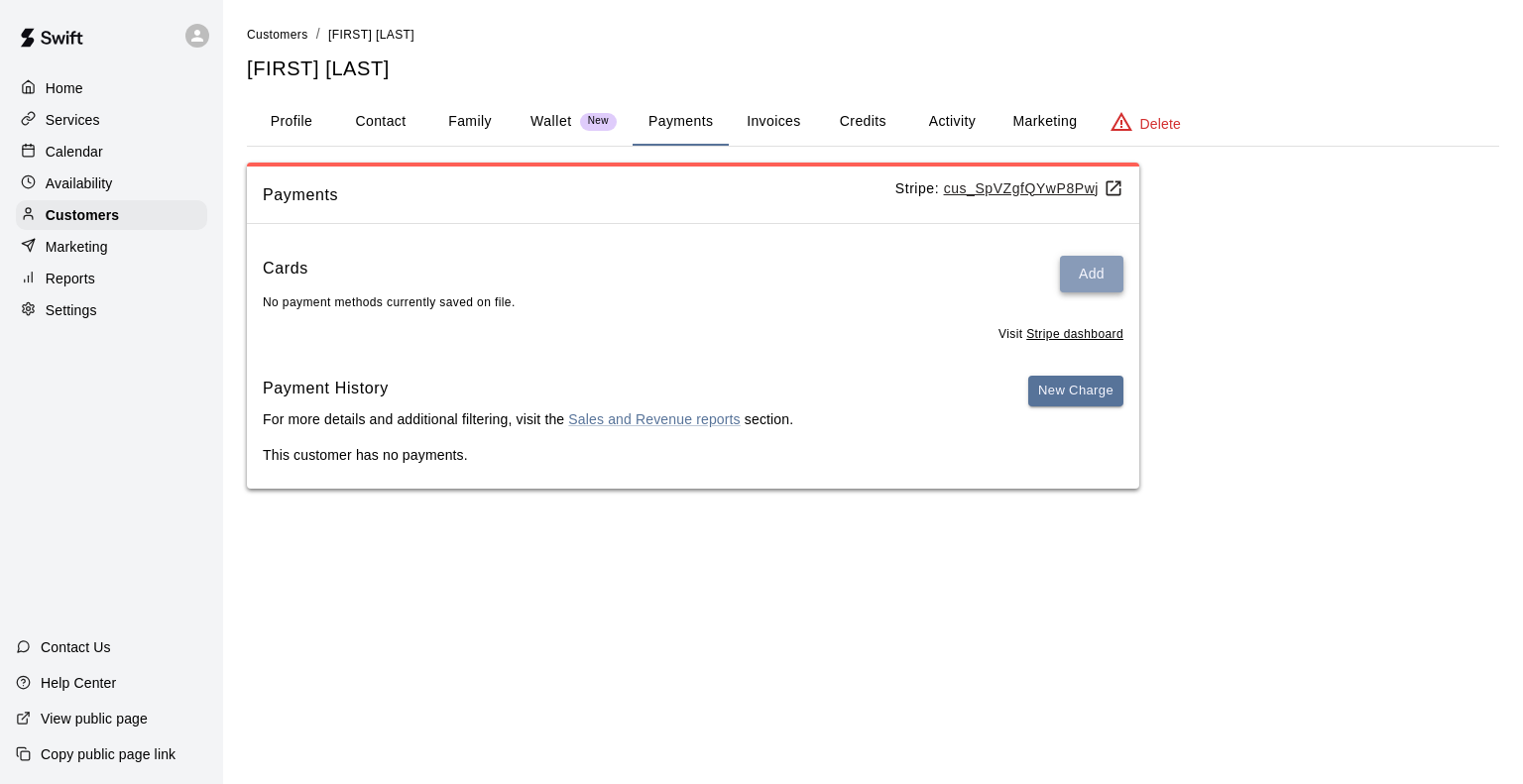 click on "Add" at bounding box center [1092, 274] 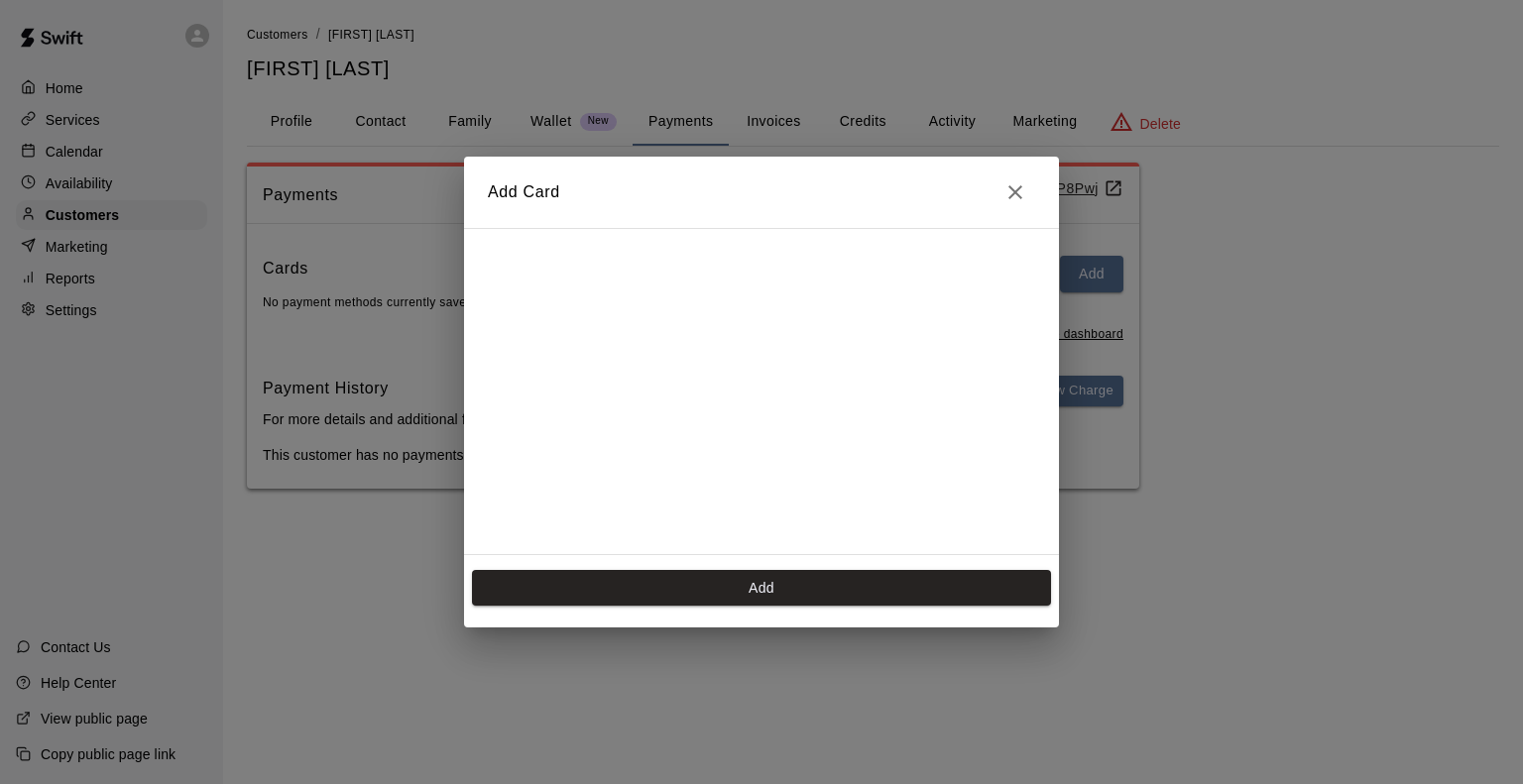 click 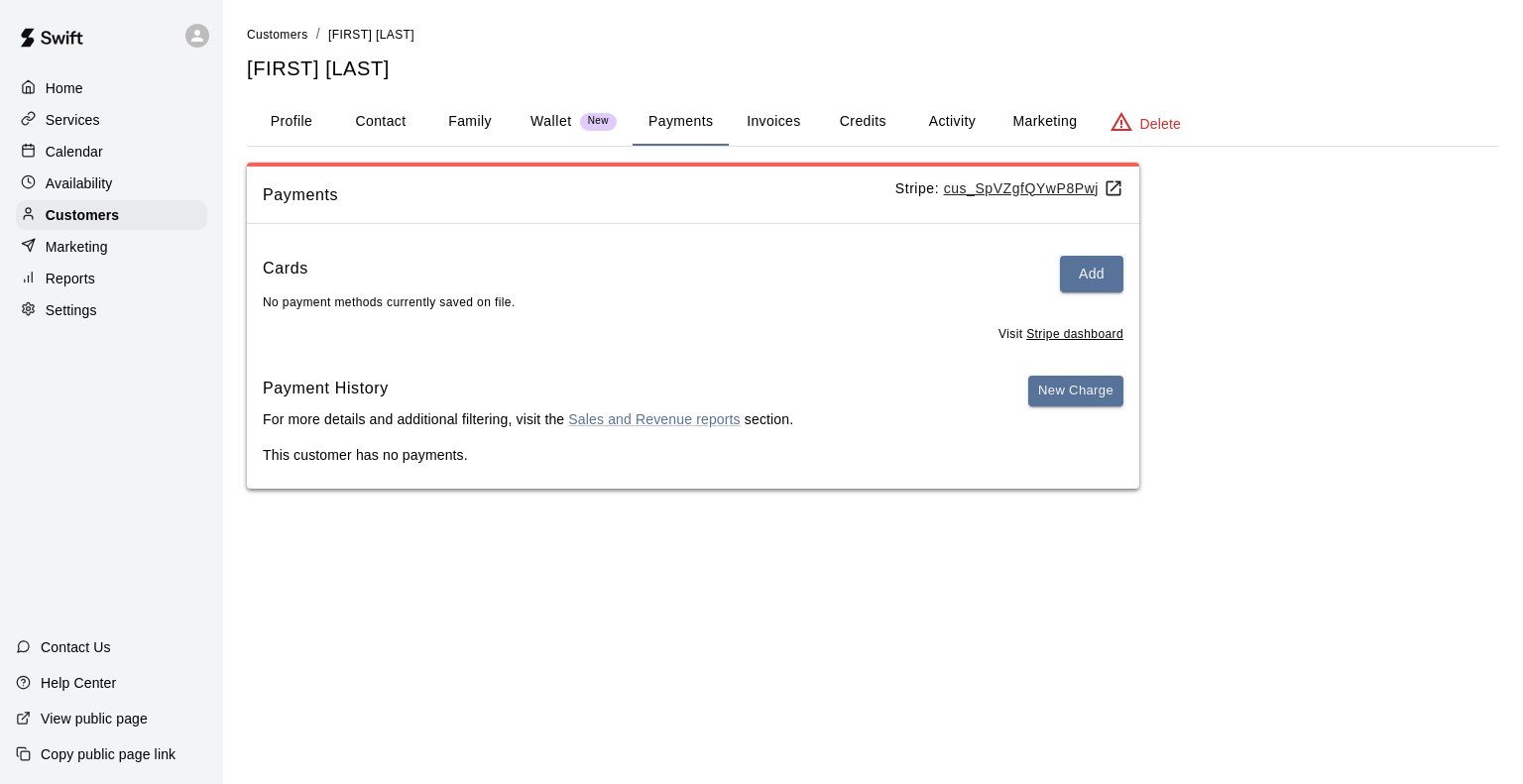 click on "Calendar" at bounding box center [74, 152] 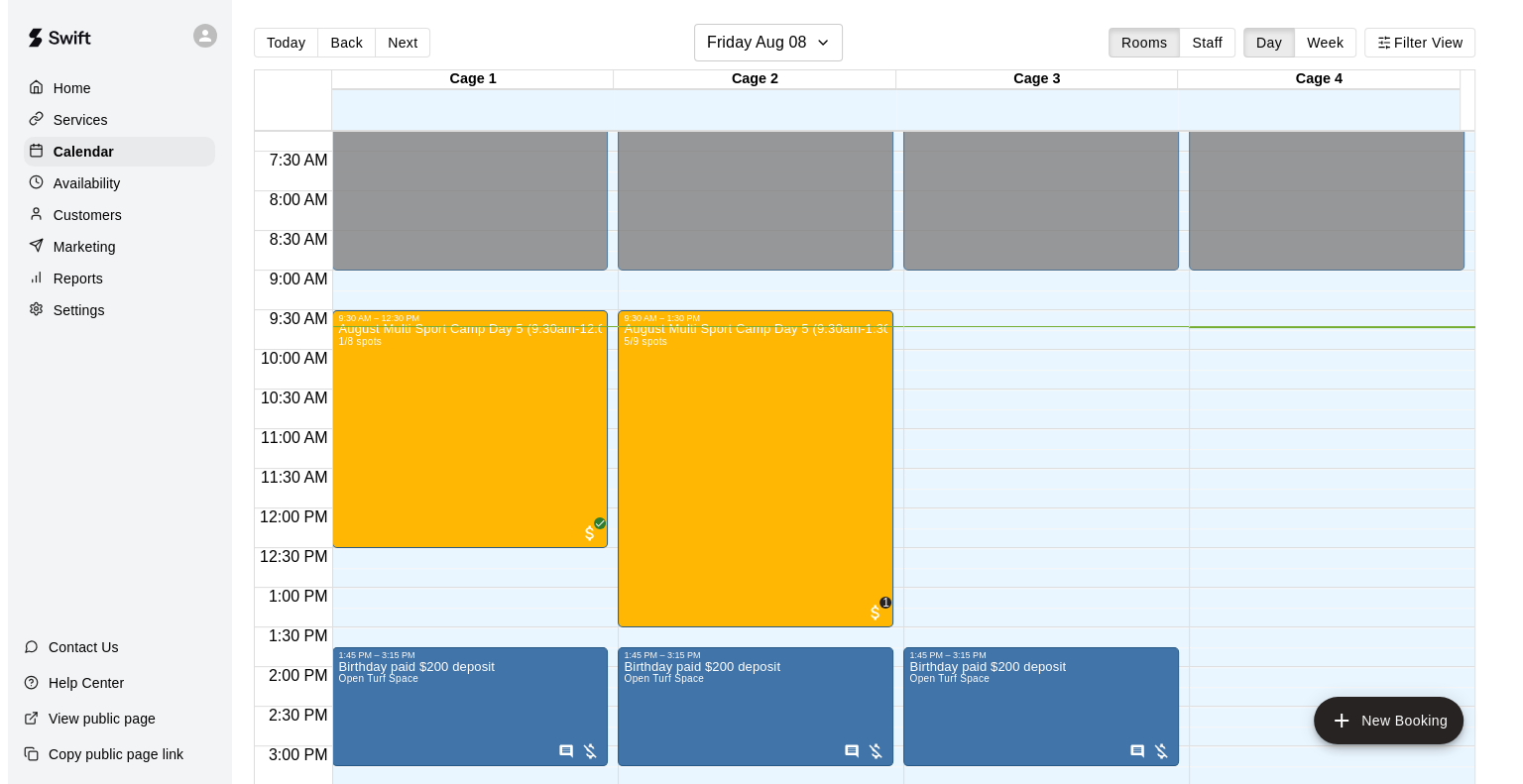 scroll, scrollTop: 571, scrollLeft: 0, axis: vertical 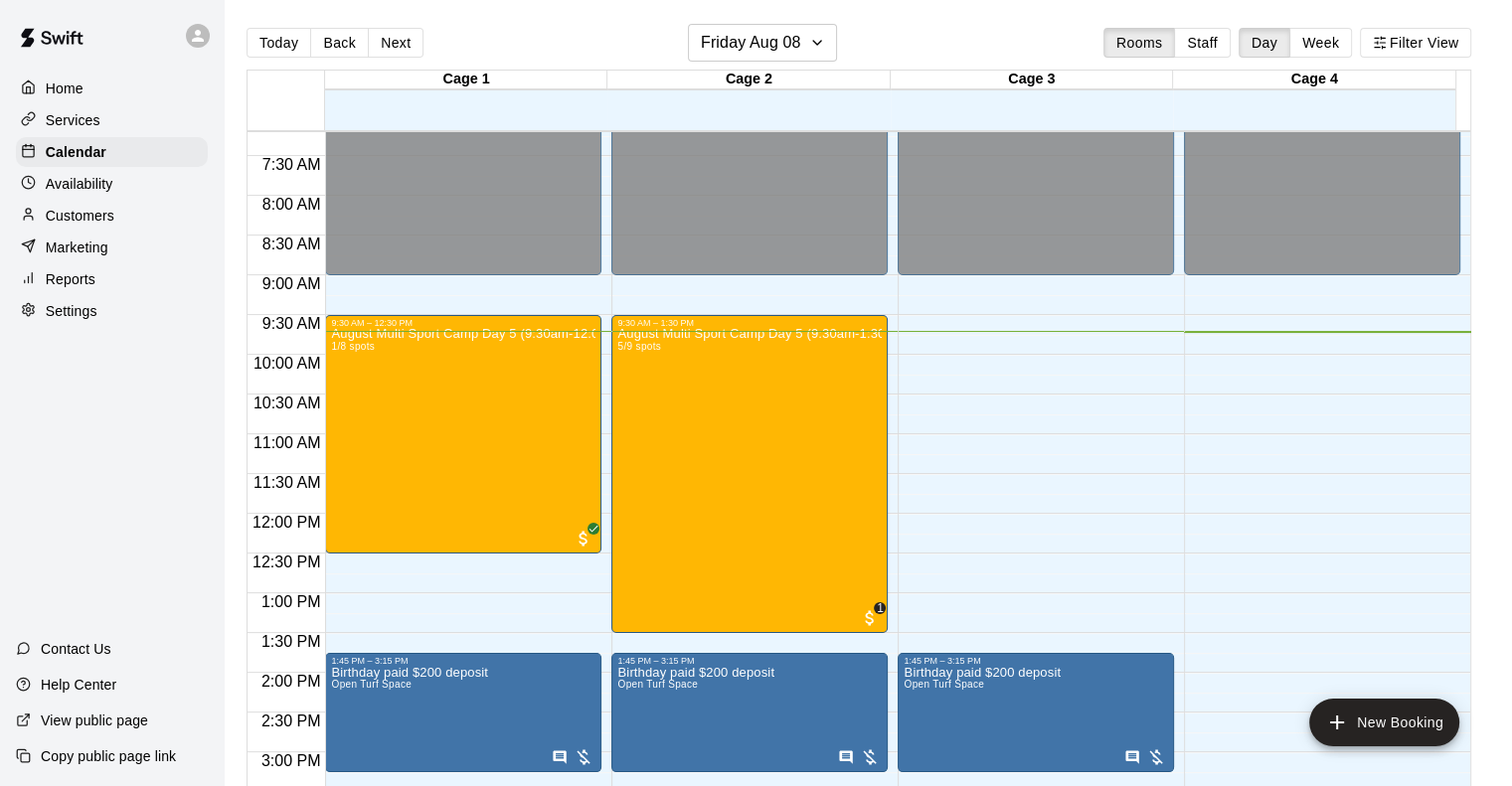 click on "Today Back Next [DAY] [MONTH] [DAY] Rooms Staff Day Week Filter View Cage 1 08 [DAY] Cage 2  08 [DAY] Cage 3 08 [DAY] Cage 4 08 [DAY] 12:00 AM 12:30 AM 1:00 AM 1:30 AM 2:00 AM 2:30 AM 3:00 AM 3:30 AM 4:00 AM 4:30 AM 5:00 AM 5:30 AM 6:00 AM 6:30 AM 7:00 AM 7:30 AM 8:00 AM 8:30 AM 9:00 AM 9:30 AM 10:00 AM 10:30 AM 11:00 AM 11:30 AM 12:00 PM 12:30 PM 1:00 PM 1:30 PM 2:00 PM 2:30 PM 3:00 PM 3:30 PM 4:00 PM 4:30 PM 5:00 PM 5:30 PM 6:00 PM 6:30 PM 7:00 PM 7:30 PM 8:00 PM 8:30 PM 9:00 PM 9:30 PM 10:00 PM 10:30 PM 11:00 PM 11:30 PM 12:00 AM – 9:00 AM Closed 9:30 AM – 12:30 PM [MONTH] Multi Sport Camp Day 5 (9:30am-12:00pm) 1/8 spots 1:45 PM – 3:15 PM Birthday paid $200 deposit Open Turf Space 10:00 PM – 11:59 PM Closed 12:00 AM – 9:00 AM Closed 9:30 AM – 1:30 PM [MONTH] Multi Sport Camp Day 5 (9:30am-1:30pm) 5/9 spots 1 1:45 PM – 3:15 PM Birthday paid $200 deposit Open Turf Space 7:00 PM – 8:00 PM Rod Dodge Nation Standard Batting Cage 10:00 PM – 11:59 PM Closed 12:00 AM – 9:00 AM Closed 1:45 PM – 3:15 PM AD 0" at bounding box center (868, 408) 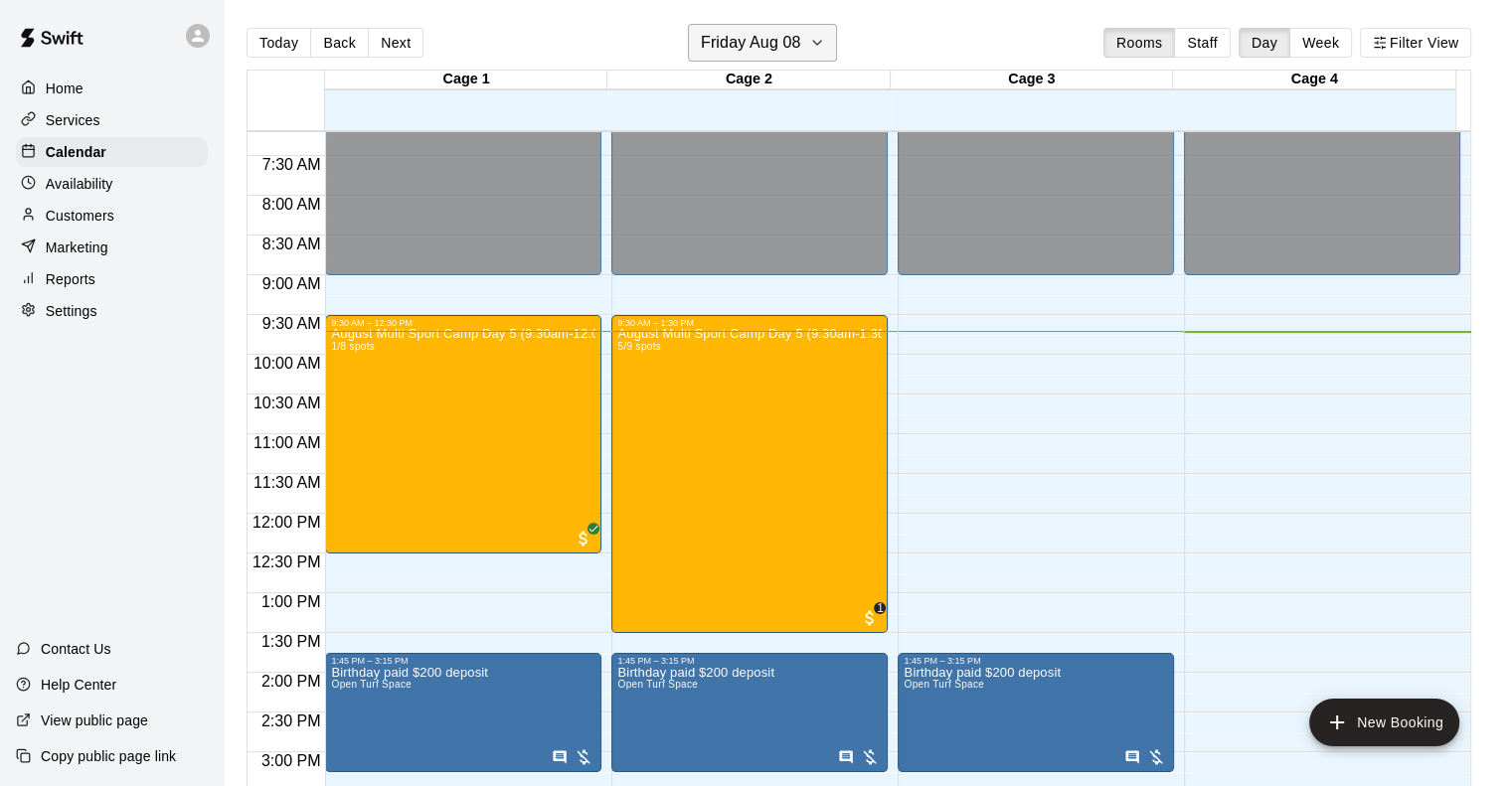 click 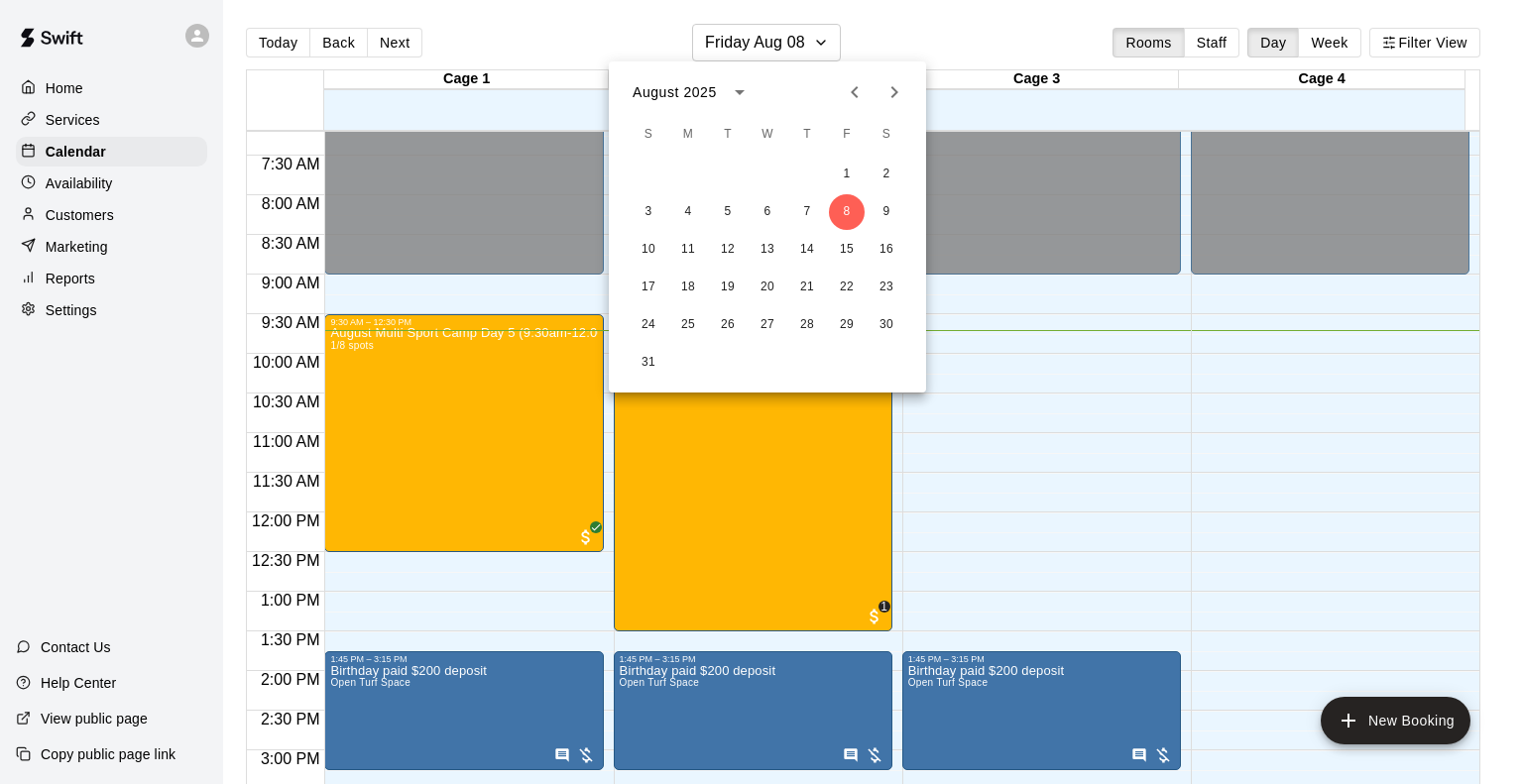 click 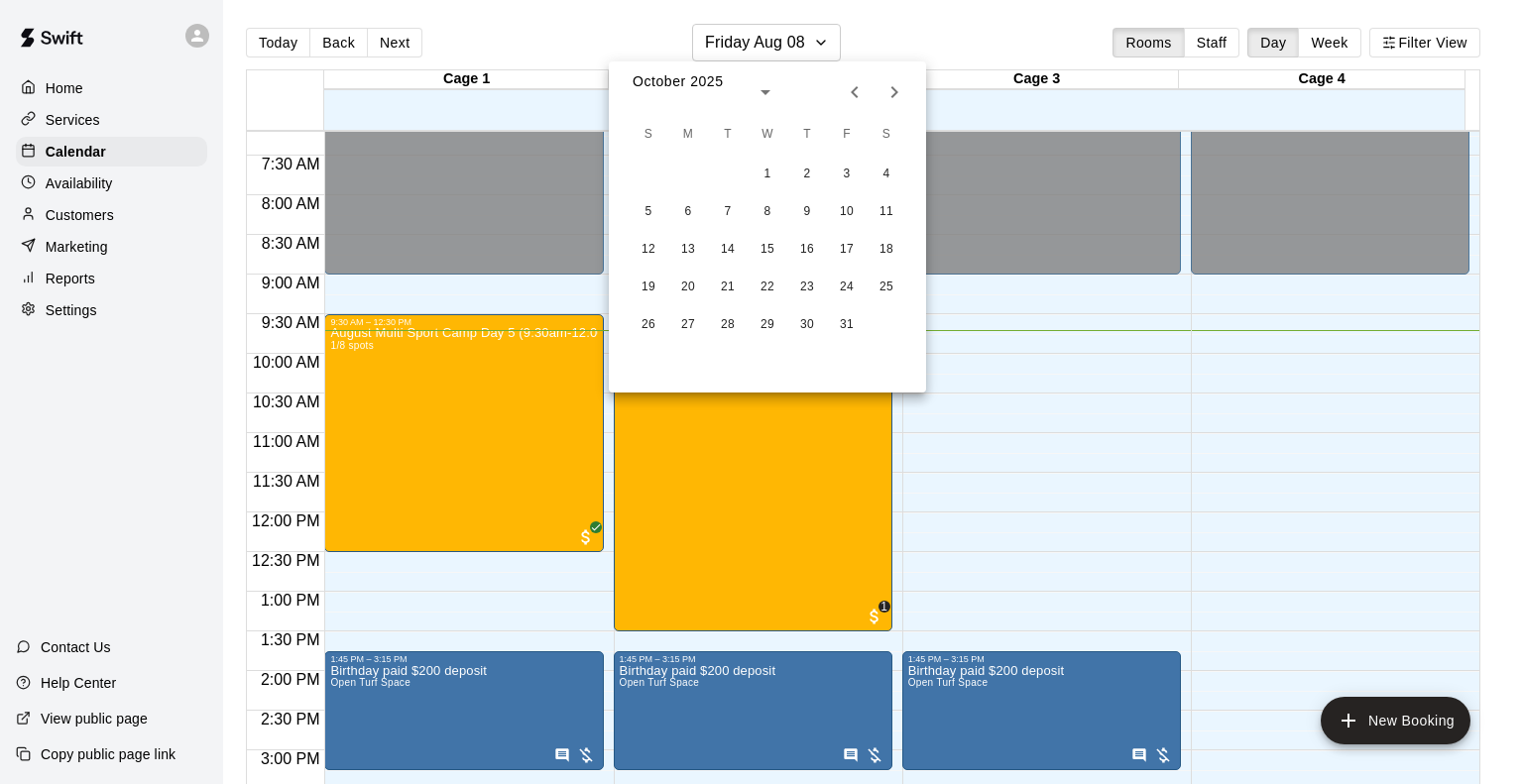 click 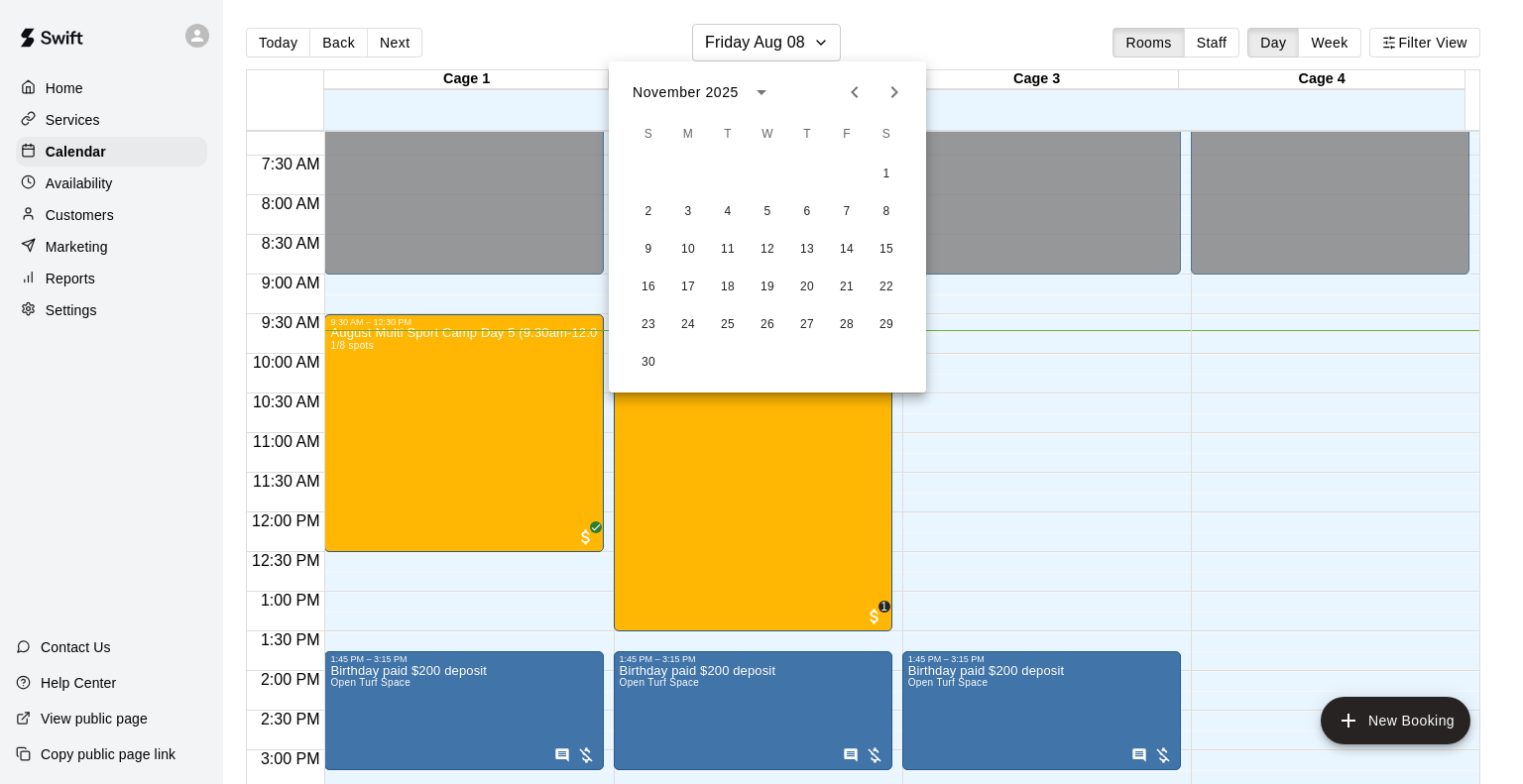 click 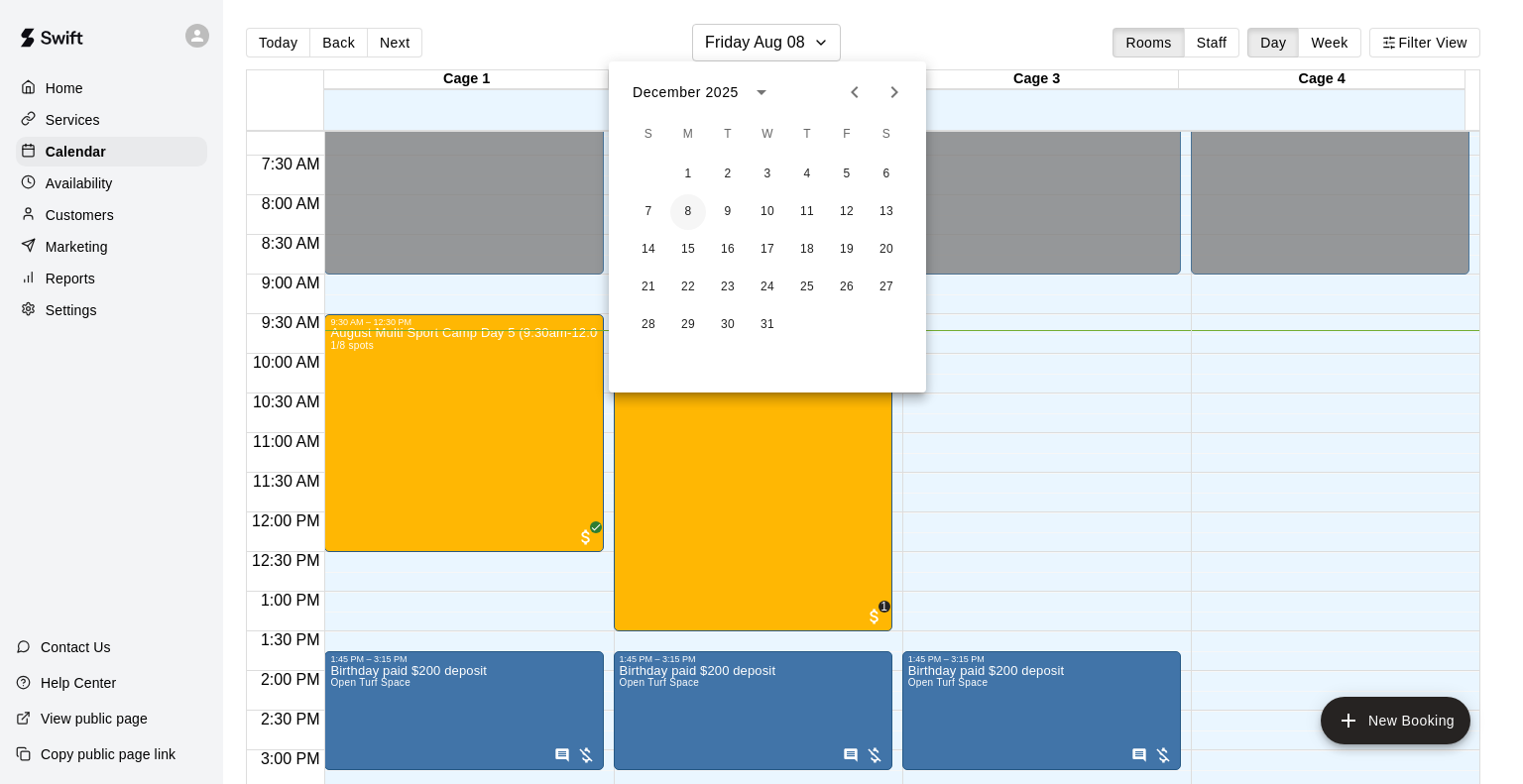 click on "8" at bounding box center [688, 212] 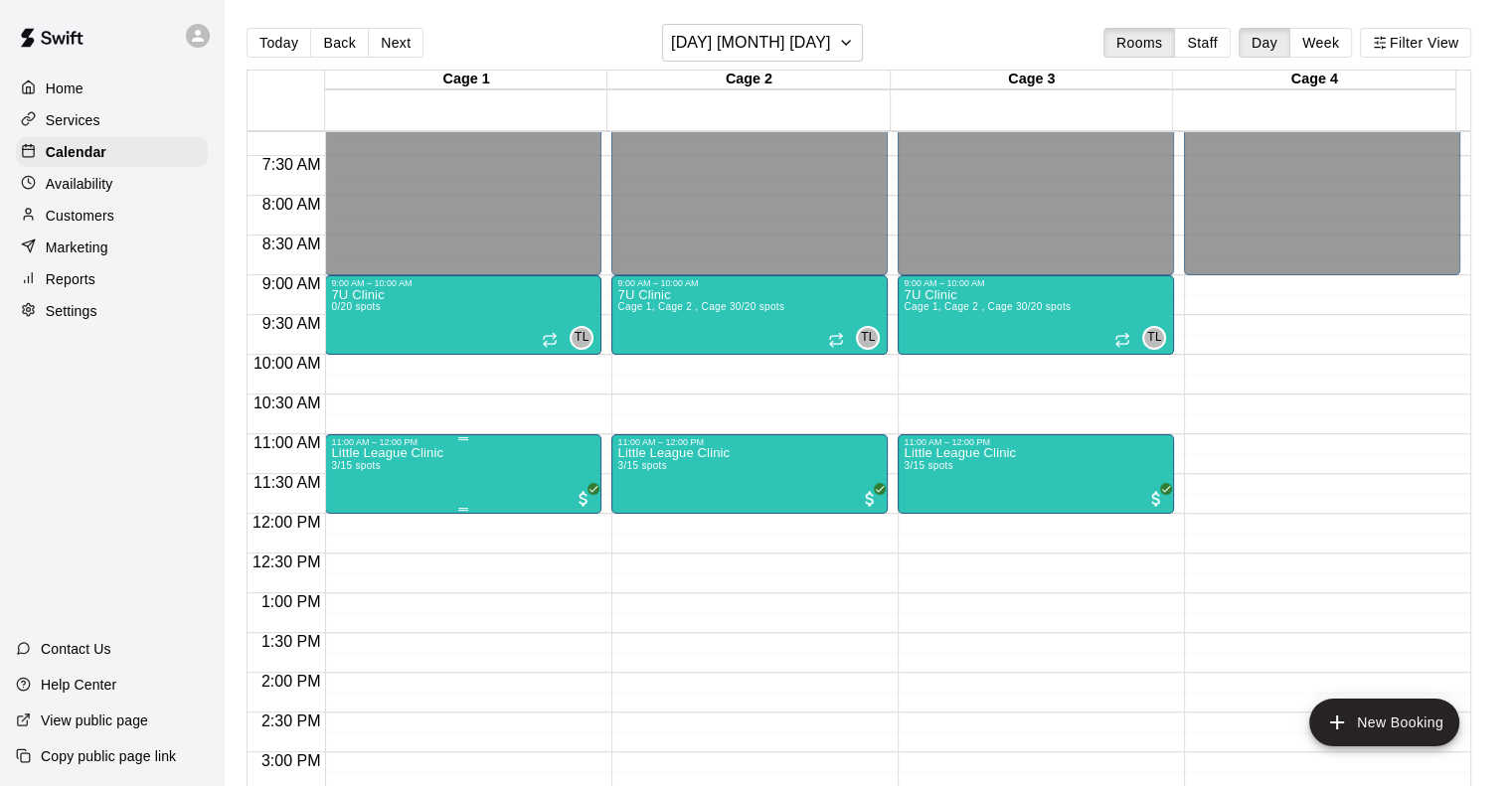 click on "Little League Clinic 3/15 spots" at bounding box center [463, 840] 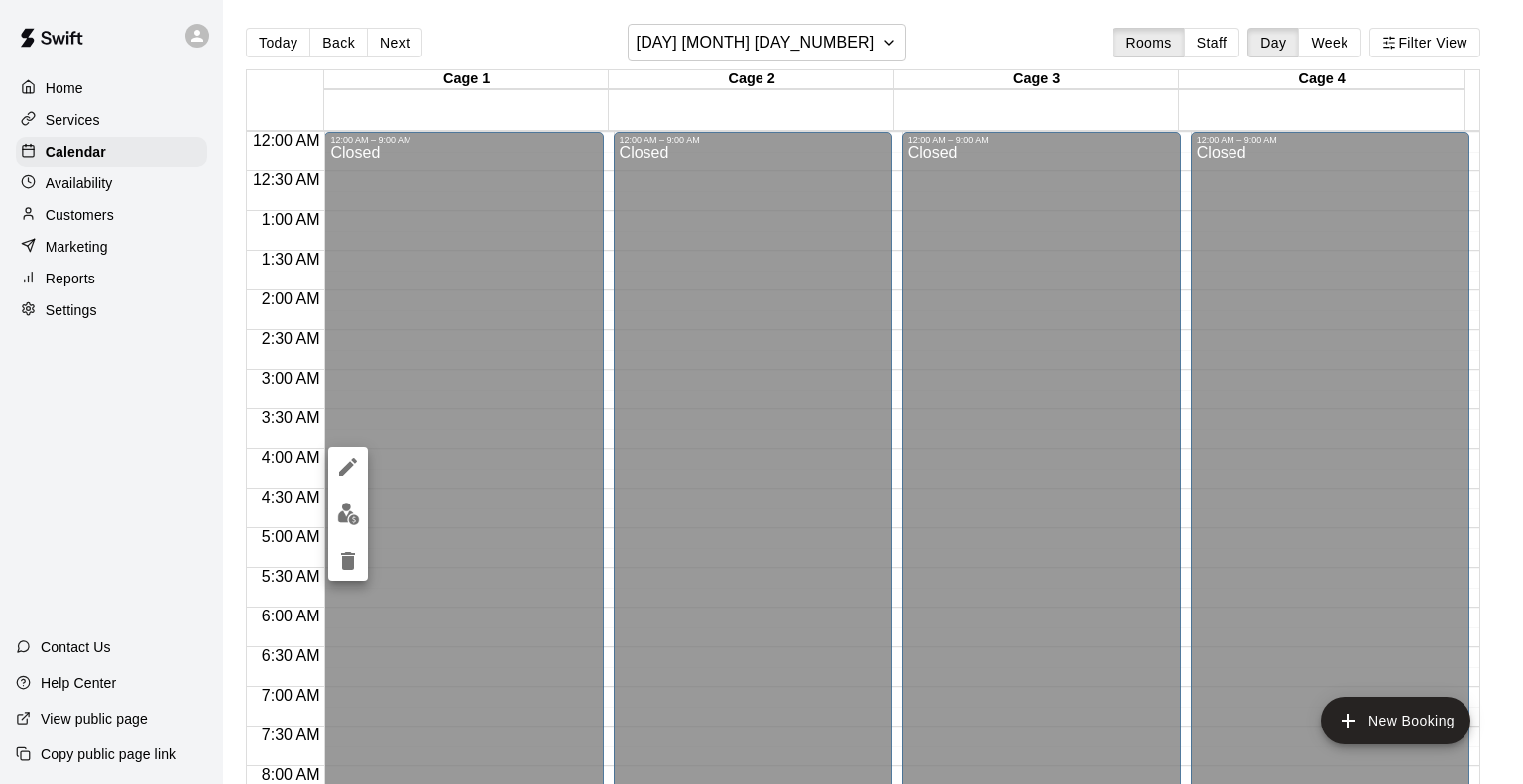scroll, scrollTop: 0, scrollLeft: 0, axis: both 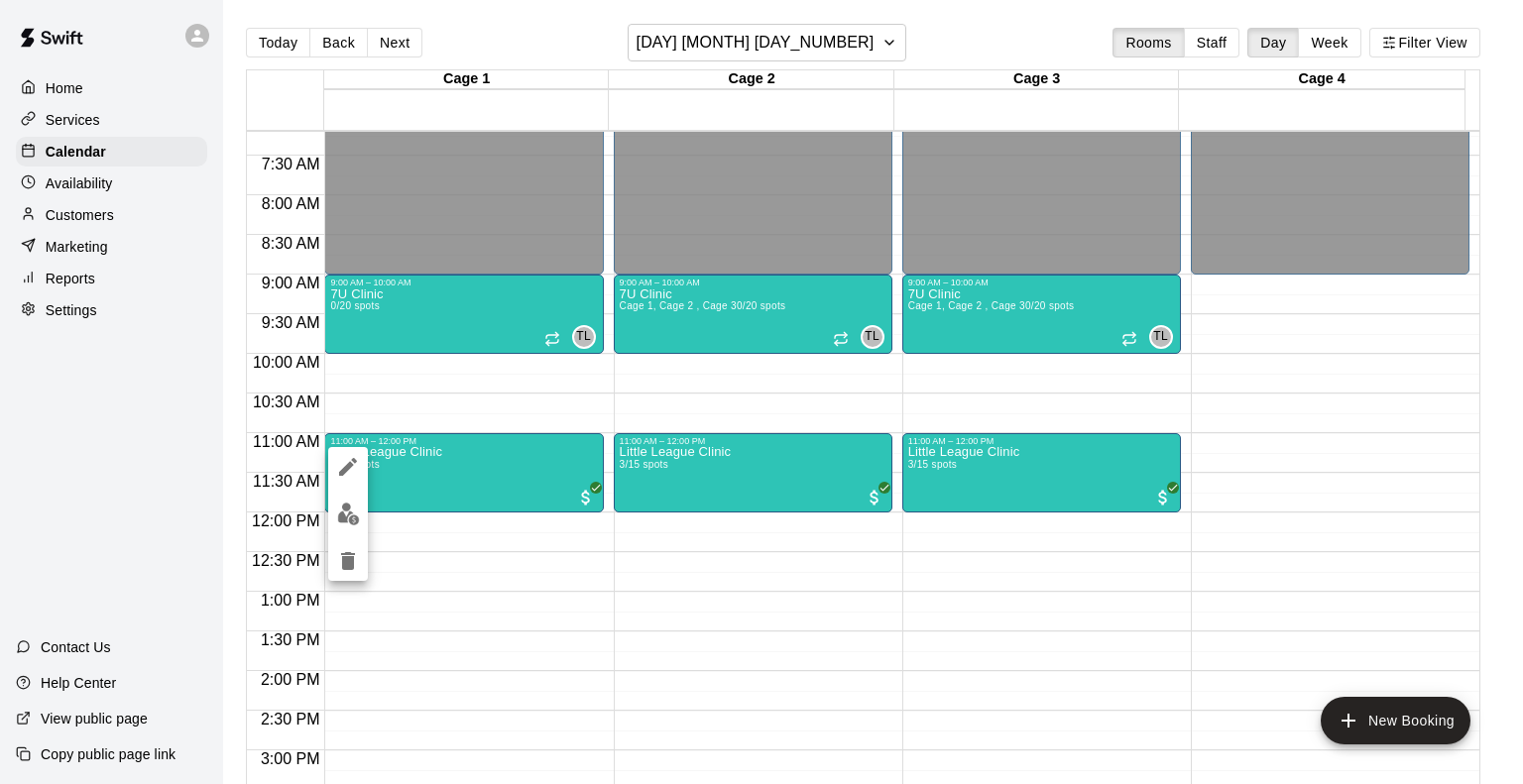 click at bounding box center (762, 392) 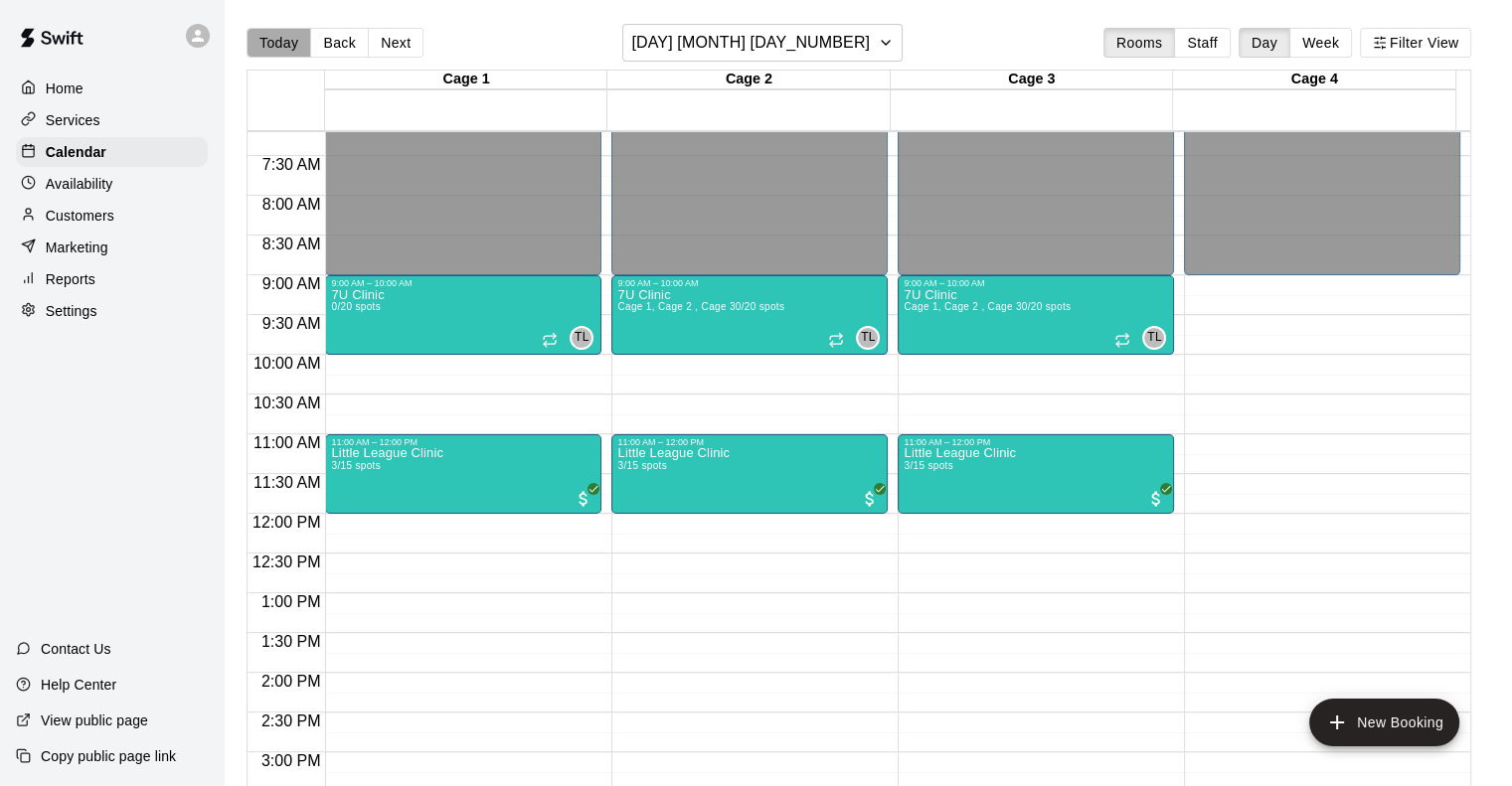 click on "Today" at bounding box center (278, 43) 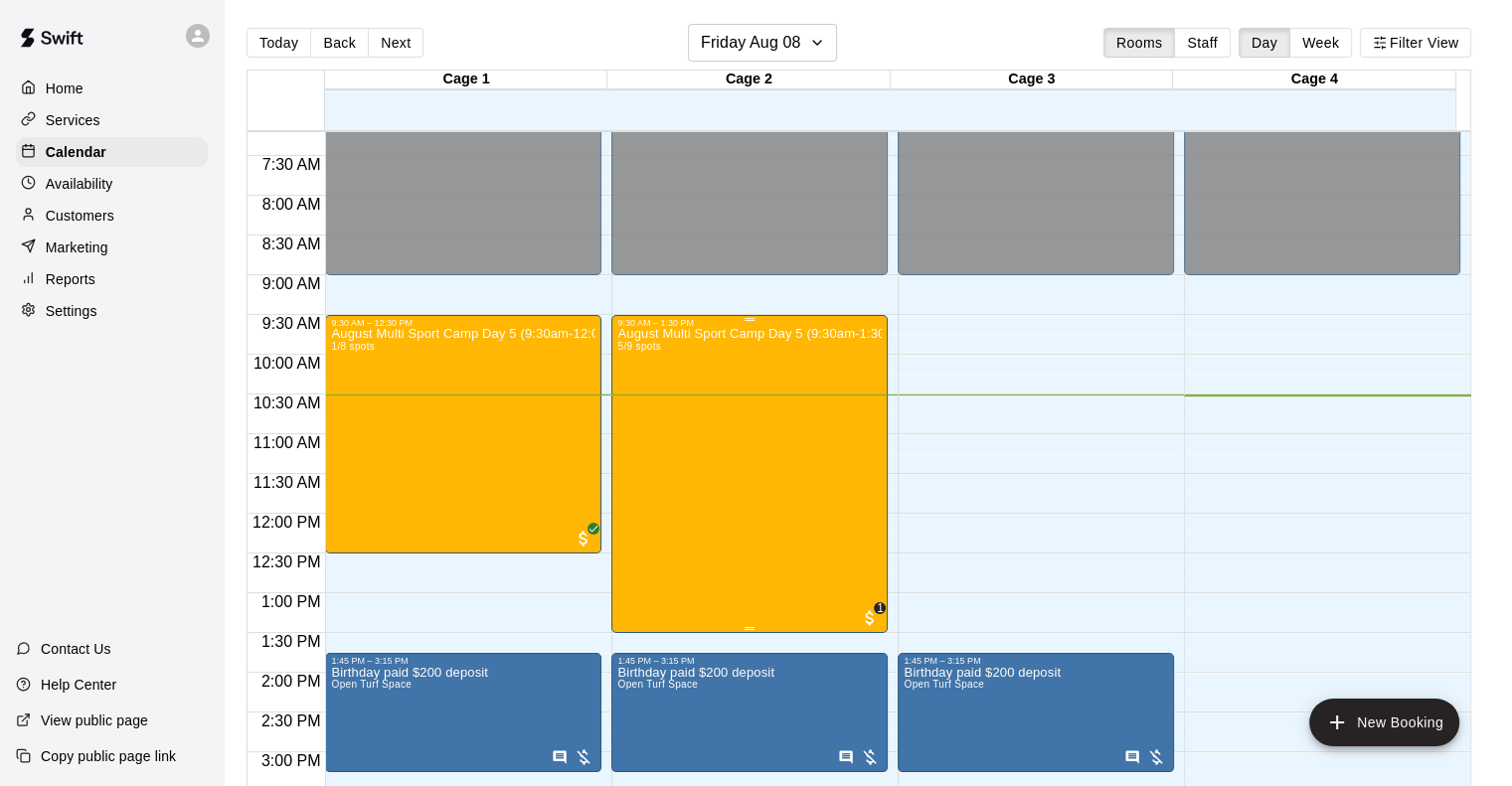 click on "August Multi Sport Camp Day 5 (9:30am-1:30pm) 5/9 spots" at bounding box center [750, 720] 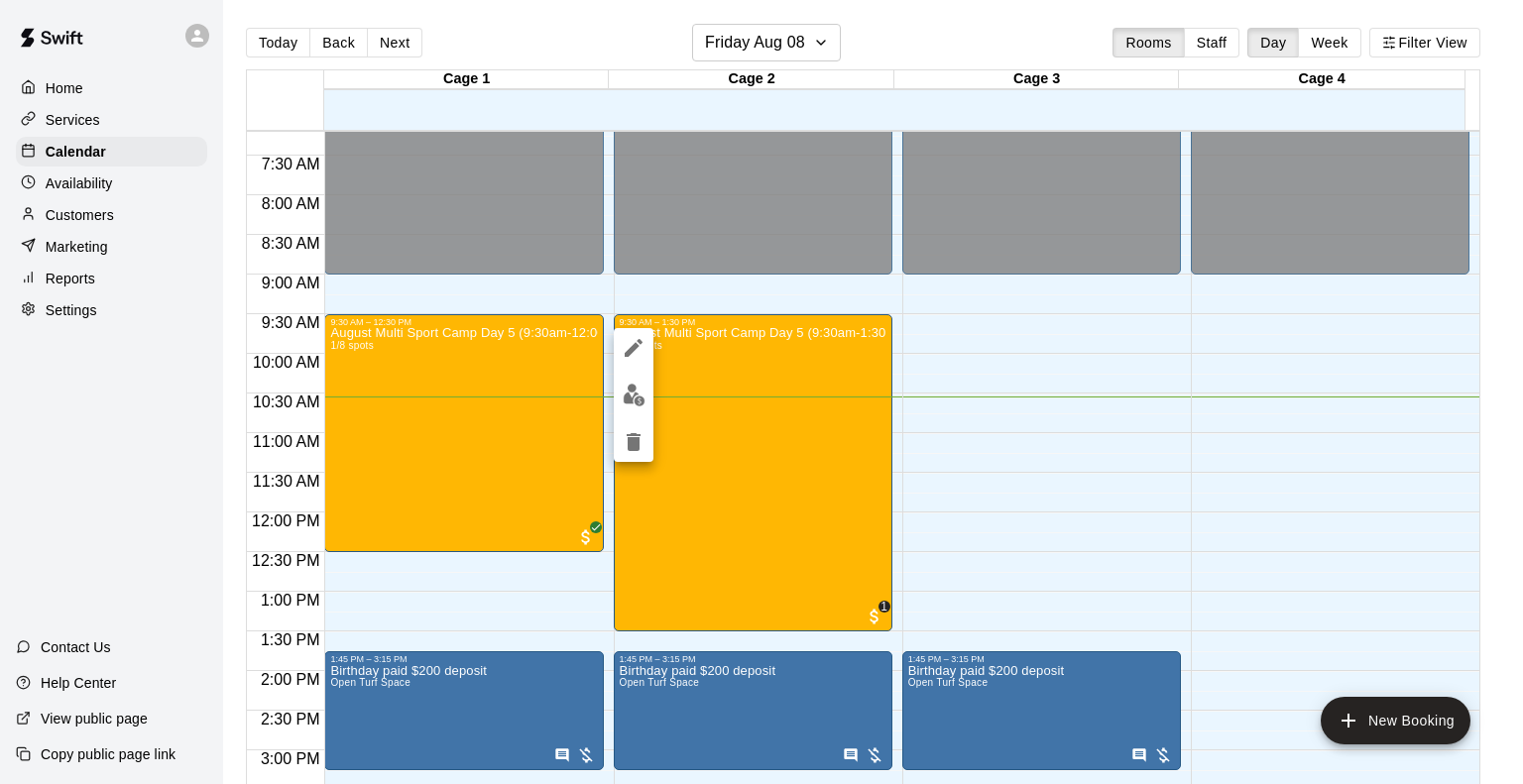 click at bounding box center [762, 392] 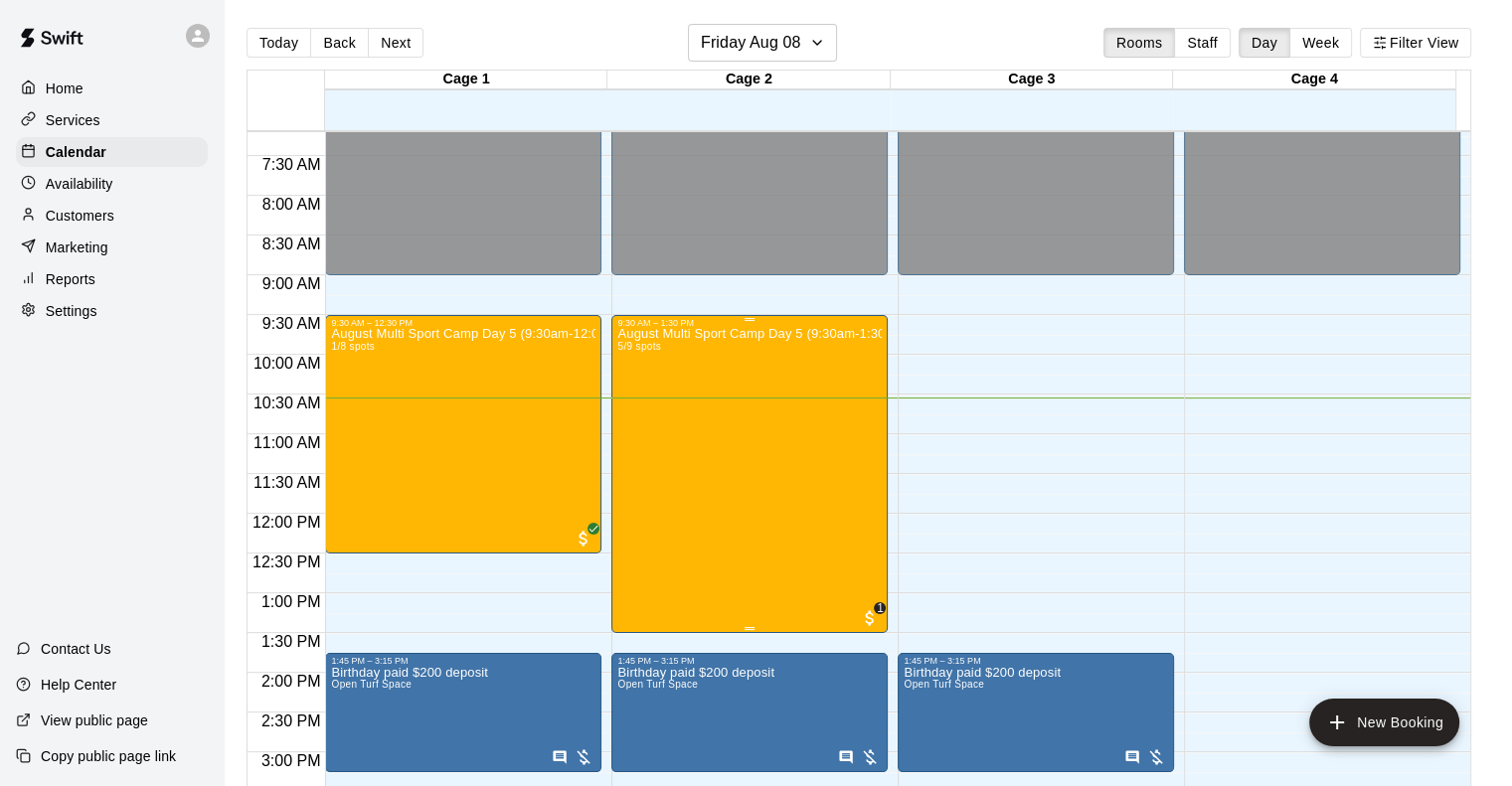click on "August Multi Sport Camp Day 5 (9:30am-1:30pm) 5/9 spots" at bounding box center (750, 720) 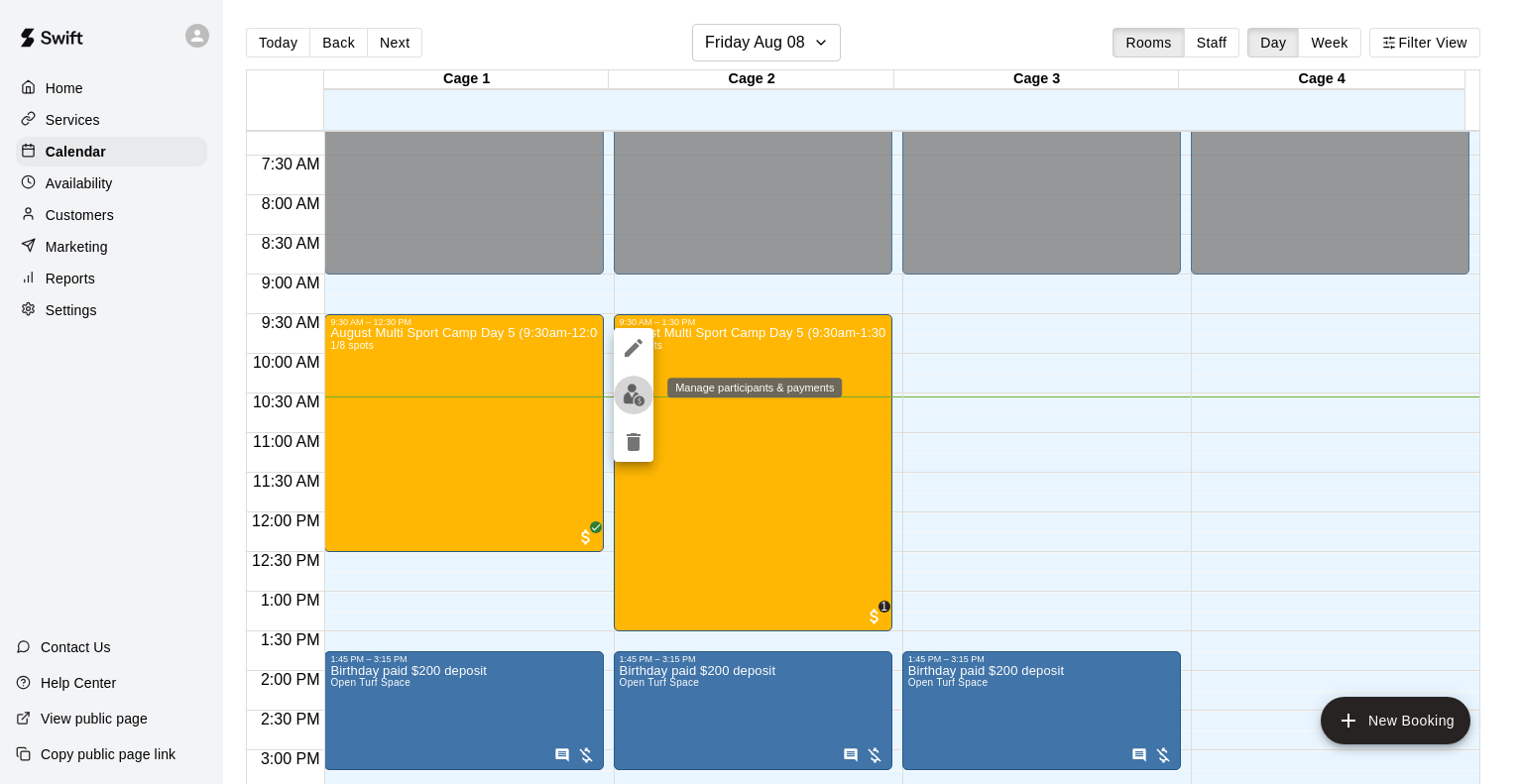 click at bounding box center (634, 394) 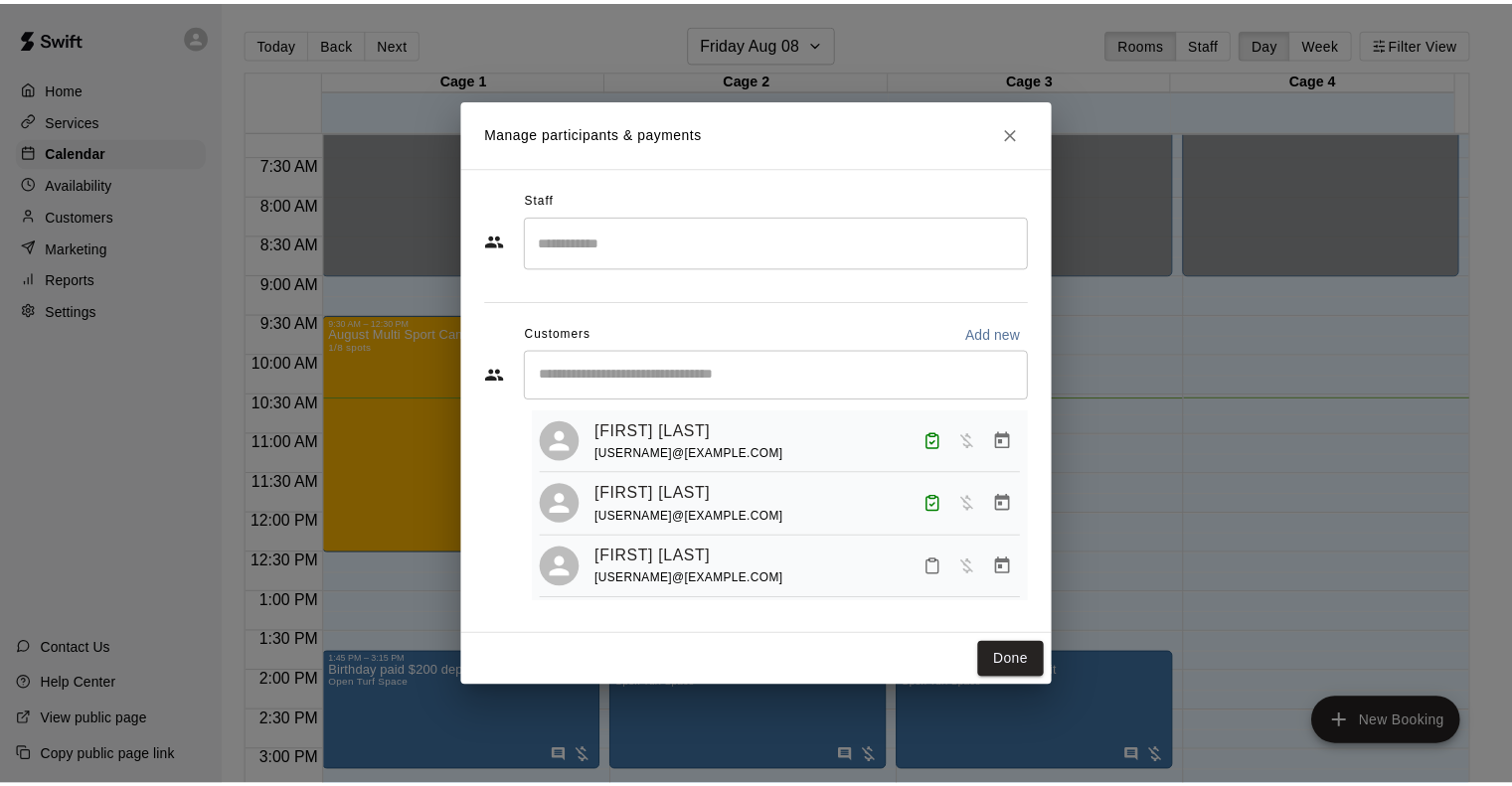 scroll, scrollTop: 0, scrollLeft: 0, axis: both 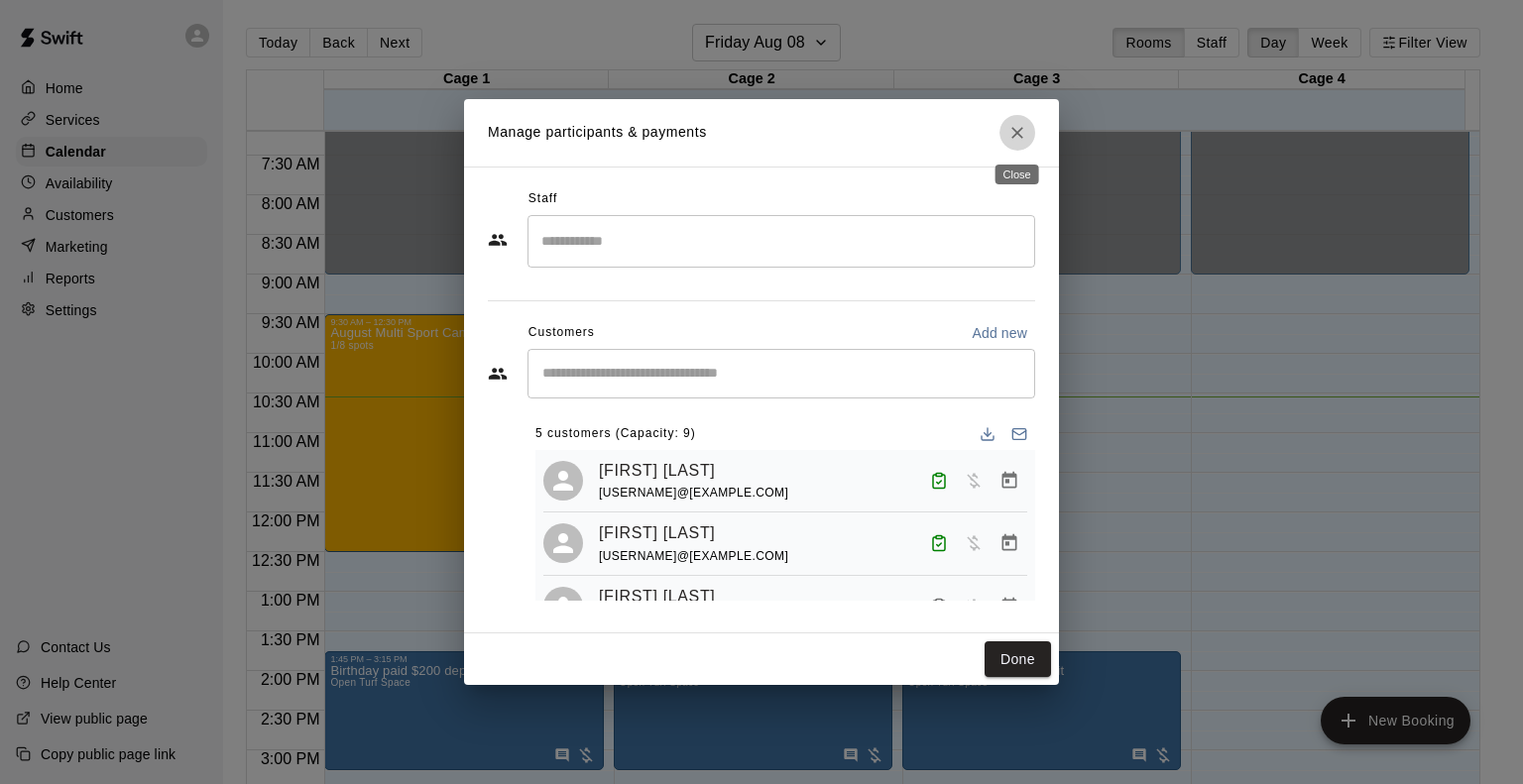 click 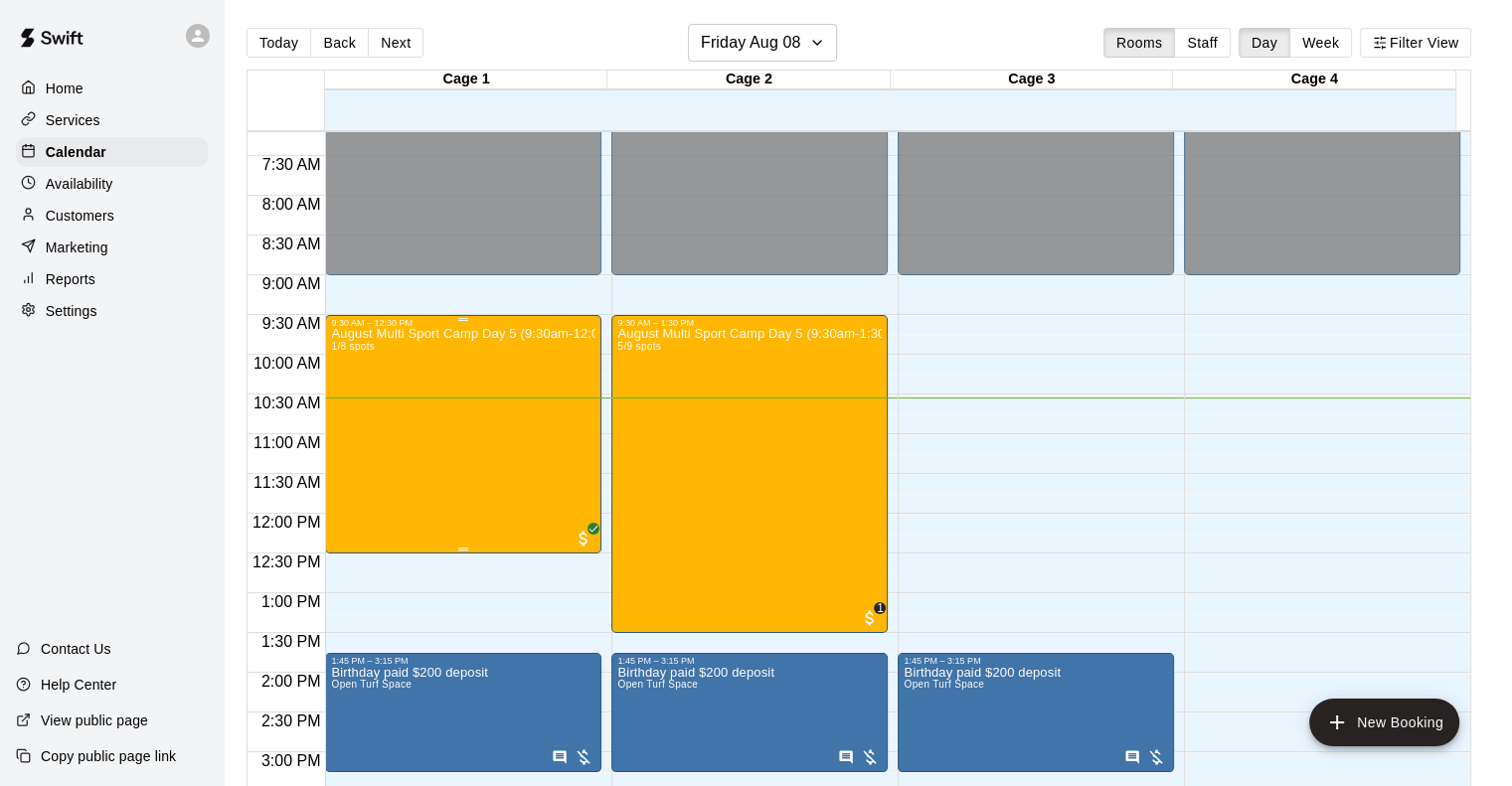 click on "August Multi Sport Camp Day 5 (9:30am-12:00pm) 1/8 spots" at bounding box center [463, 720] 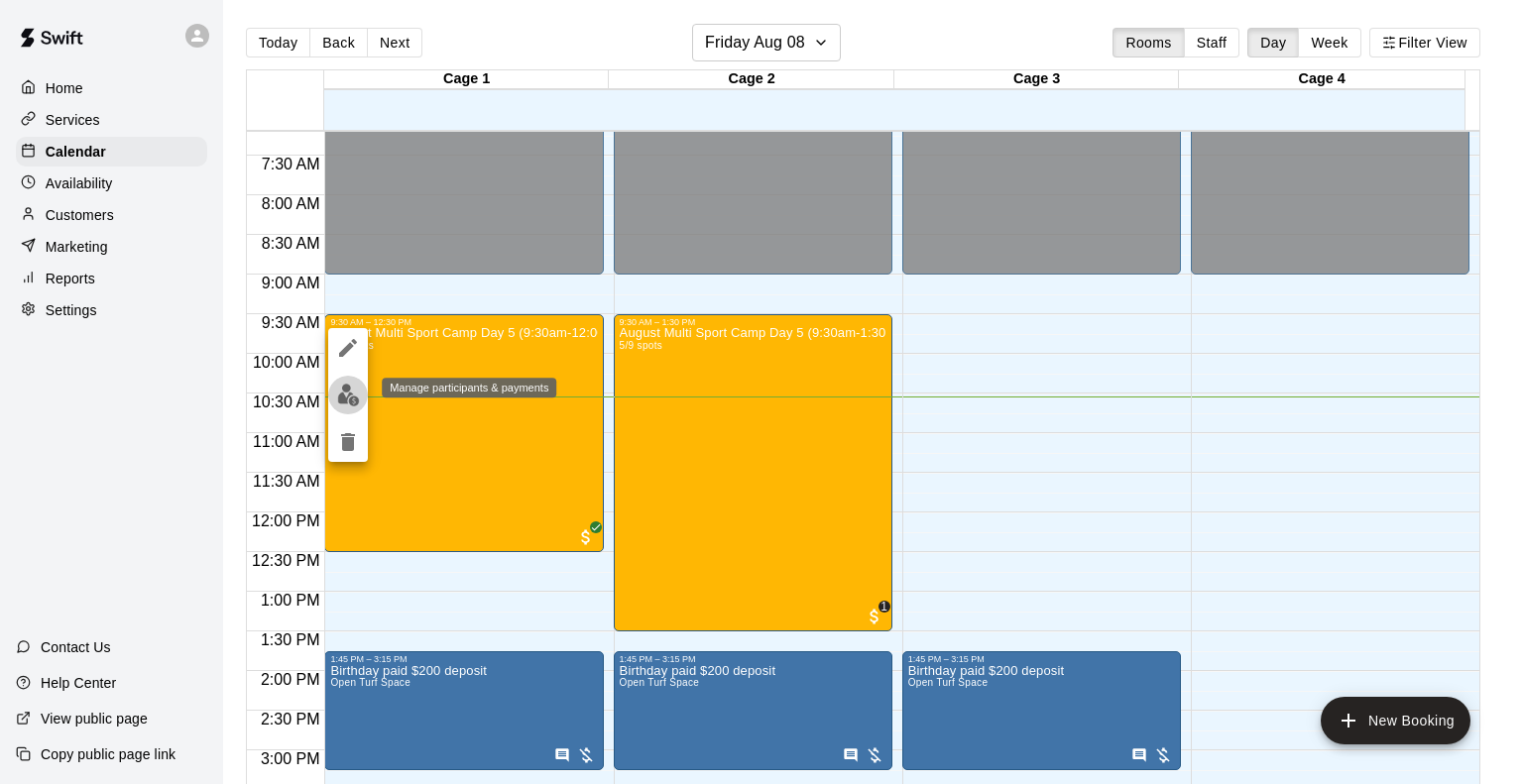 click at bounding box center [348, 394] 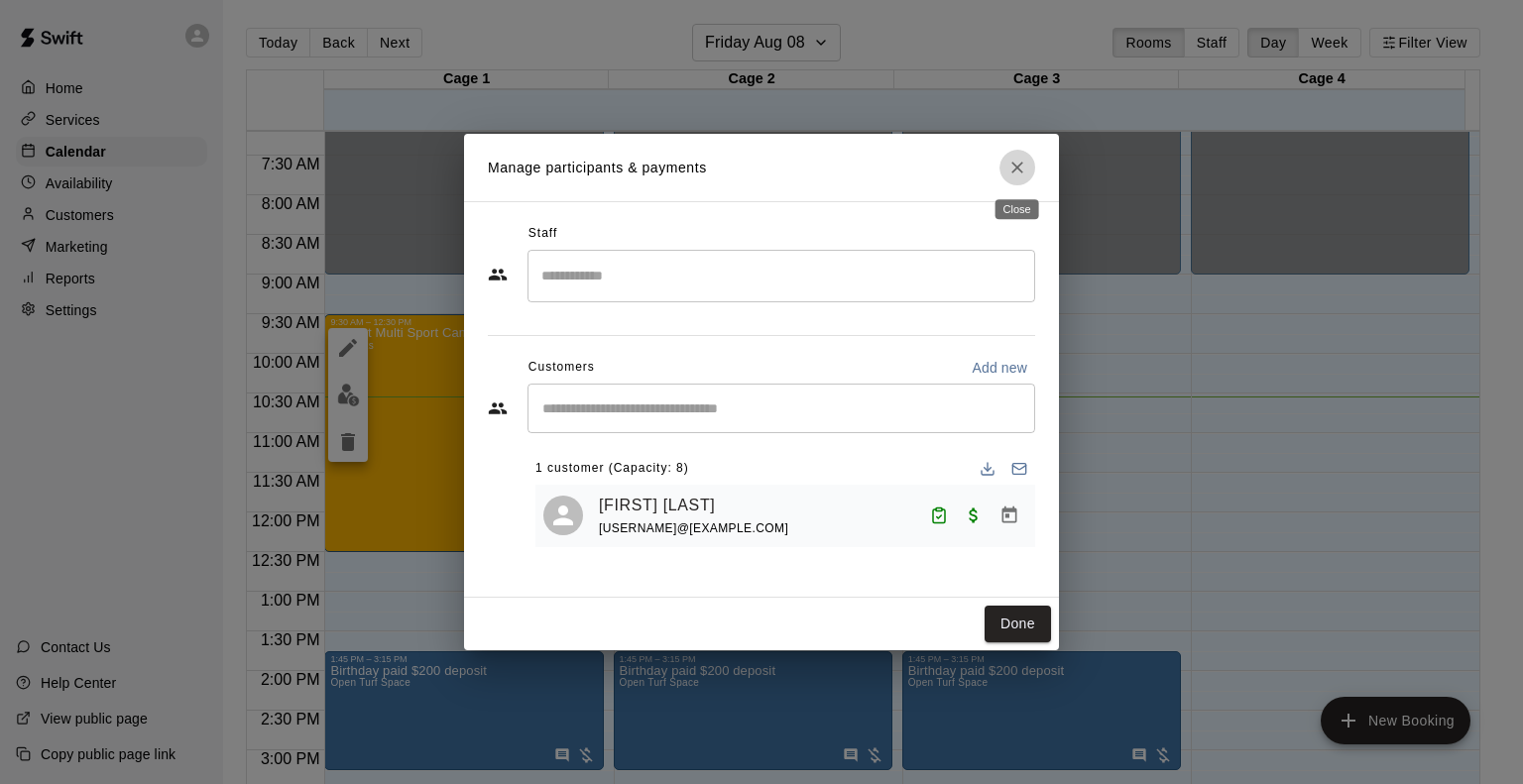 click 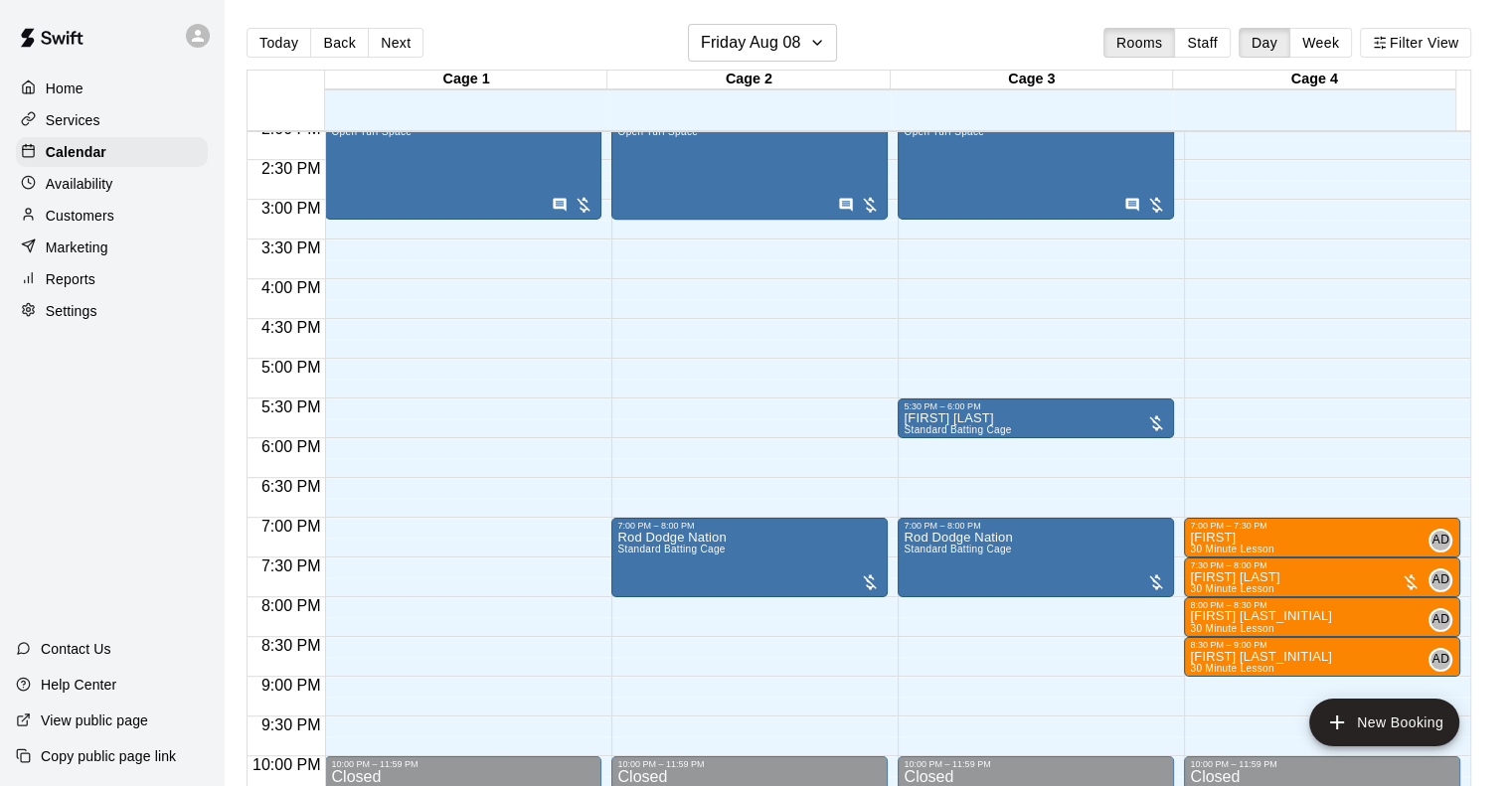 scroll, scrollTop: 1031, scrollLeft: 0, axis: vertical 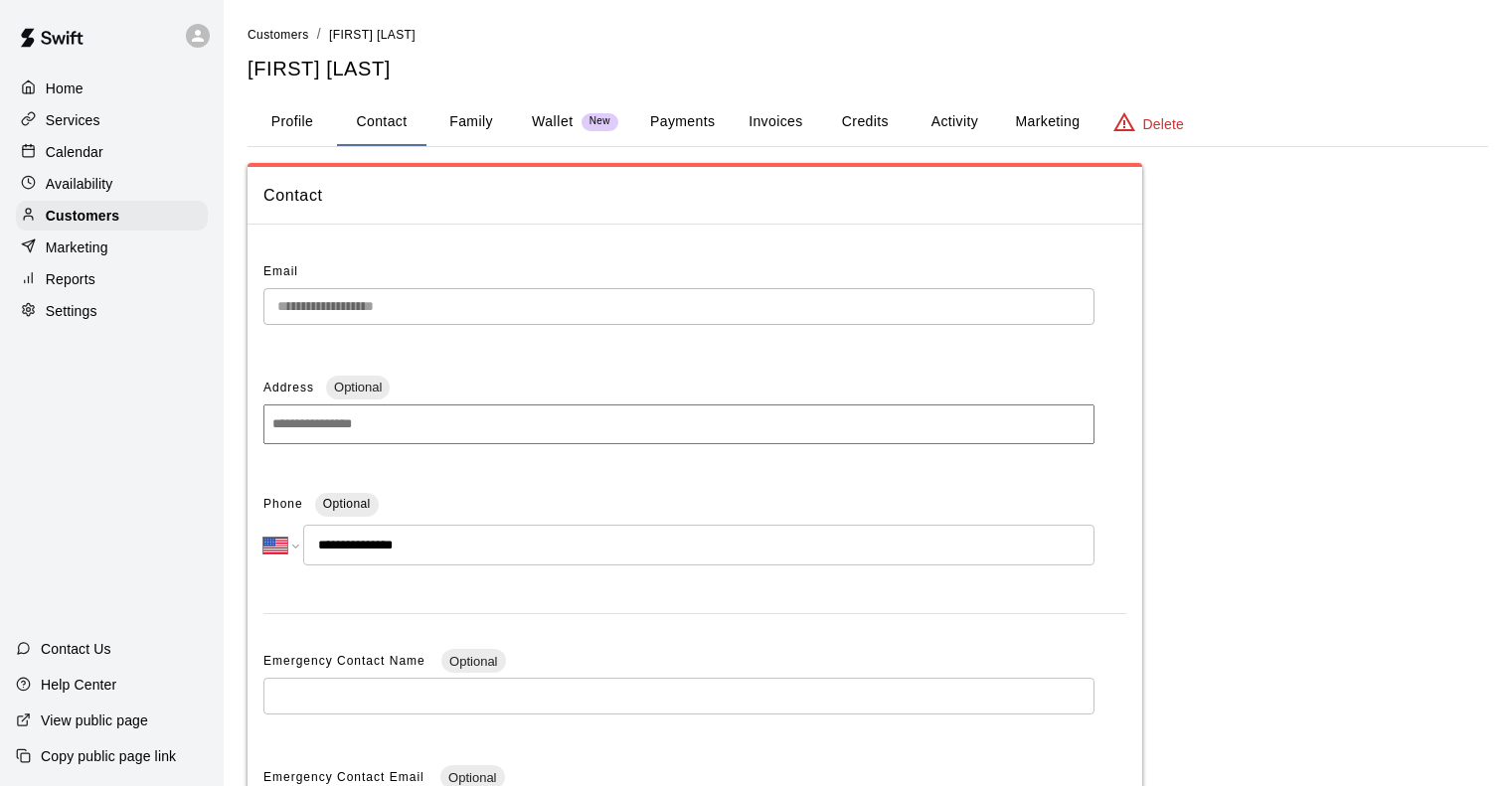 select on "**" 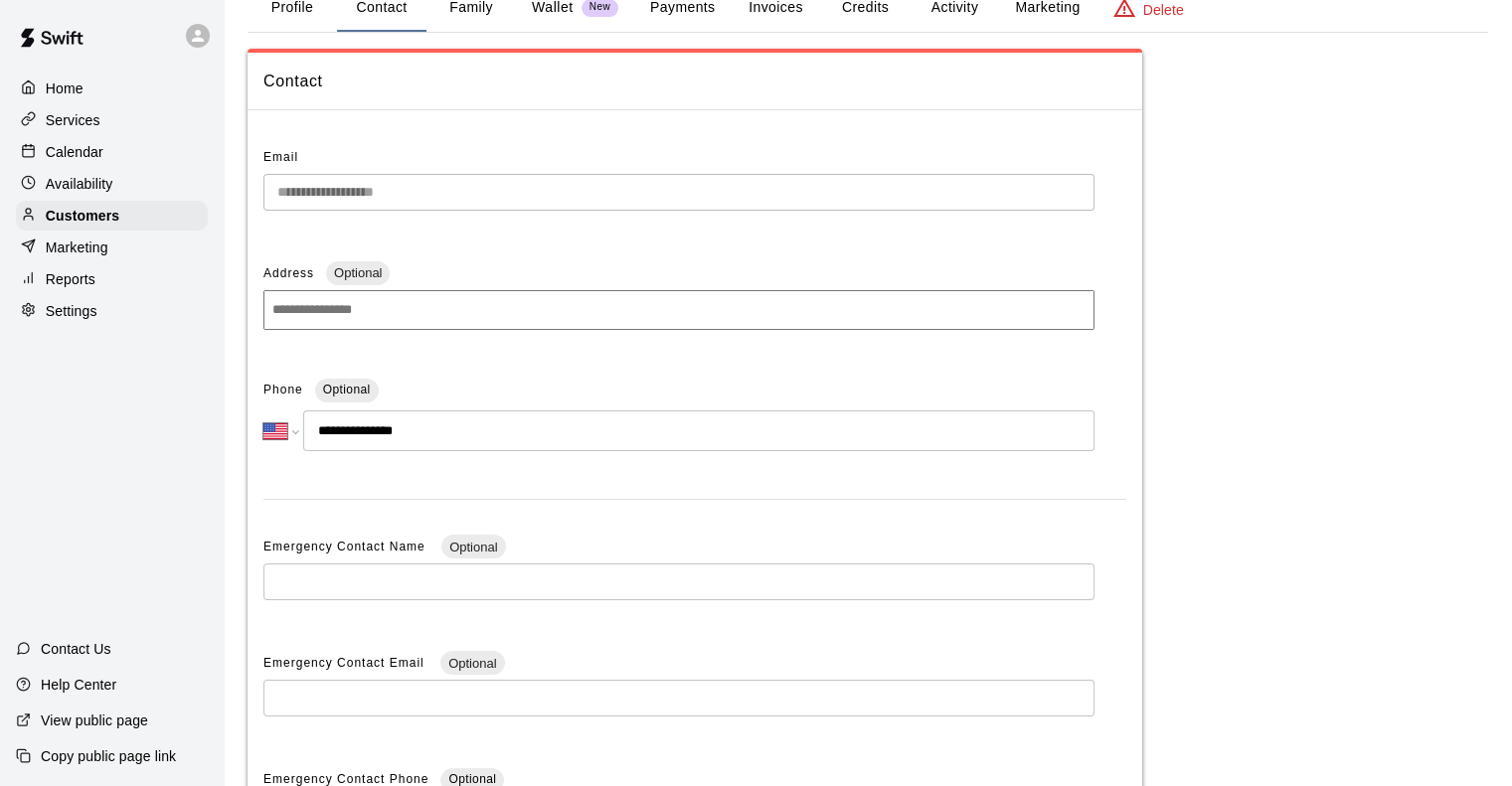 scroll, scrollTop: 0, scrollLeft: 0, axis: both 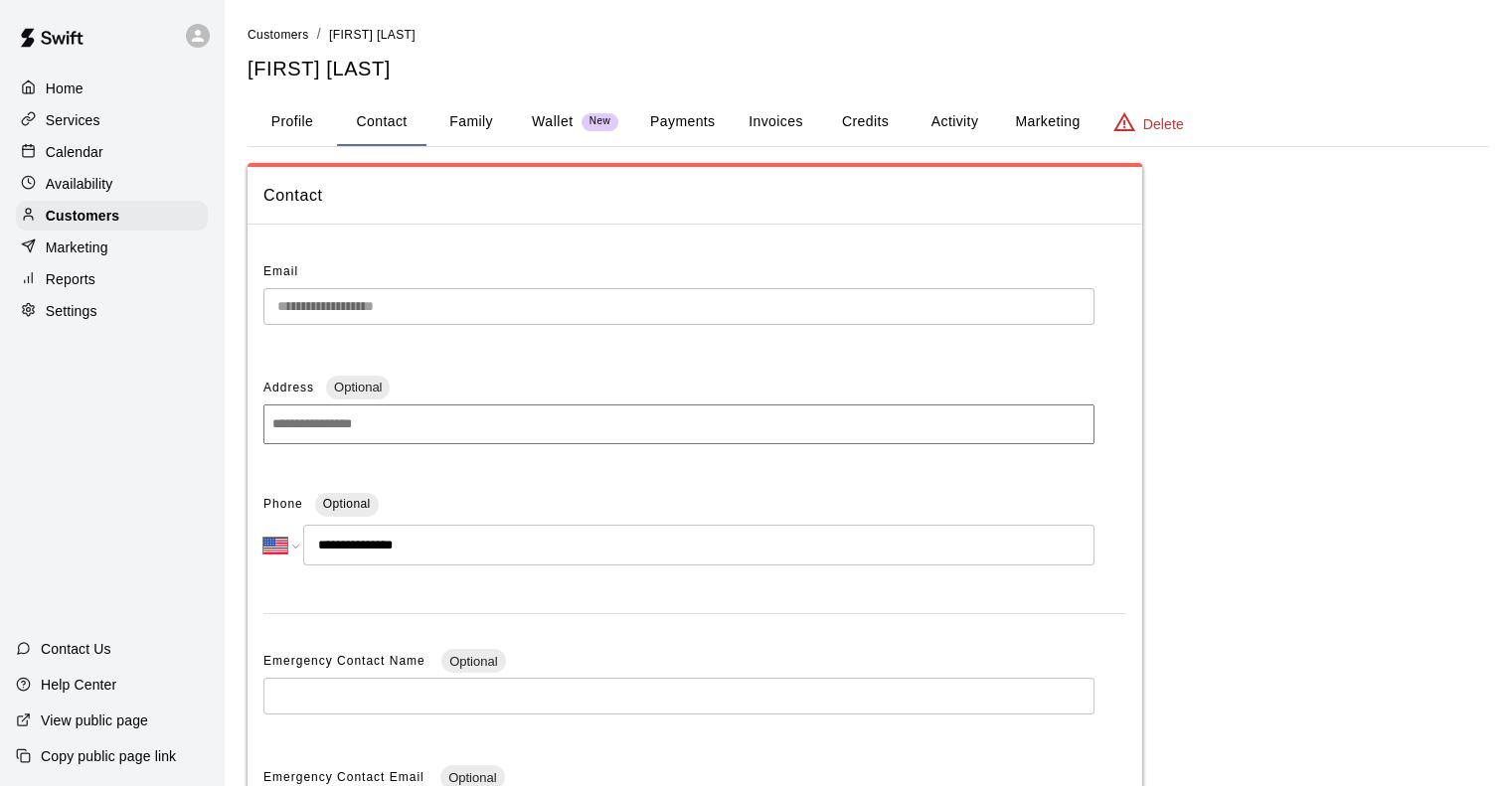 click on "Profile" at bounding box center (292, 122) 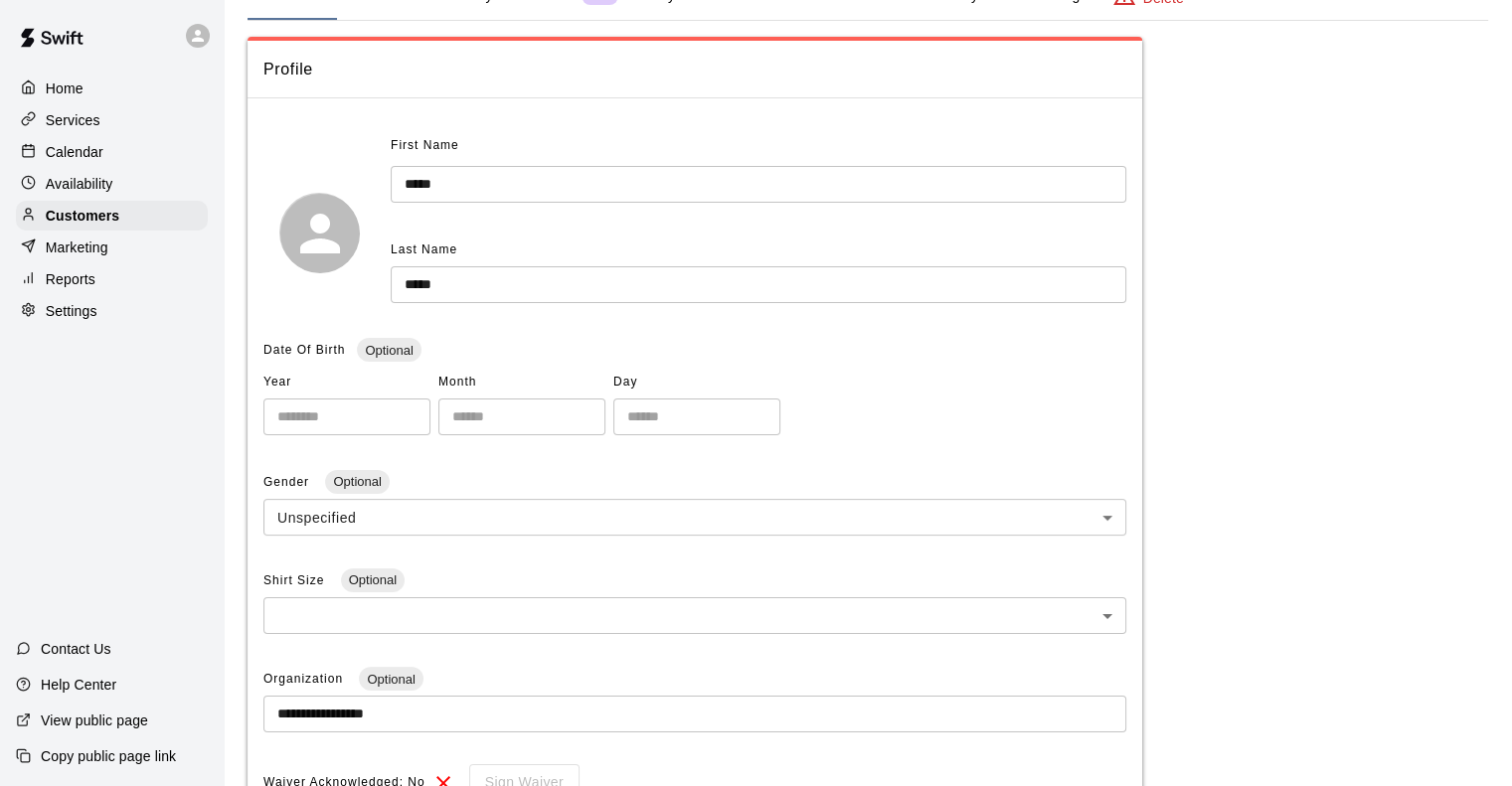 scroll, scrollTop: 0, scrollLeft: 0, axis: both 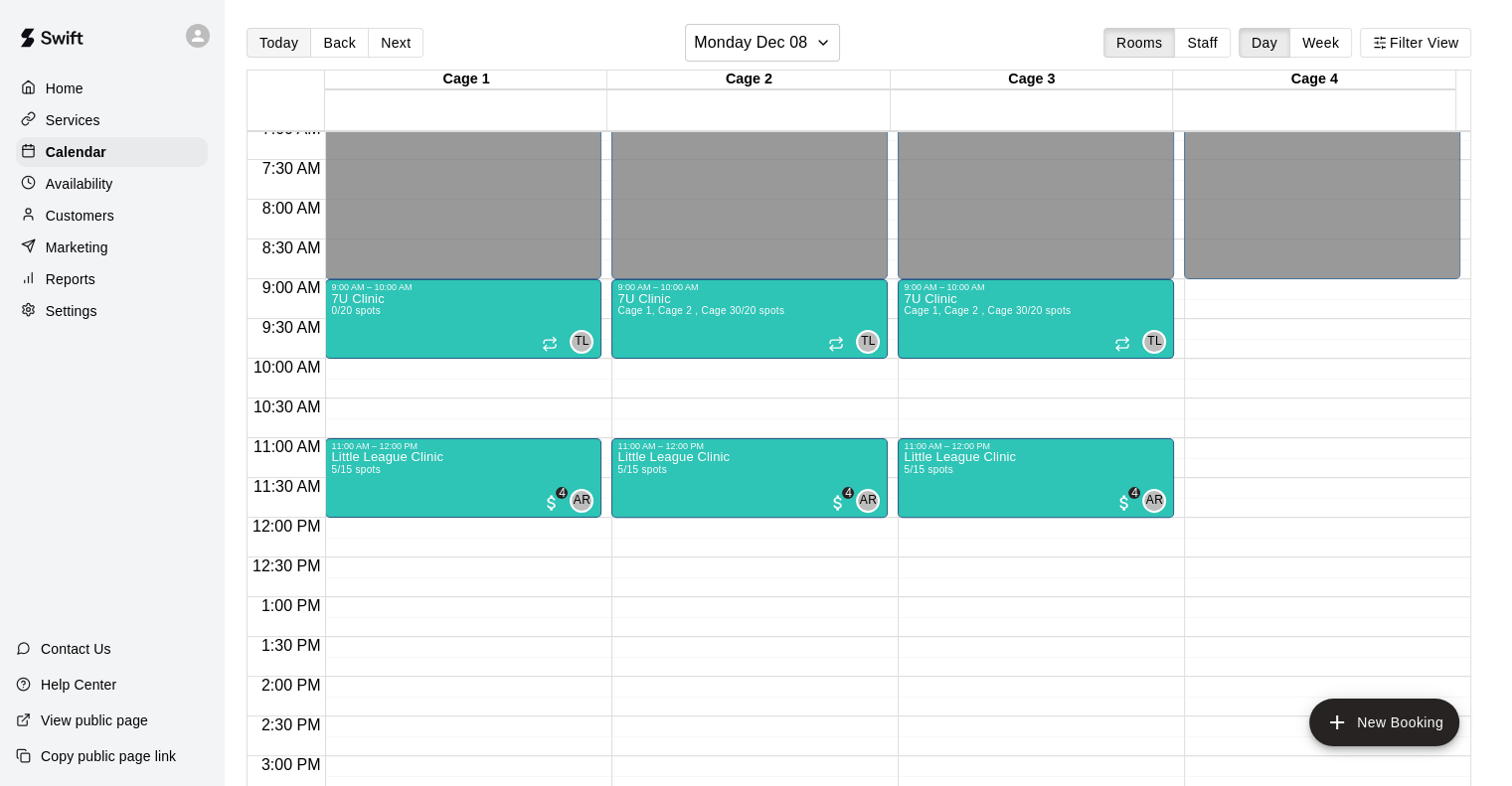 click on "Today" at bounding box center [278, 43] 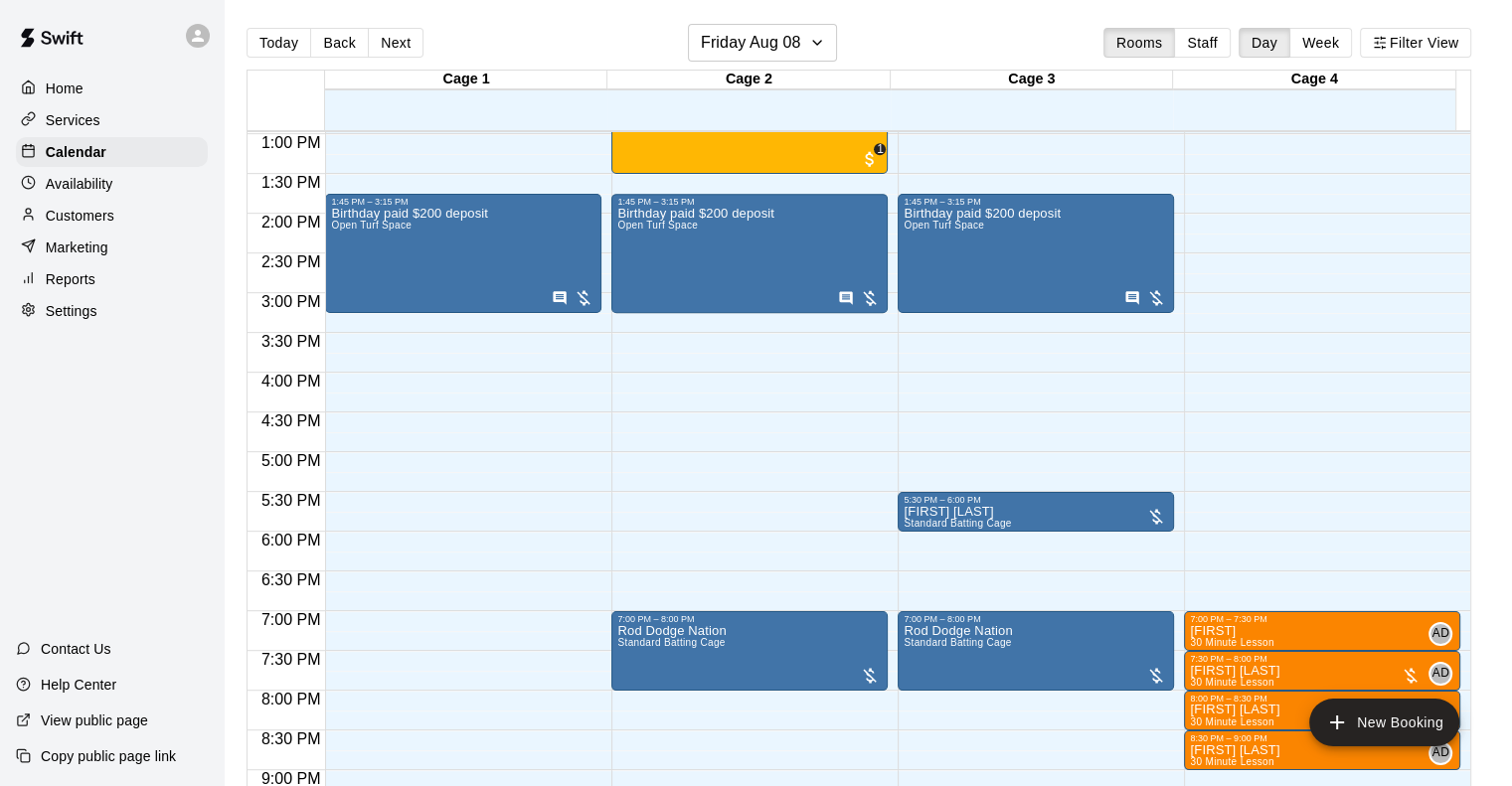 scroll, scrollTop: 1131, scrollLeft: 0, axis: vertical 